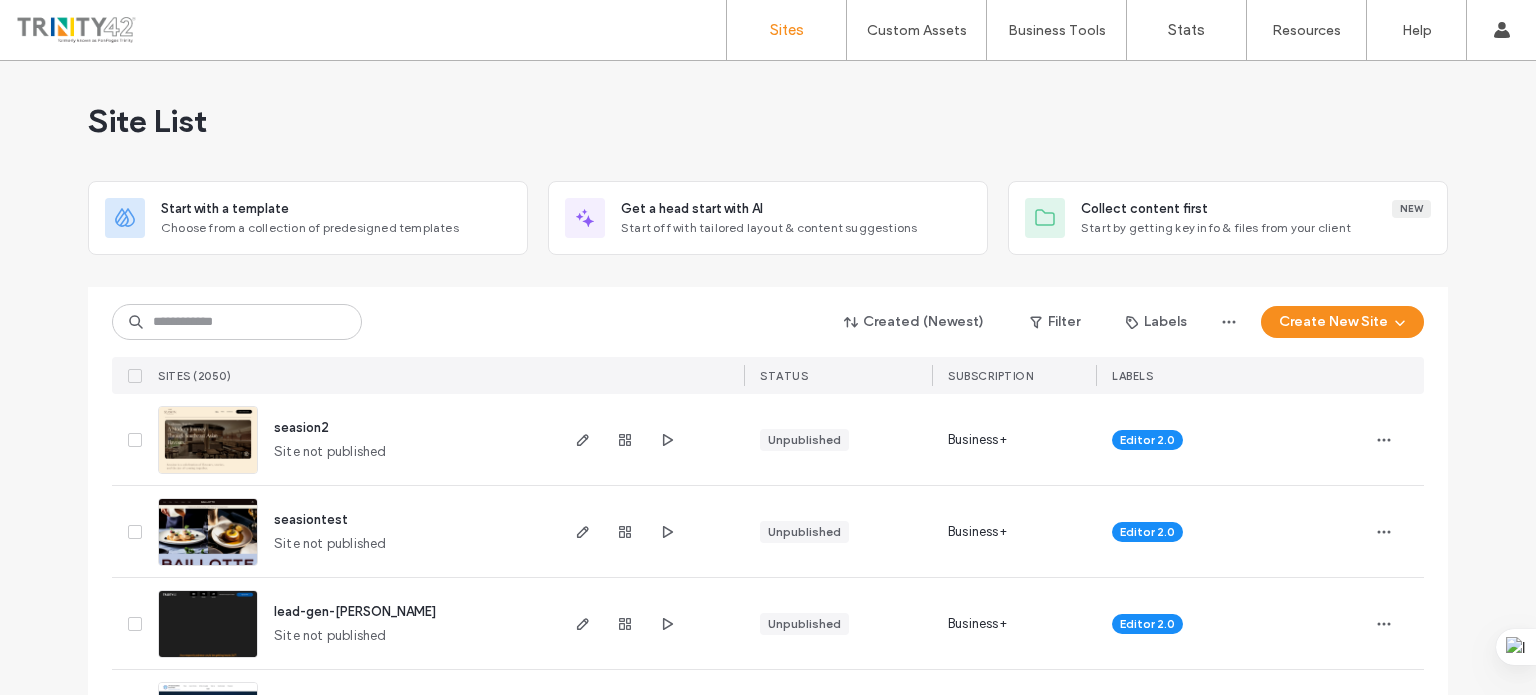 scroll, scrollTop: 0, scrollLeft: 0, axis: both 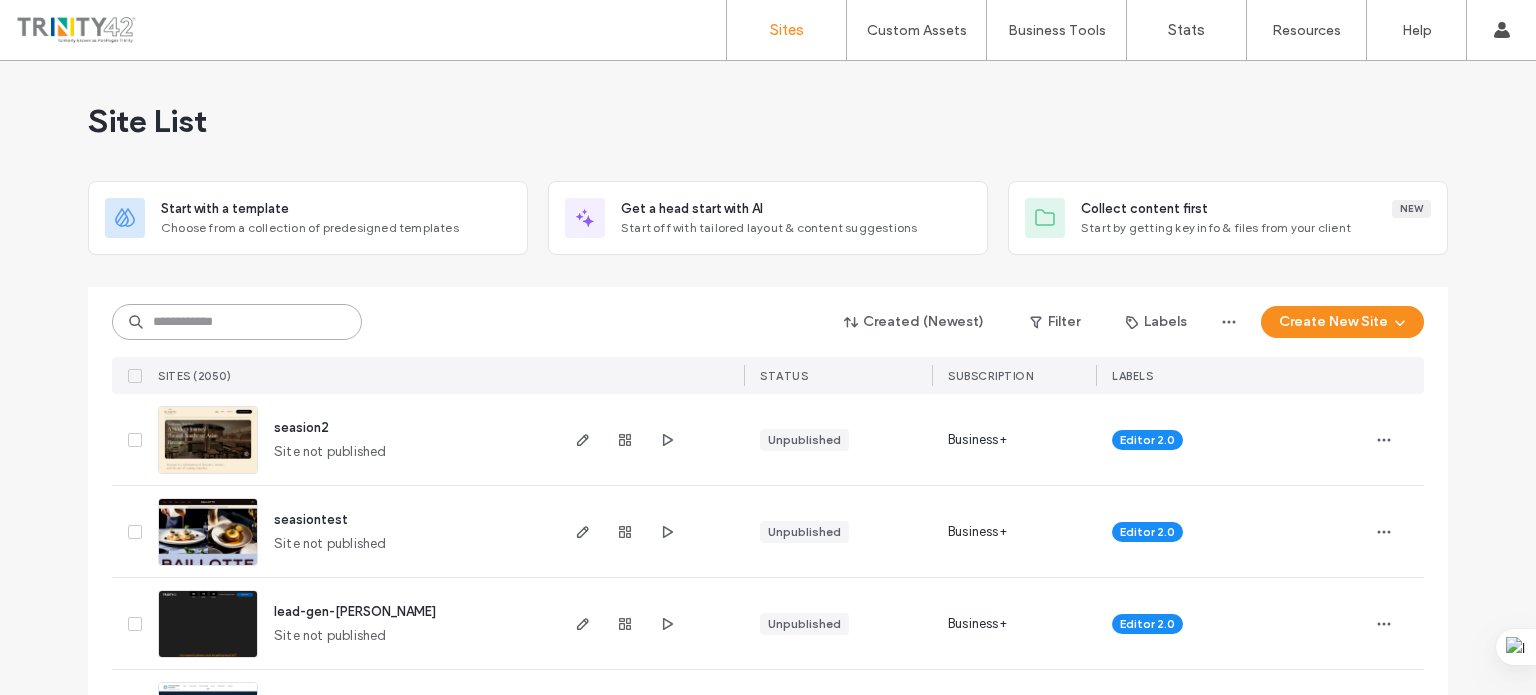 click at bounding box center [237, 322] 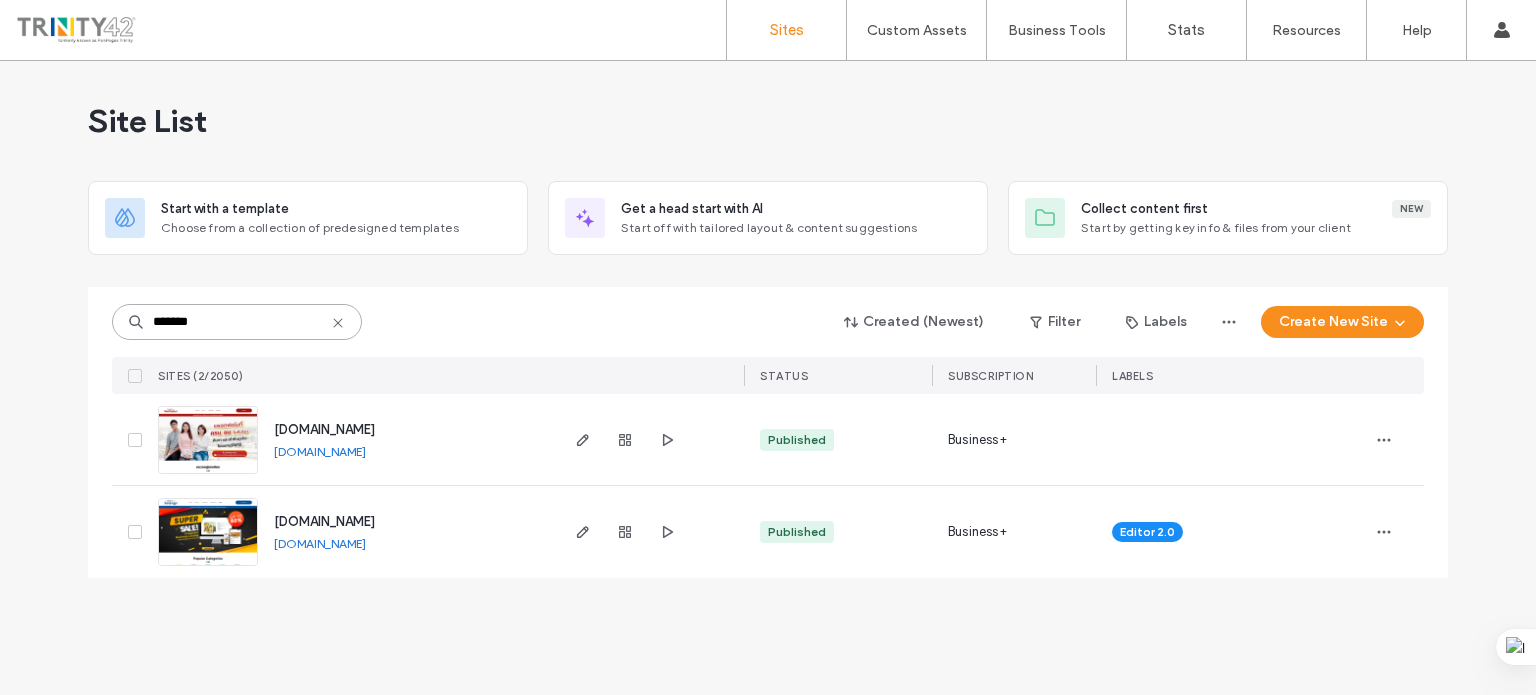 type on "*******" 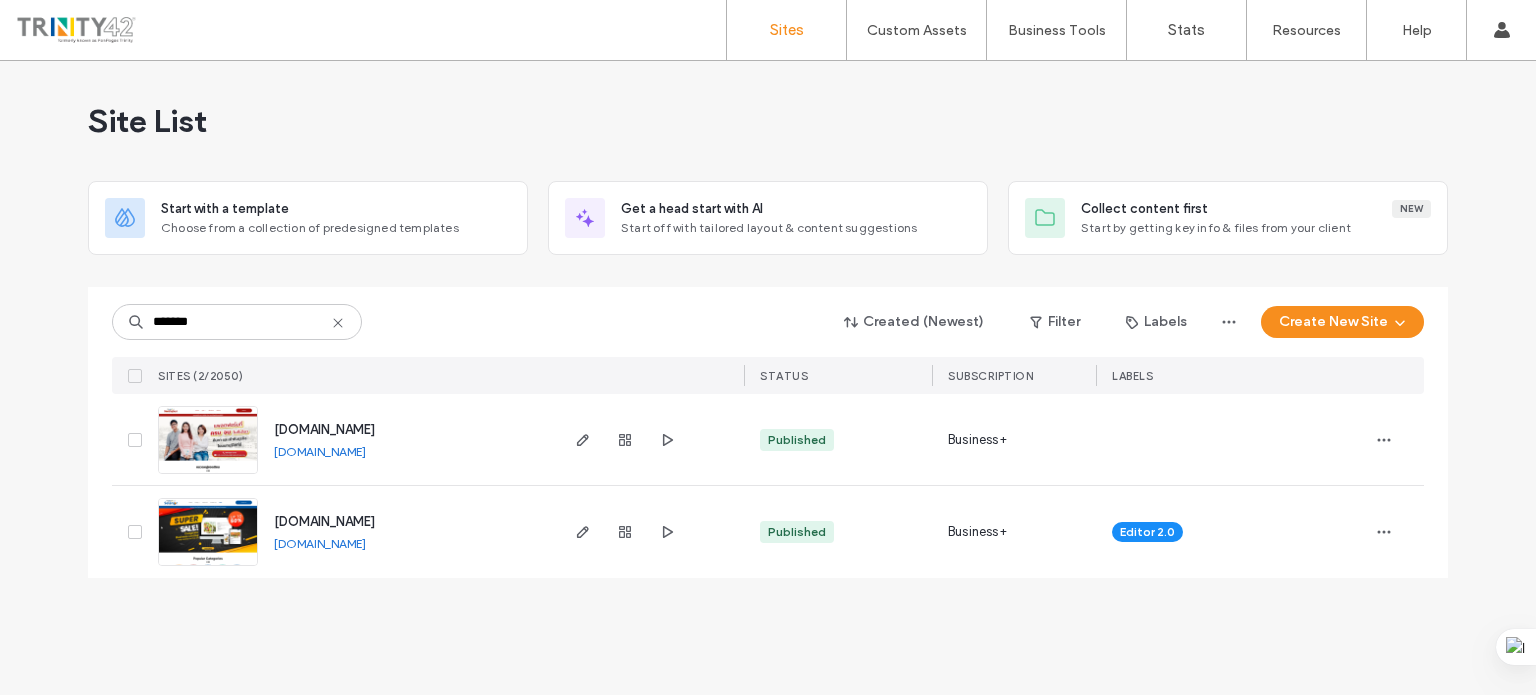 click on "klselangor.trade42.com.my" at bounding box center (324, 521) 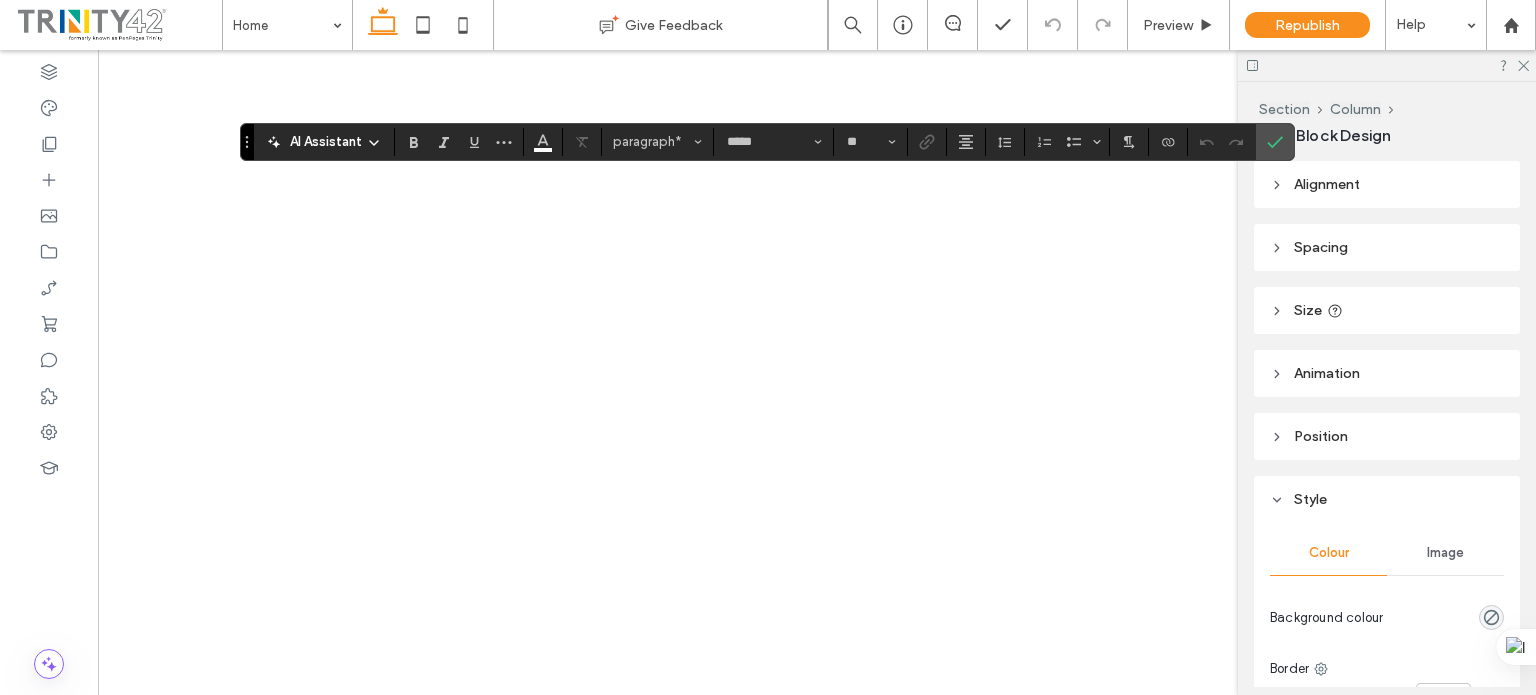 scroll, scrollTop: 0, scrollLeft: 0, axis: both 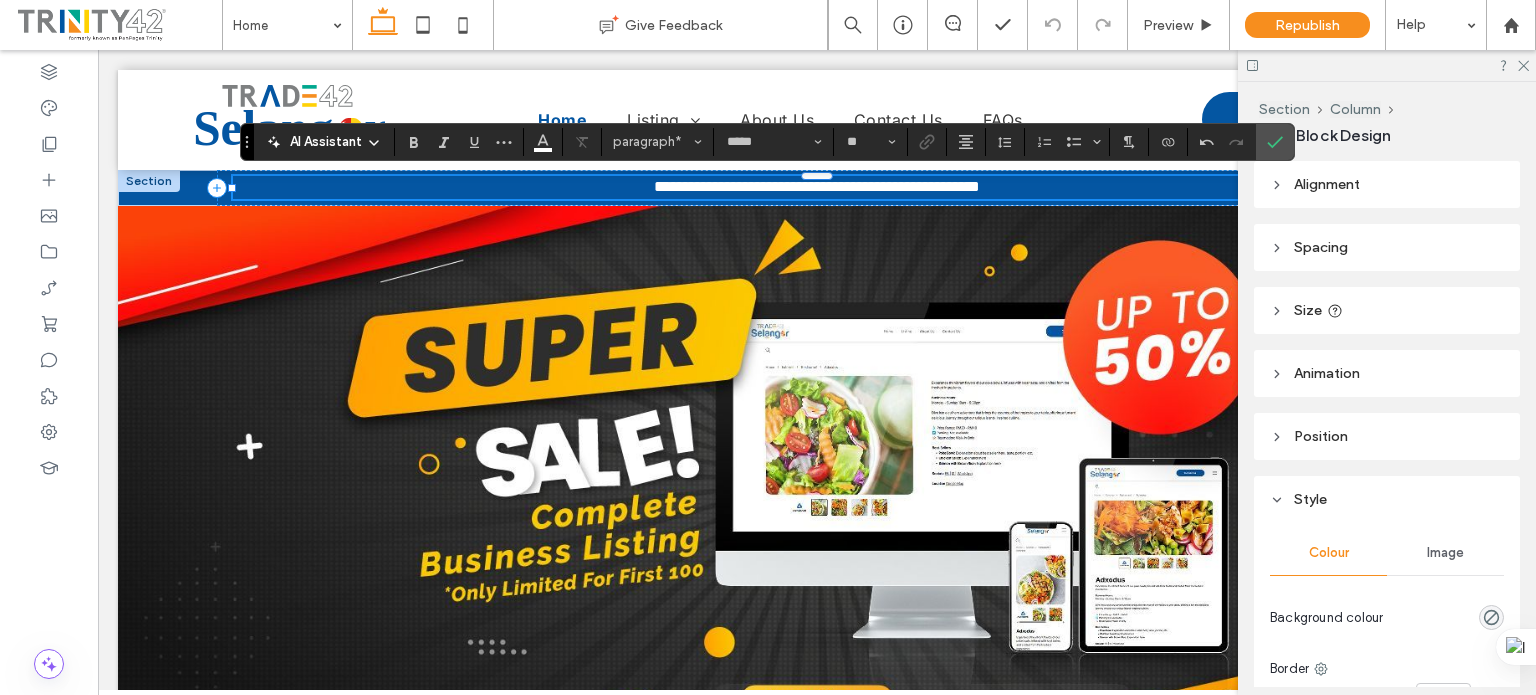 type 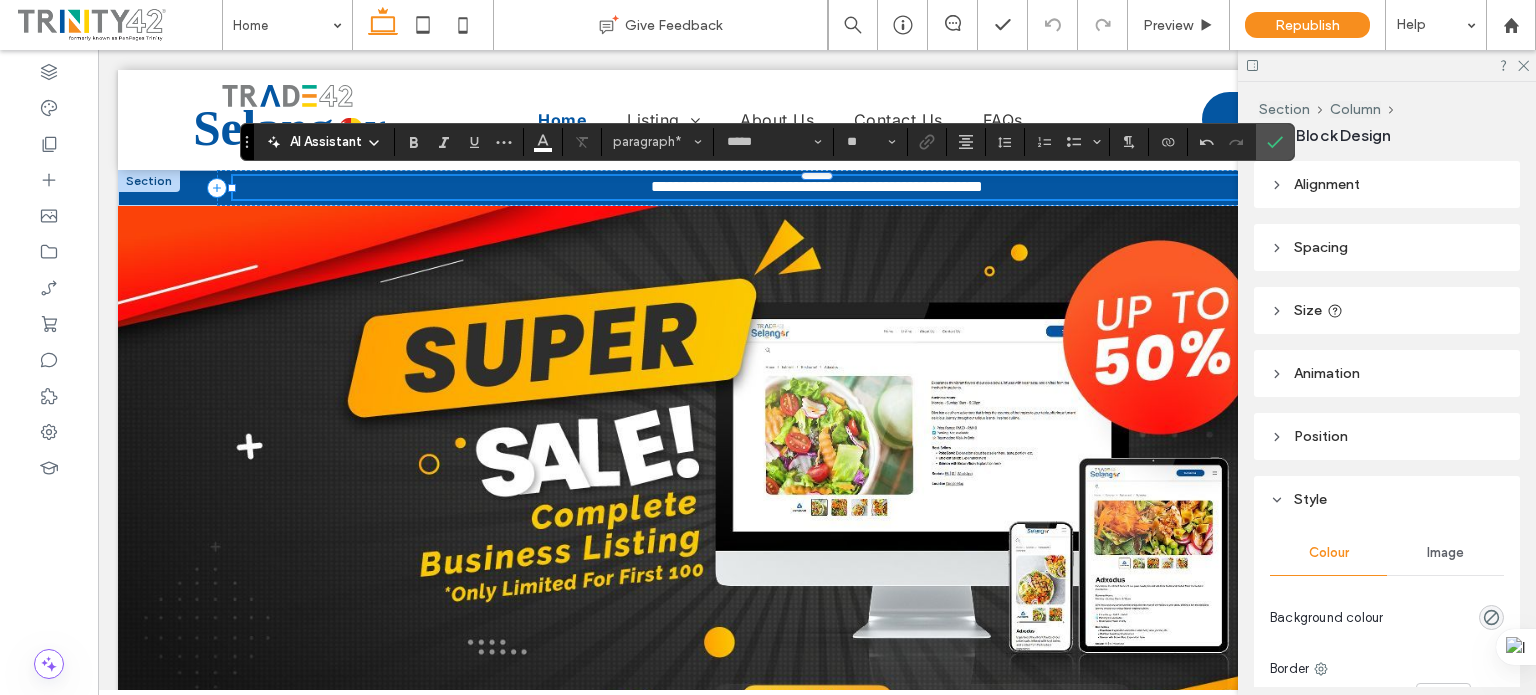 scroll, scrollTop: 0, scrollLeft: 0, axis: both 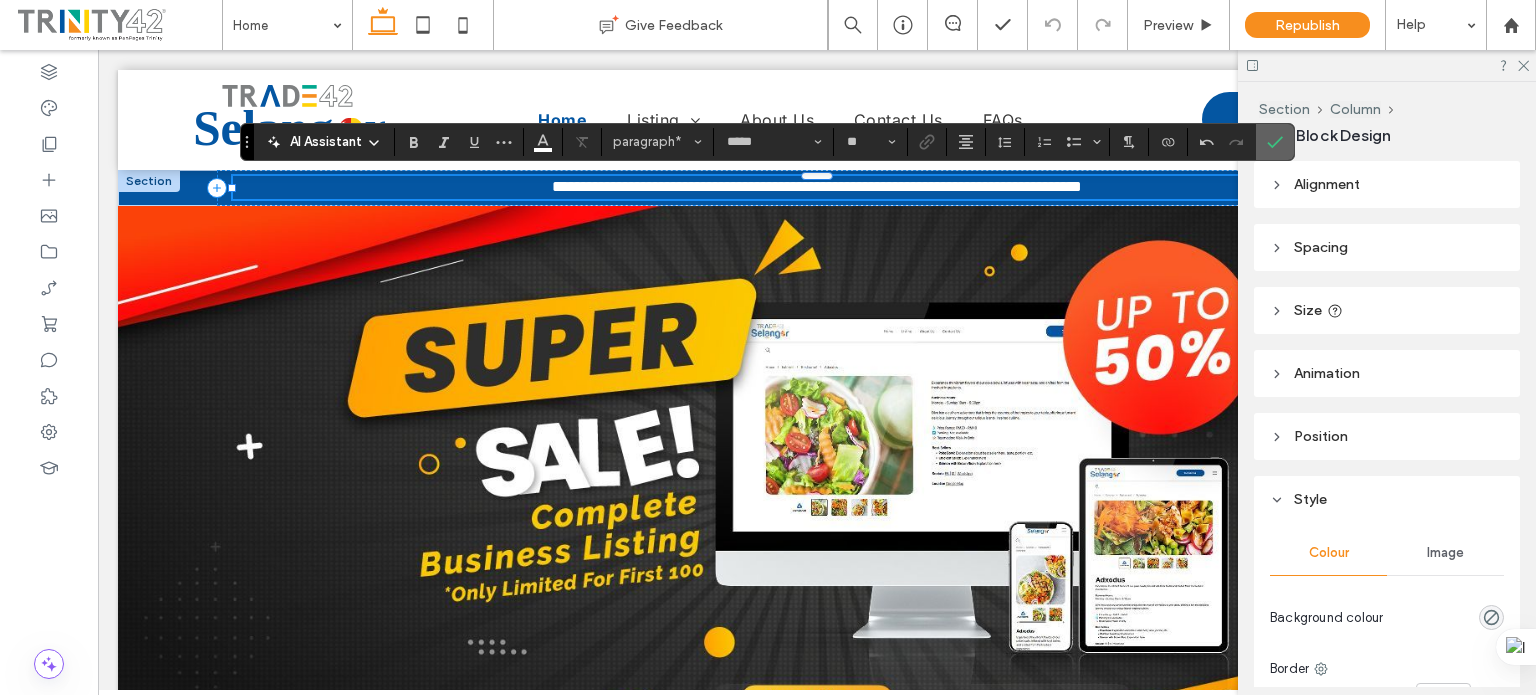 click 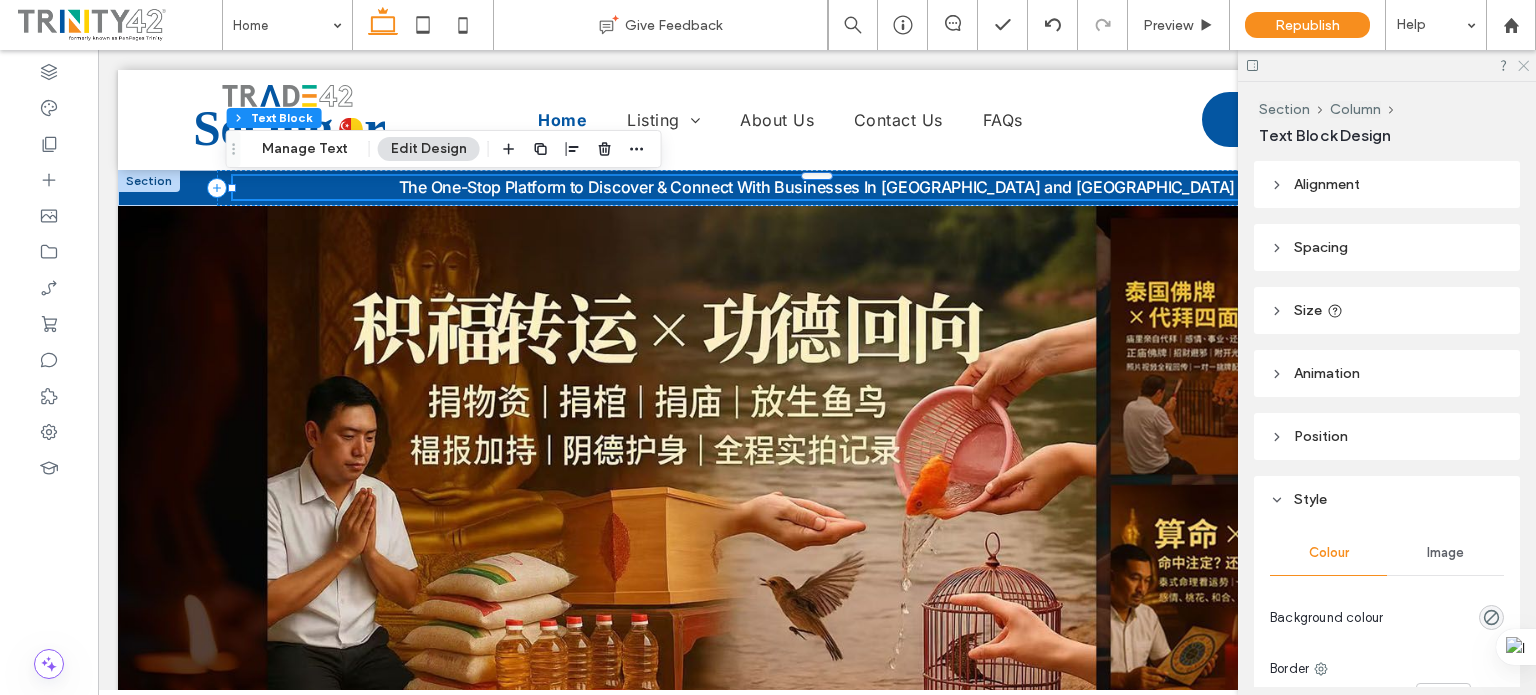 click 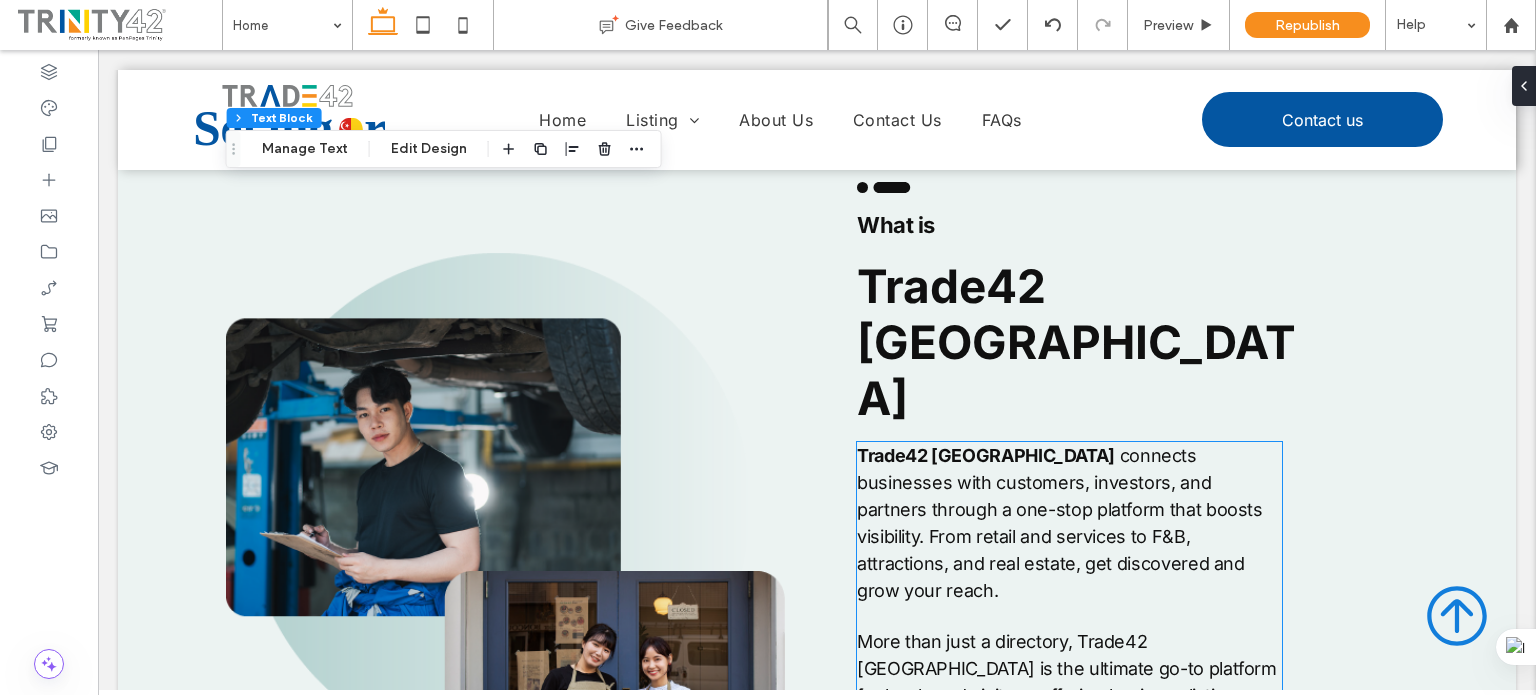 scroll, scrollTop: 2103, scrollLeft: 0, axis: vertical 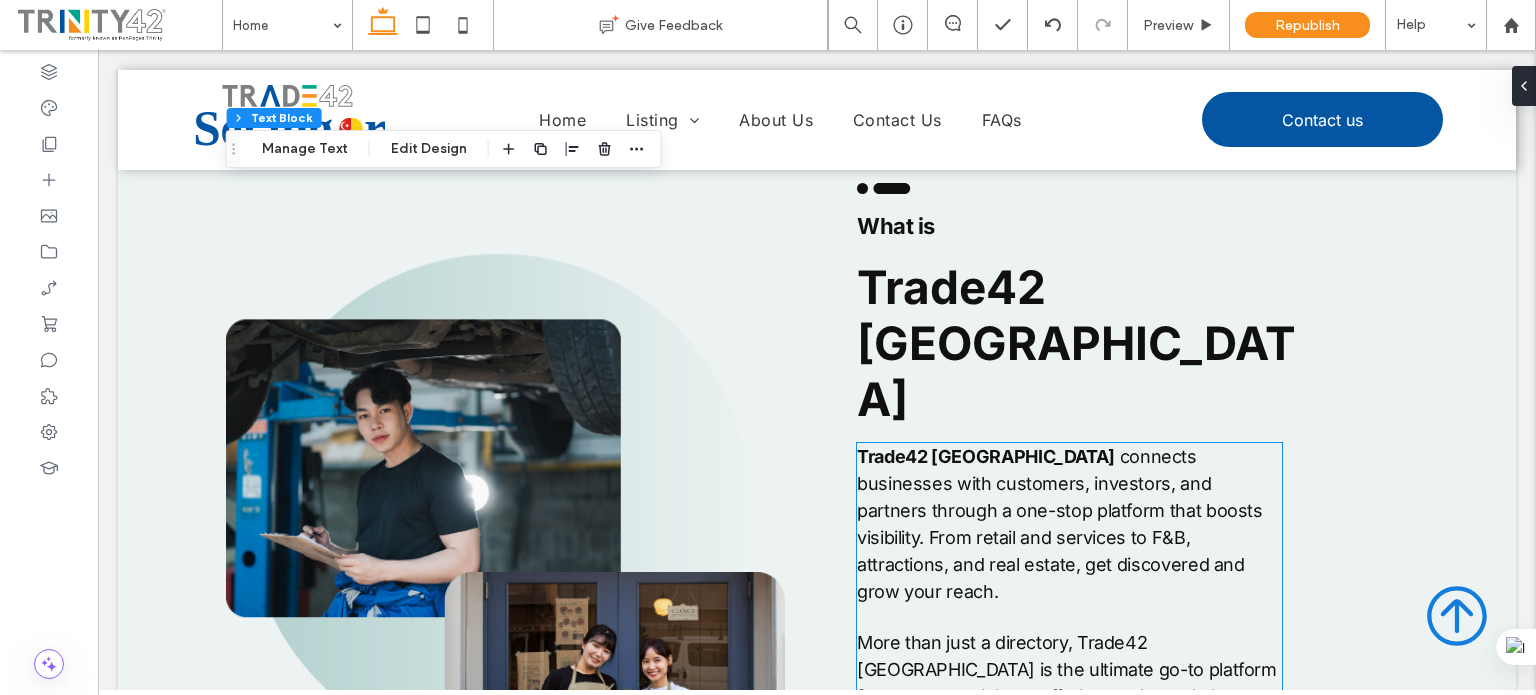 click on "Trade42 [GEOGRAPHIC_DATA]" at bounding box center (986, 456) 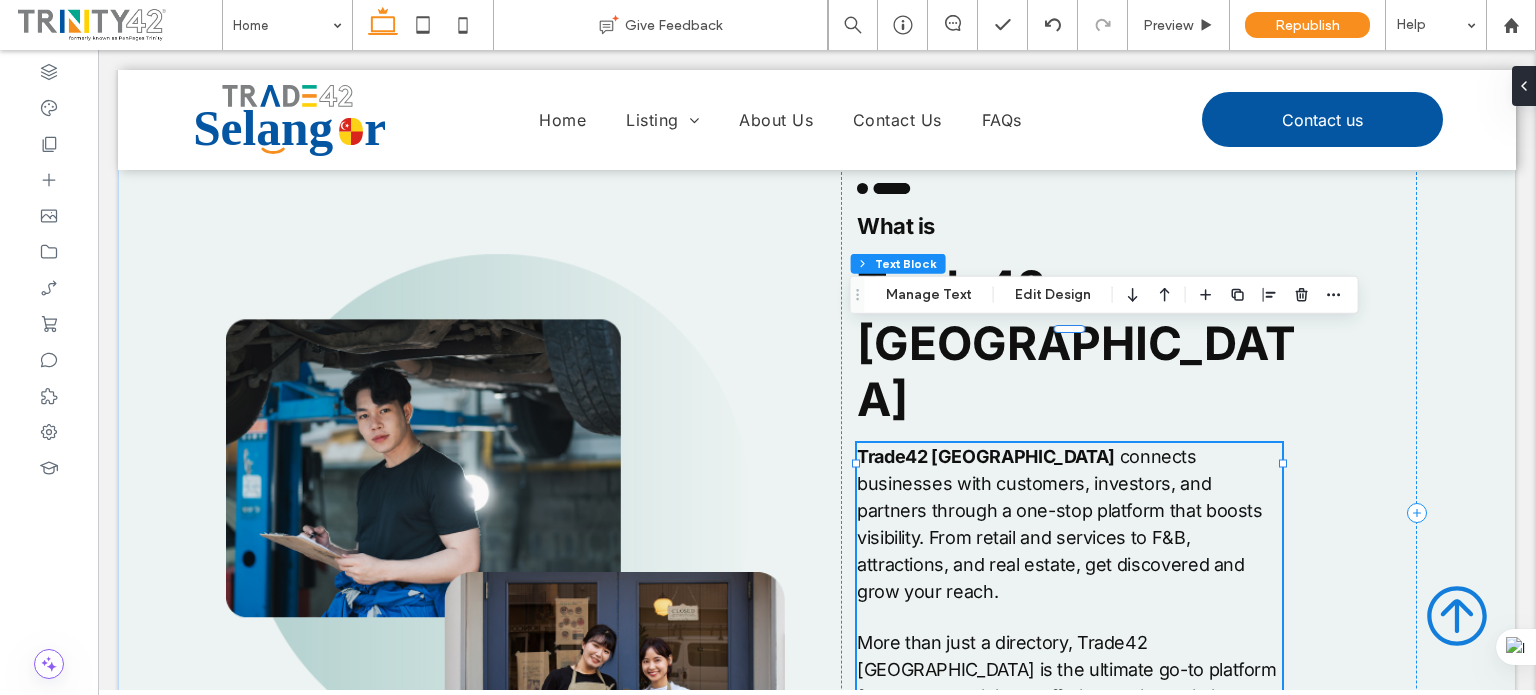 click on "Trade42 [GEOGRAPHIC_DATA]" at bounding box center (986, 456) 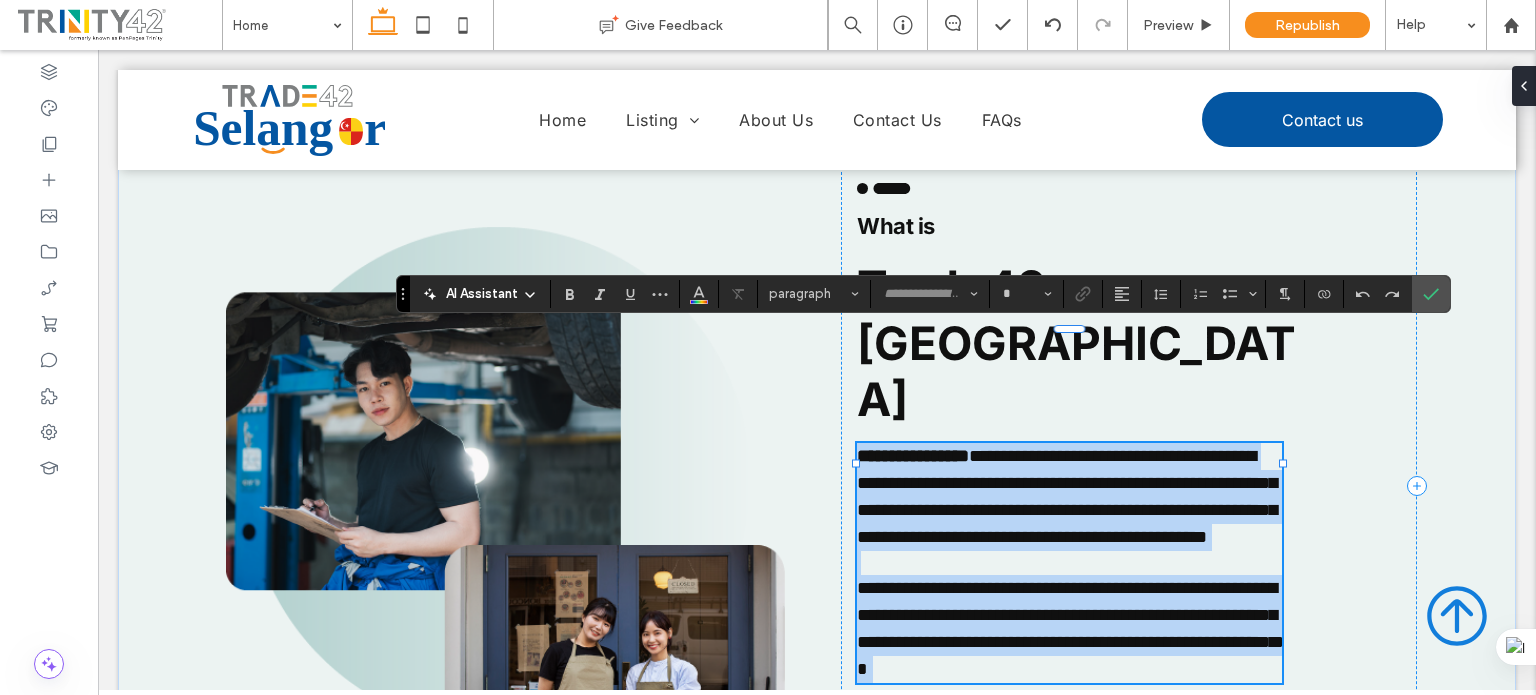 type on "*****" 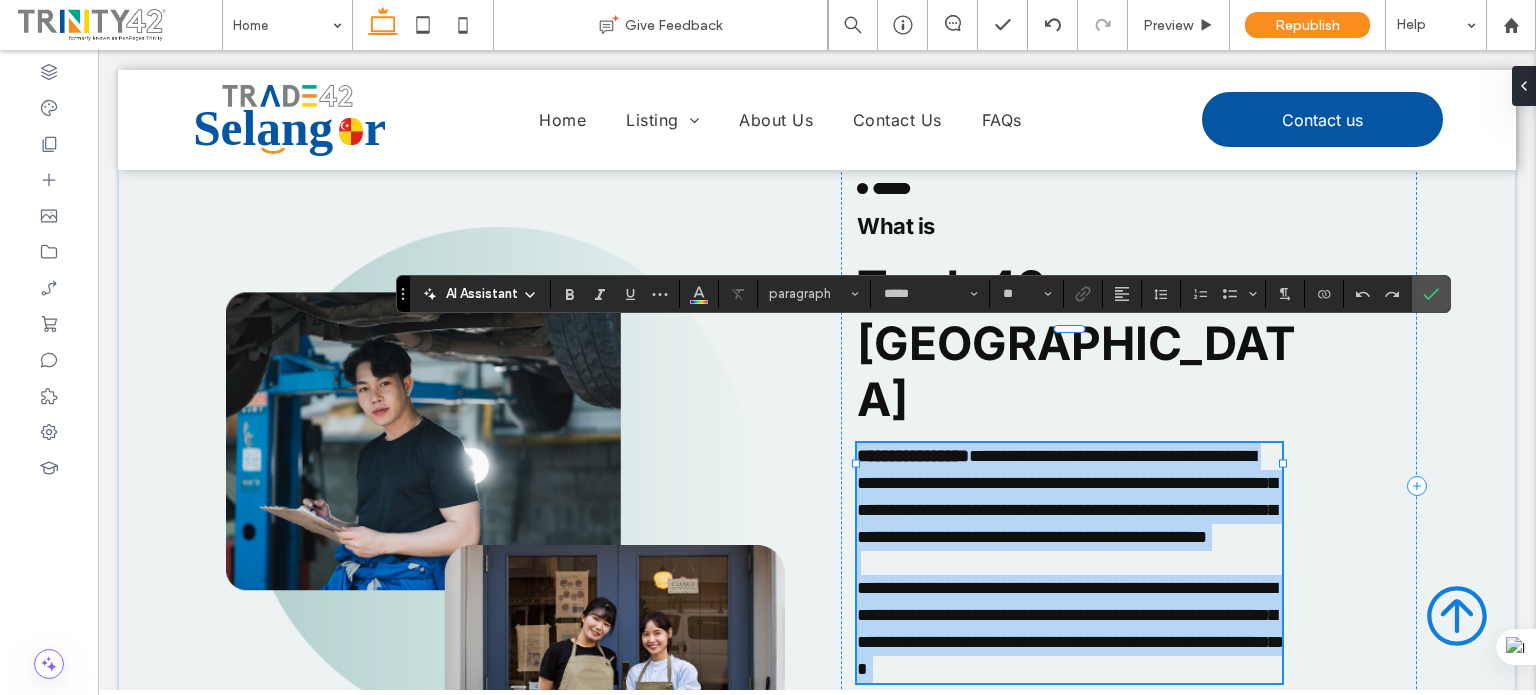 click on "**********" at bounding box center (913, 456) 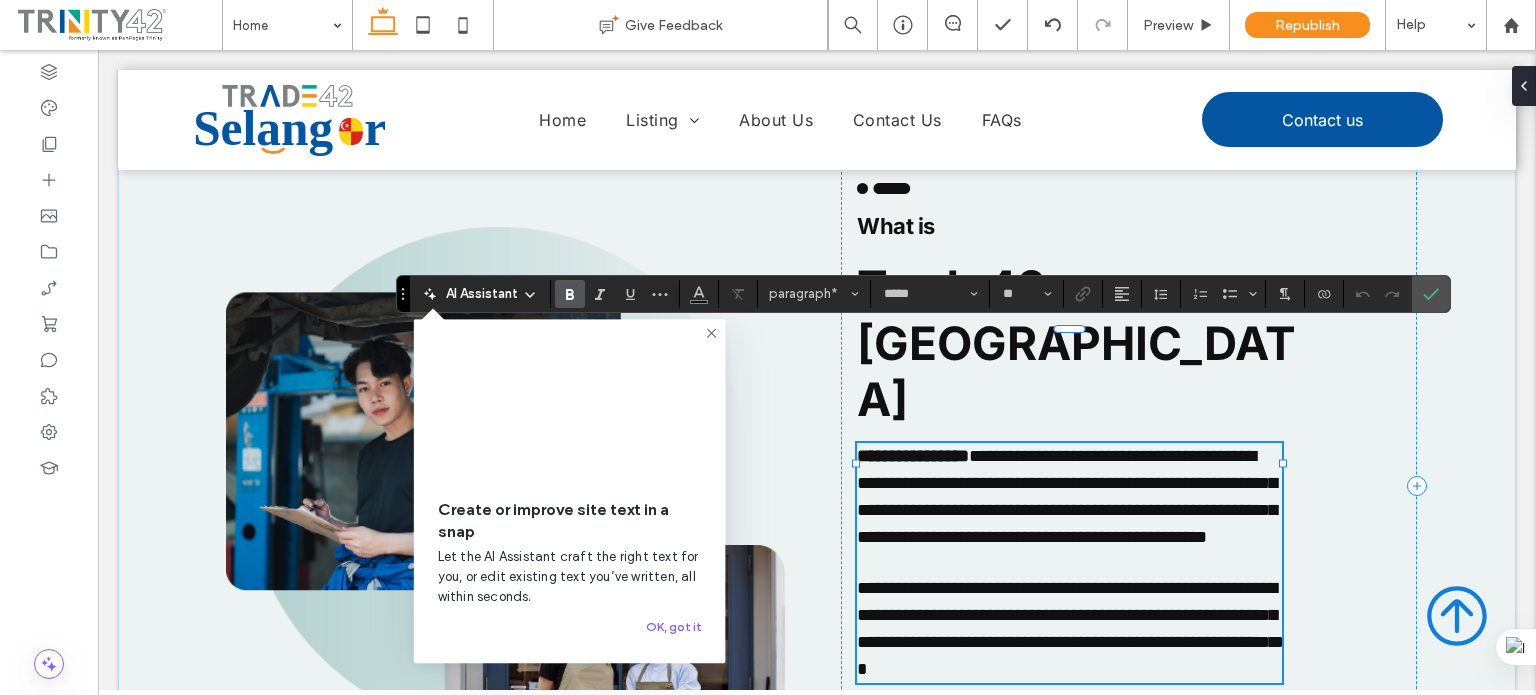 type 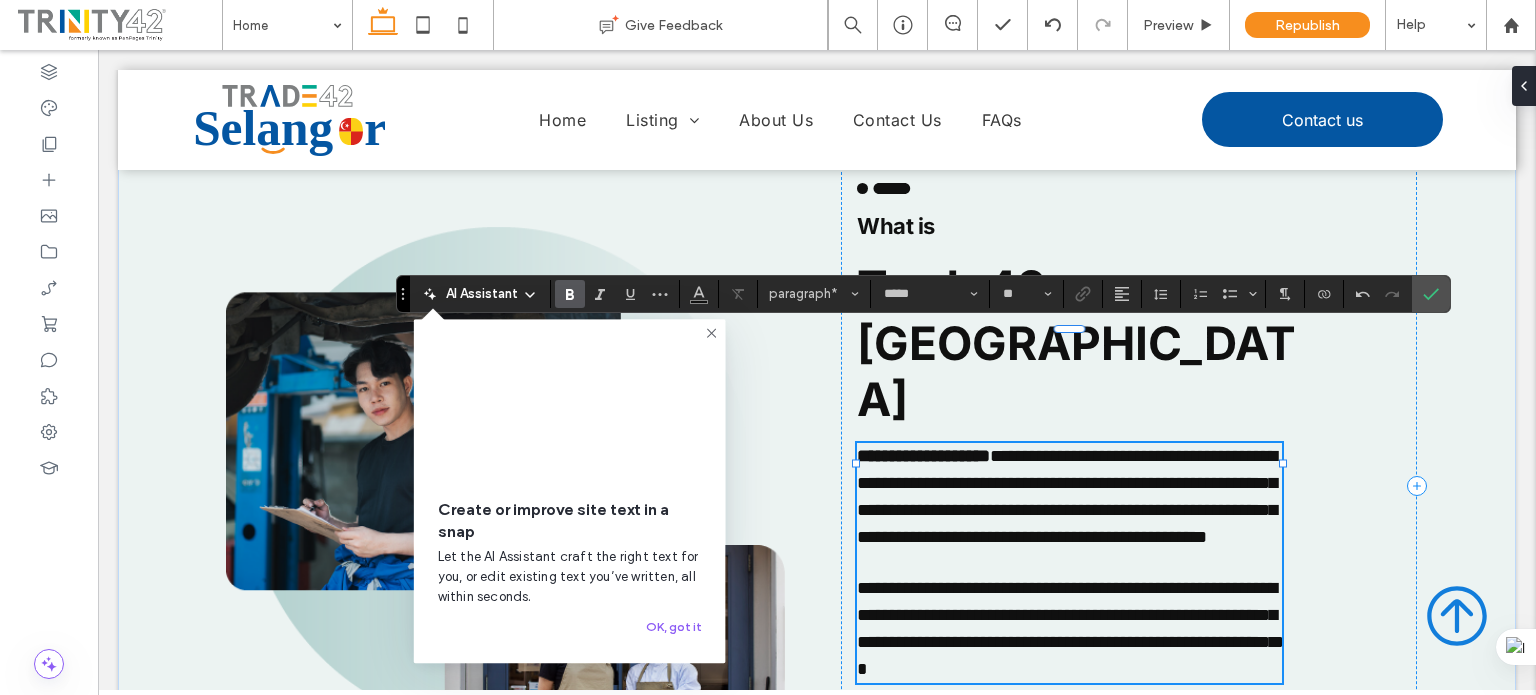click on "**********" at bounding box center [1070, 628] 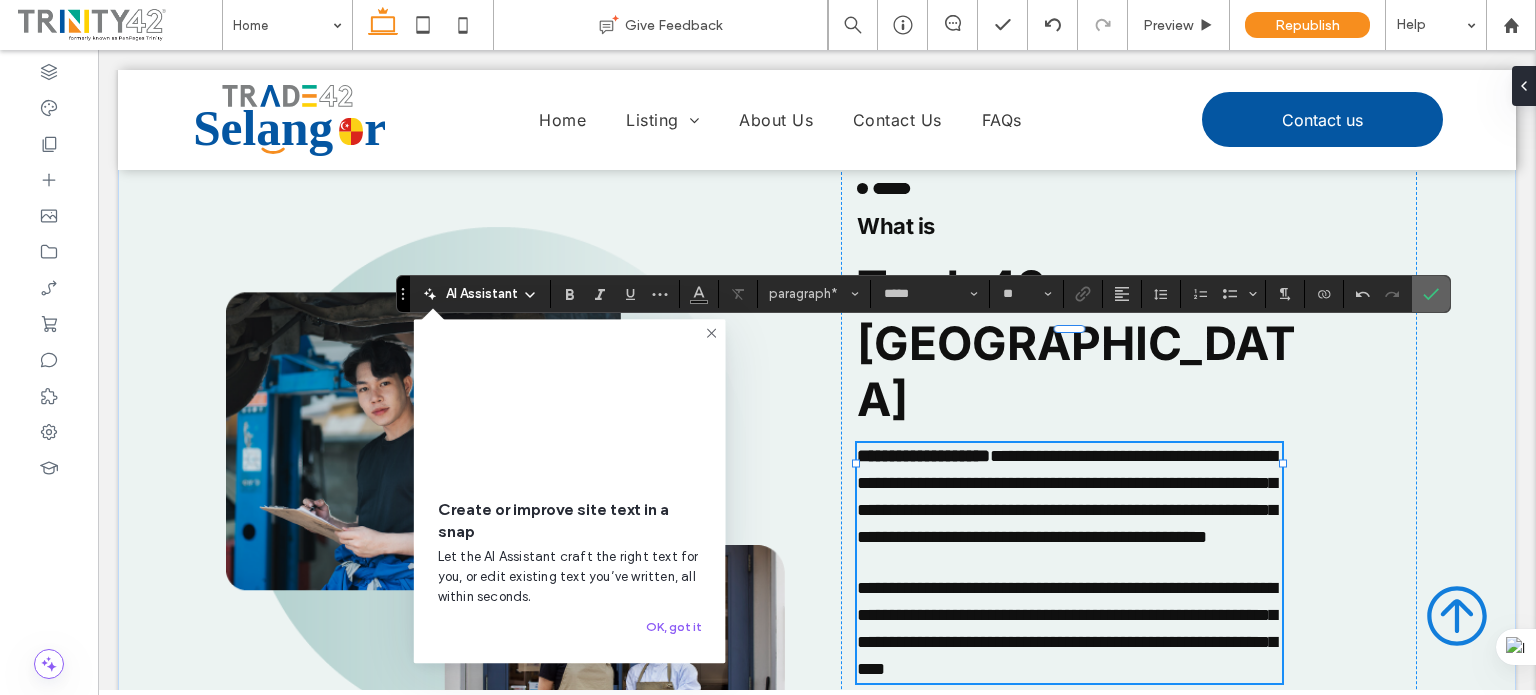 click 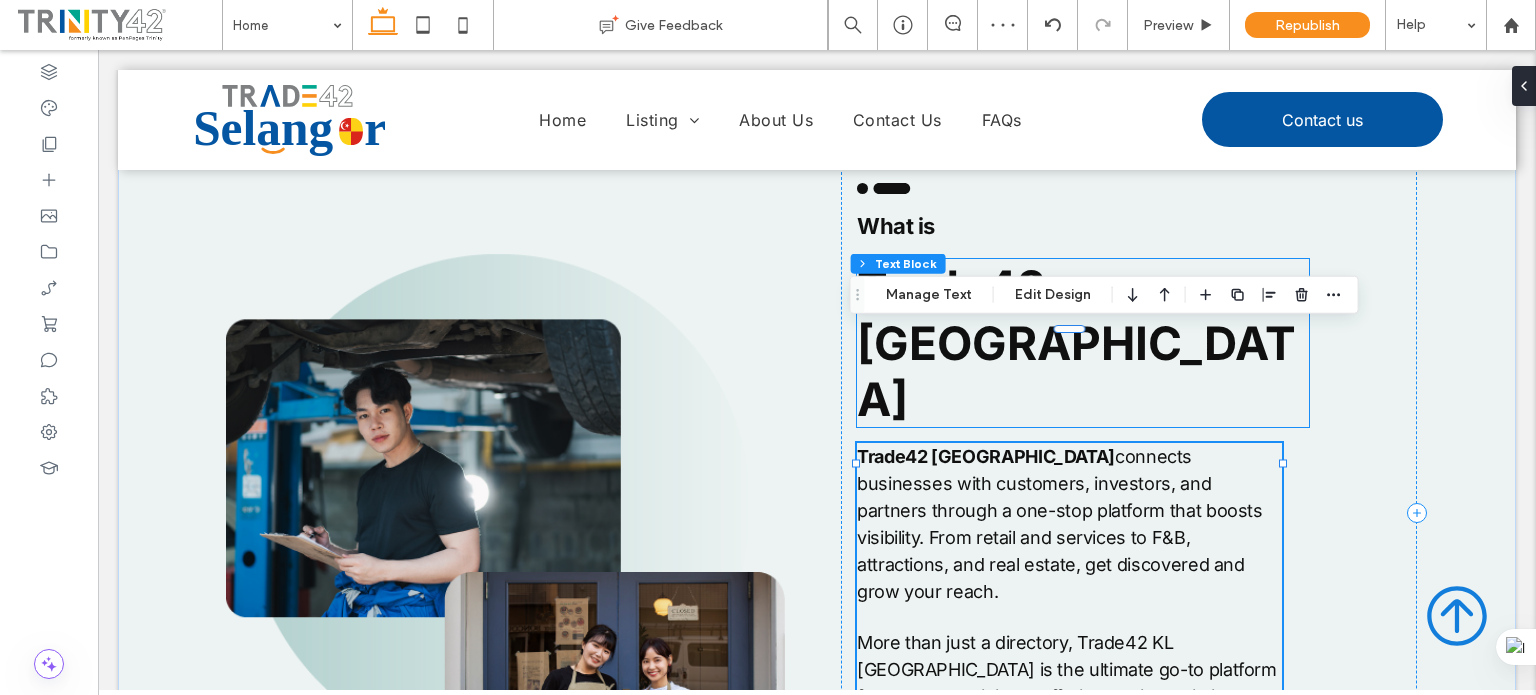 click on "Trade42 [GEOGRAPHIC_DATA]" at bounding box center (1076, 343) 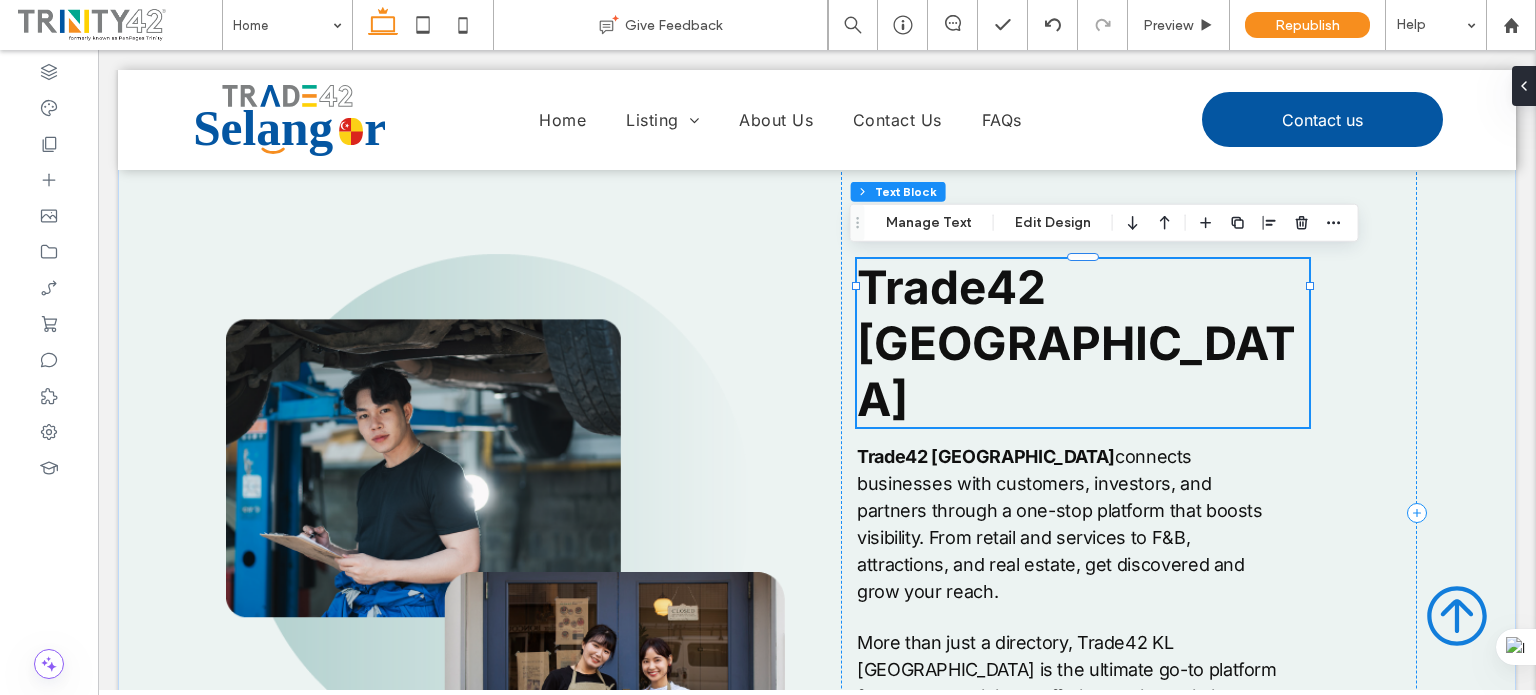 click on "Trade42 [GEOGRAPHIC_DATA]" at bounding box center (1076, 343) 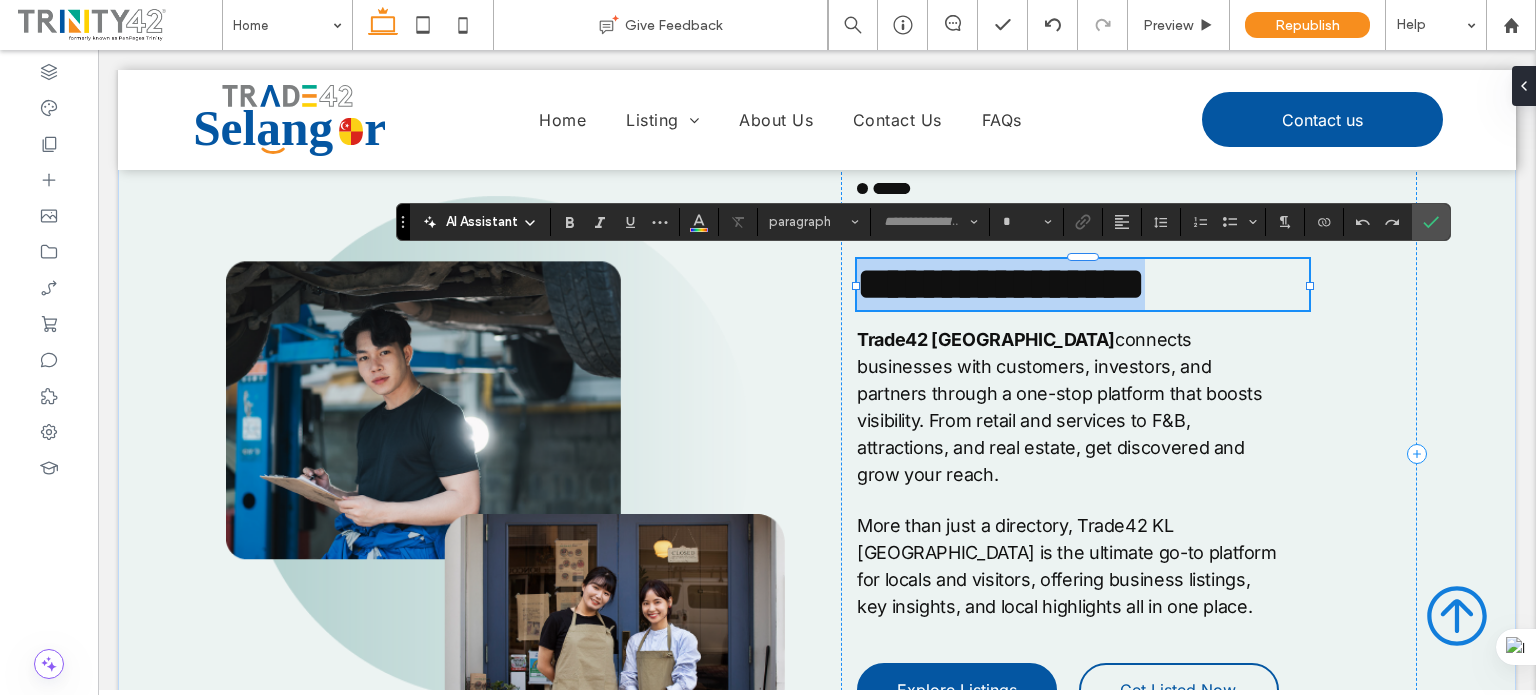 click on "**********" at bounding box center (1001, 284) 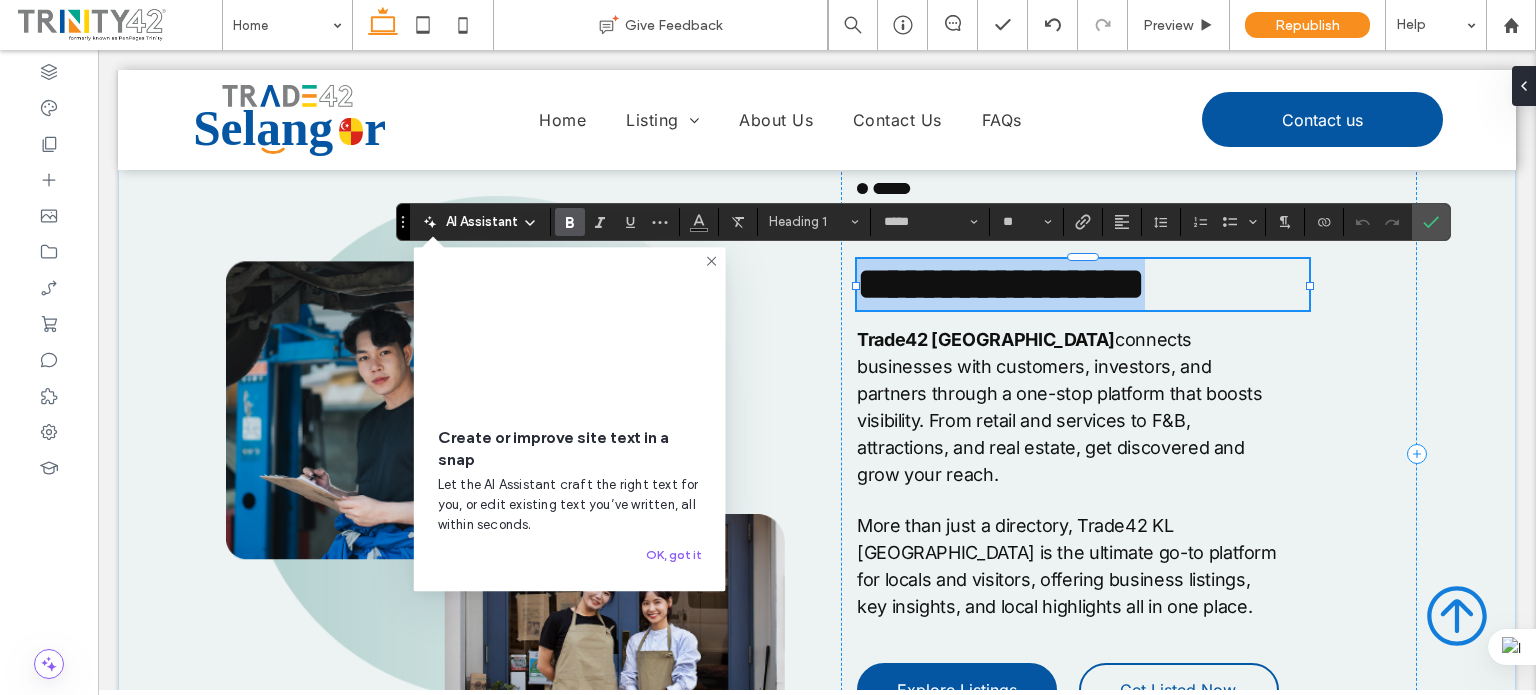 type on "*****" 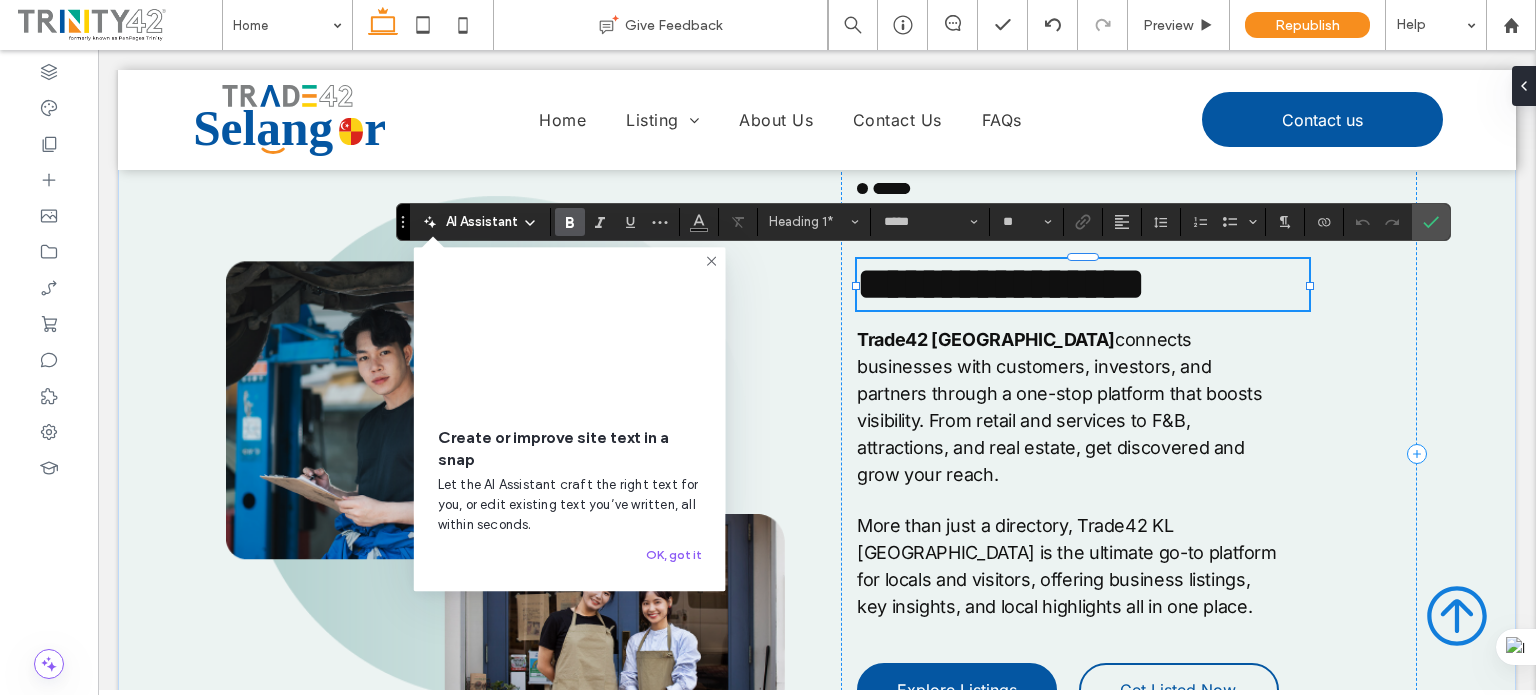 type 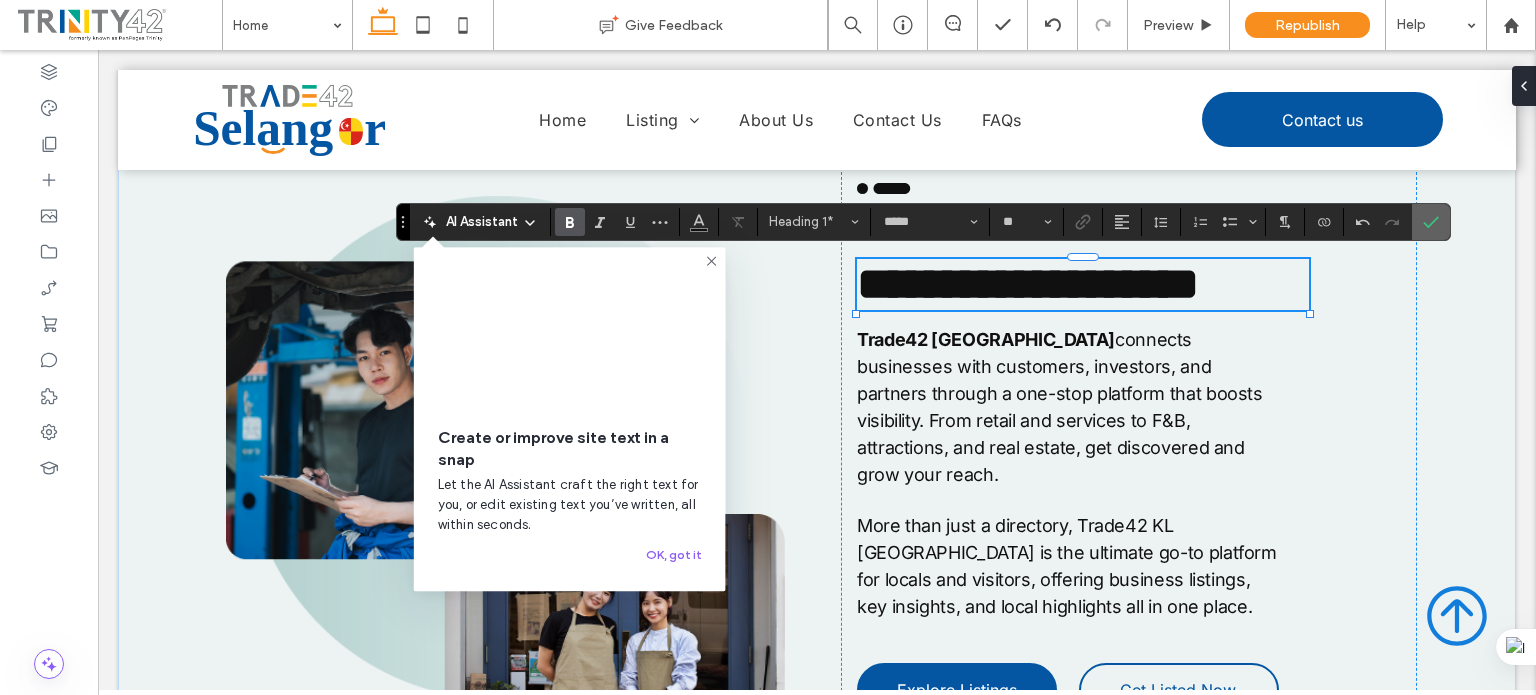 click 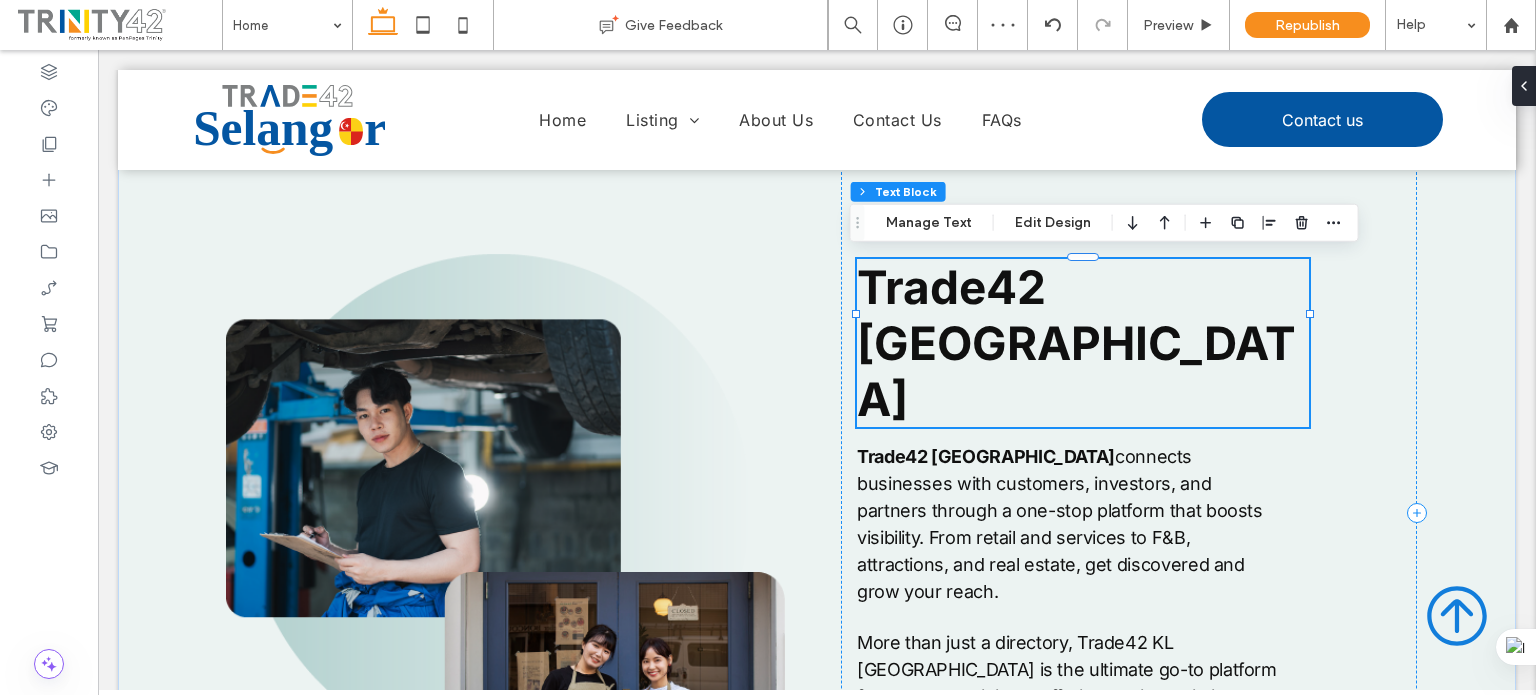 click on "Trade42 KL Selangor" at bounding box center [1083, 343] 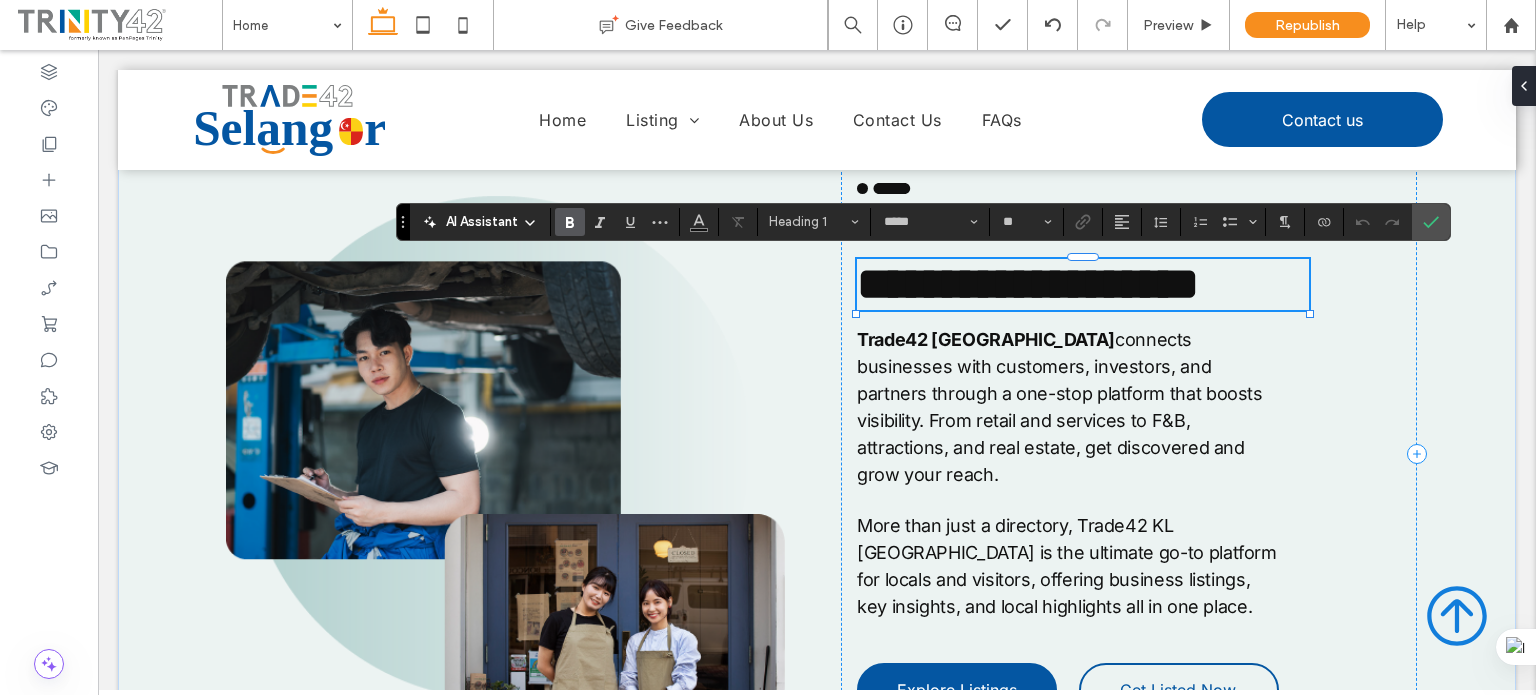 type on "*****" 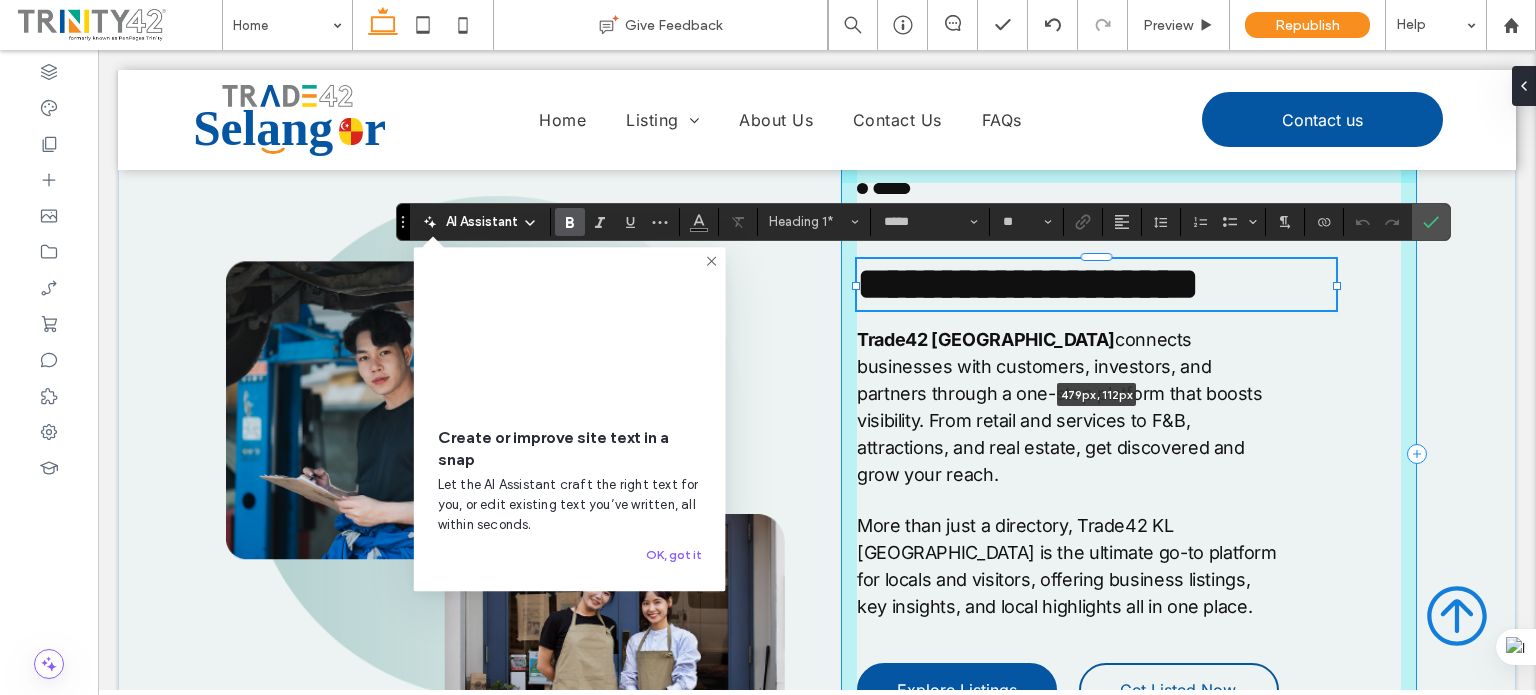 drag, startPoint x: 1300, startPoint y: 309, endPoint x: 1325, endPoint y: 309, distance: 25 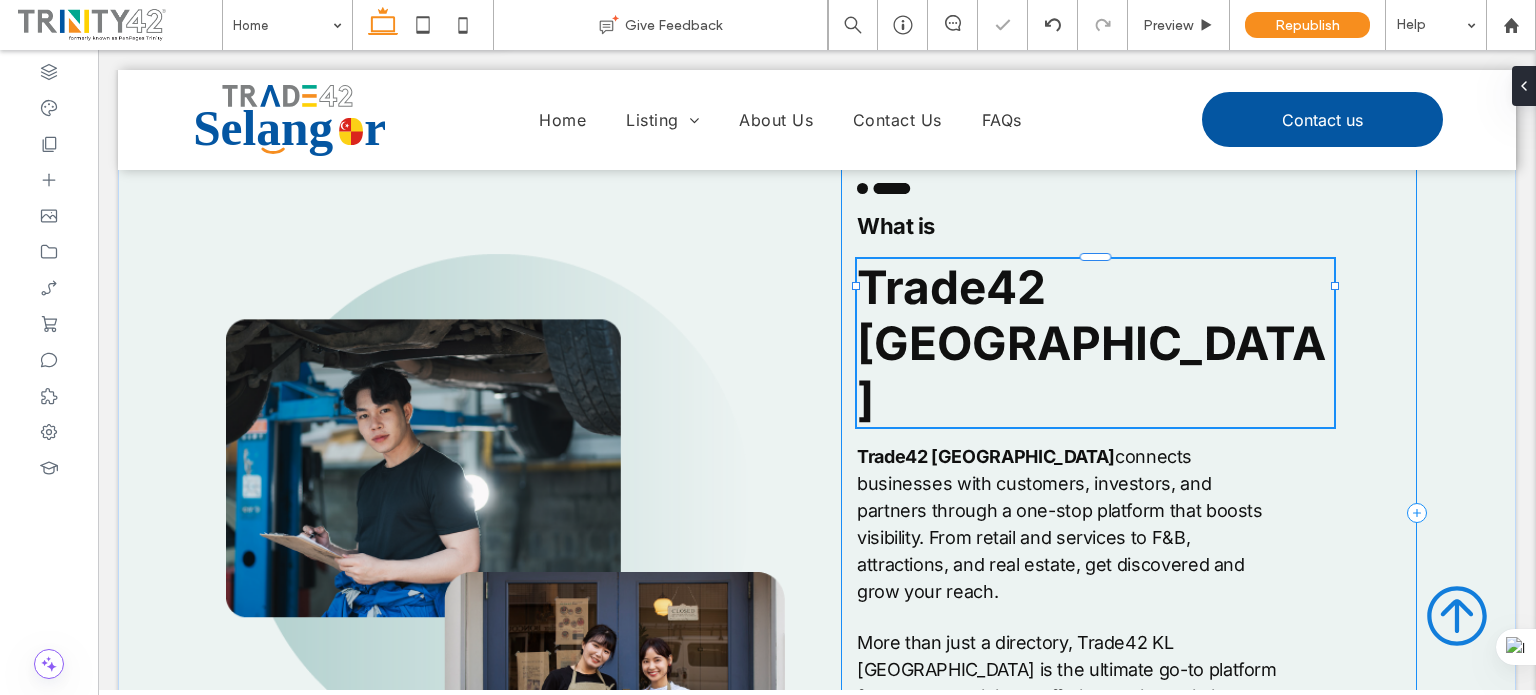 type on "***" 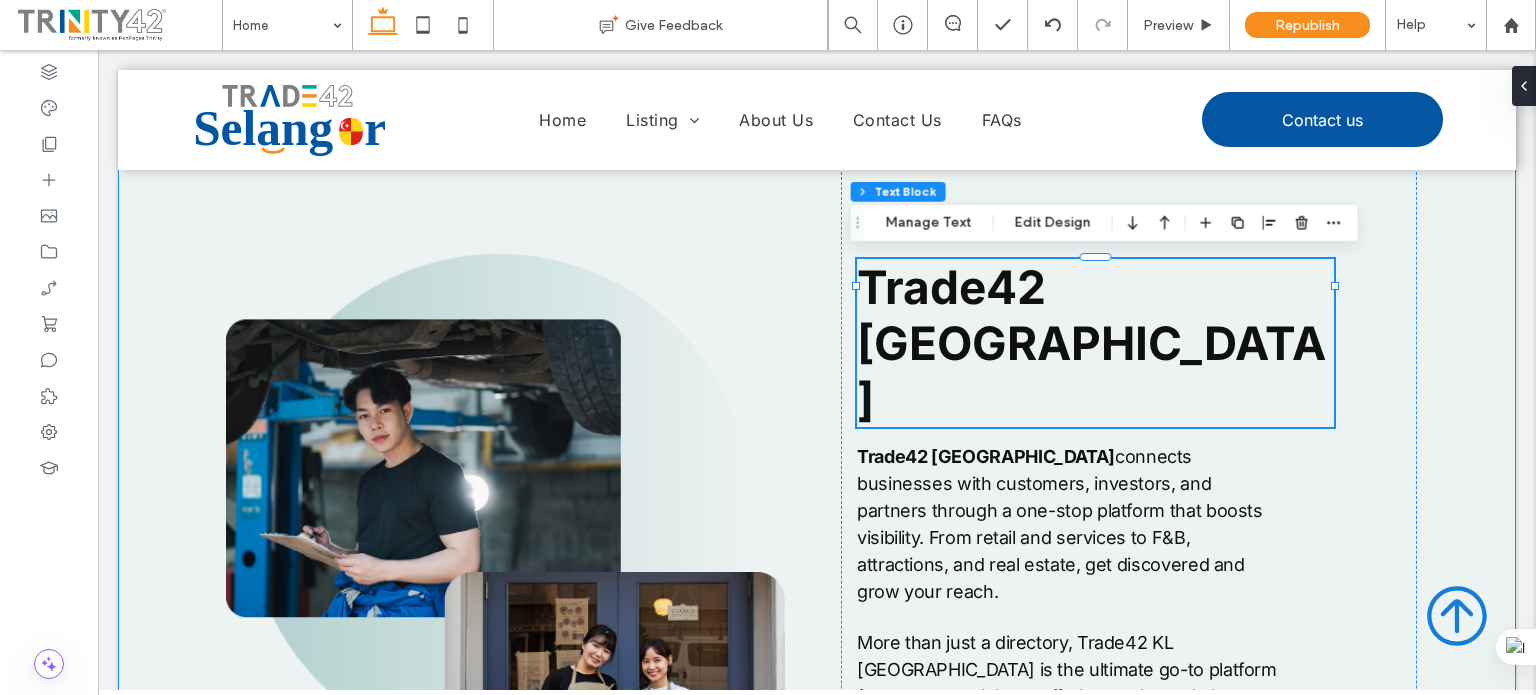 click on "A black and white silhouette of a cloud on a white background.
.cls-1-1915212016 {
stroke-width: 0px;
}
What is
Trade42 KL Selangor
477px , 112px
Trade42 KL Selangor  connects businesses with customers, investors, and partners through a one-stop platform that boosts visibility. From retail and services to F&B, attractions, and real estate, get discovered and grow your reach. More than just a directory, Trade42 KL Selangor is the ultimate go-to platform for locals and visitors, offering business listings, key insights, and local highlights all in one place.
Explore Listings
Get Listed Now" at bounding box center [817, 512] 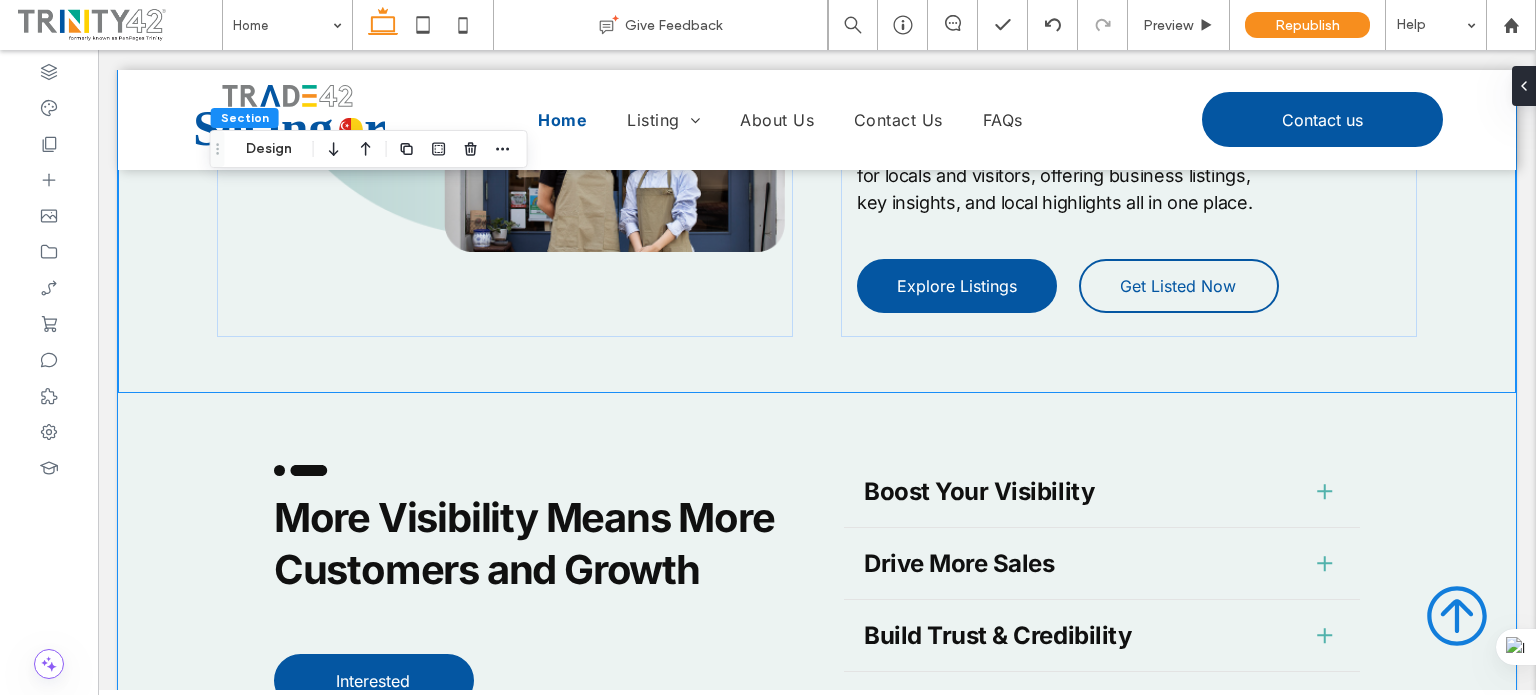scroll, scrollTop: 2942, scrollLeft: 0, axis: vertical 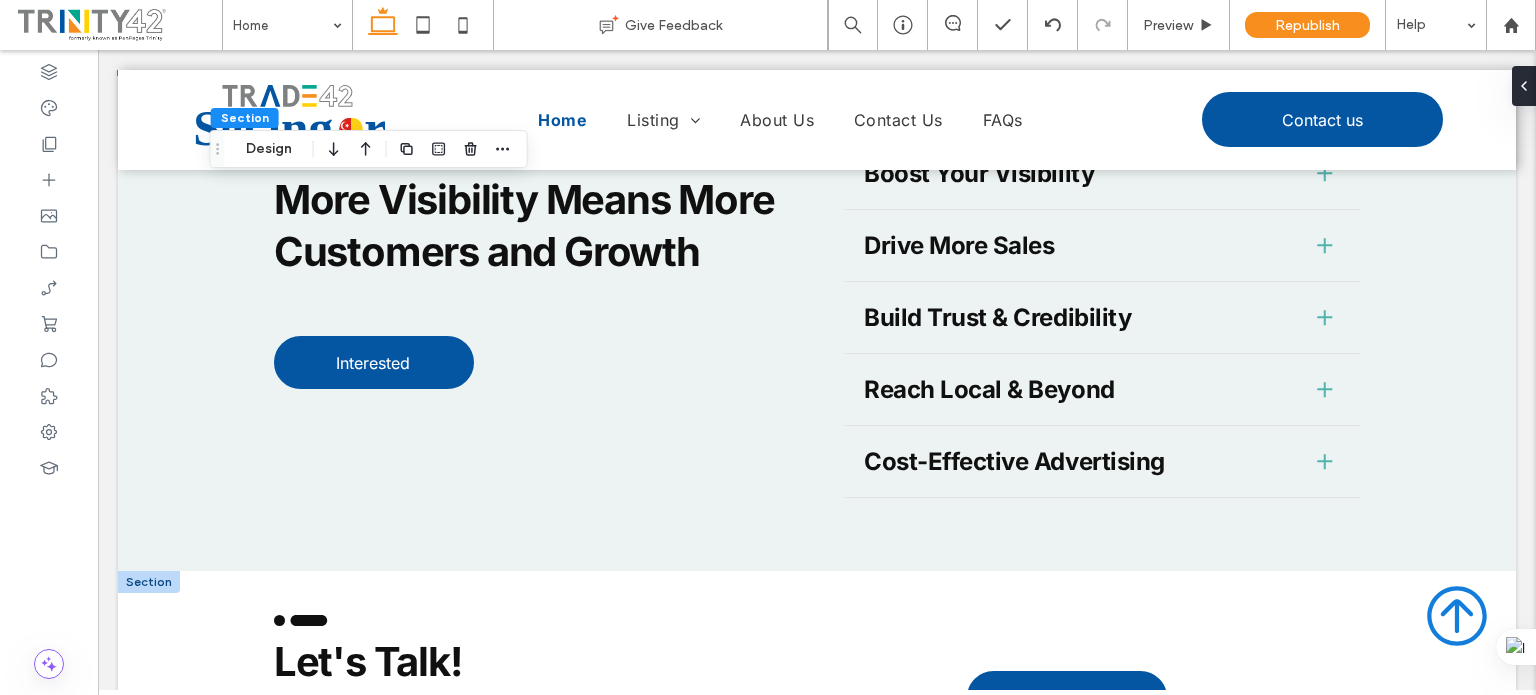 click on "Have questions about listing your business? Do reach out! Our team is ready to help you make the most of Trade42 Selangor." at bounding box center (542, 738) 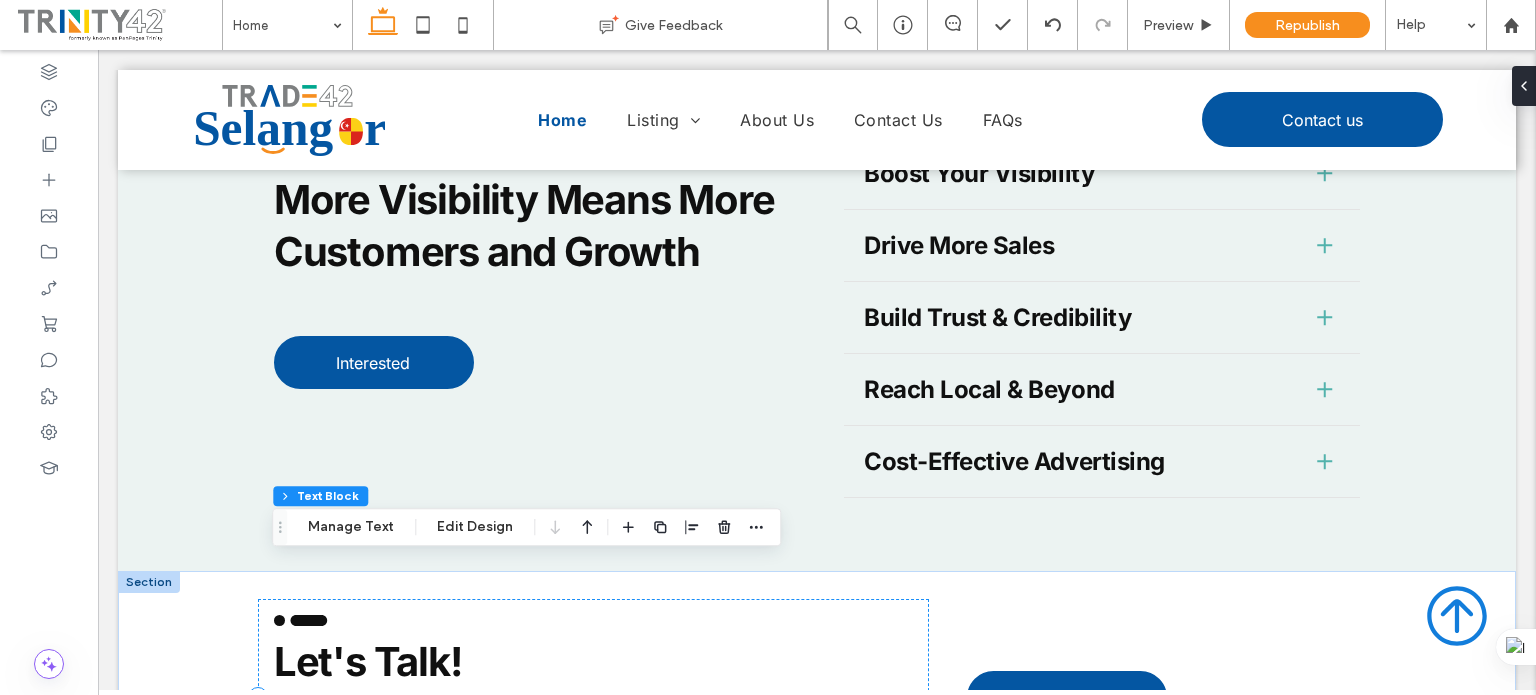 click on "Have questions about listing your business? Do reach out! Our team is ready to help you make the most of Trade42 Selangor." at bounding box center [542, 738] 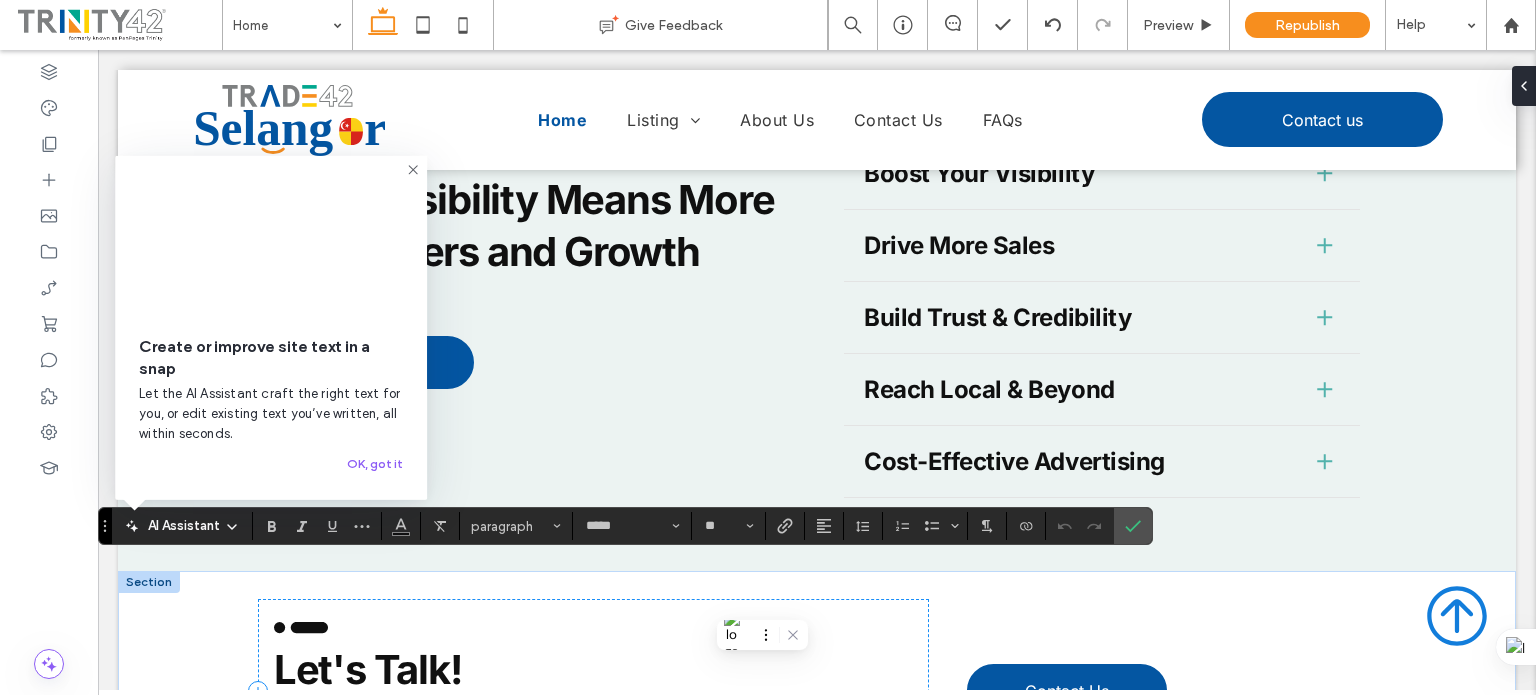 type on "*****" 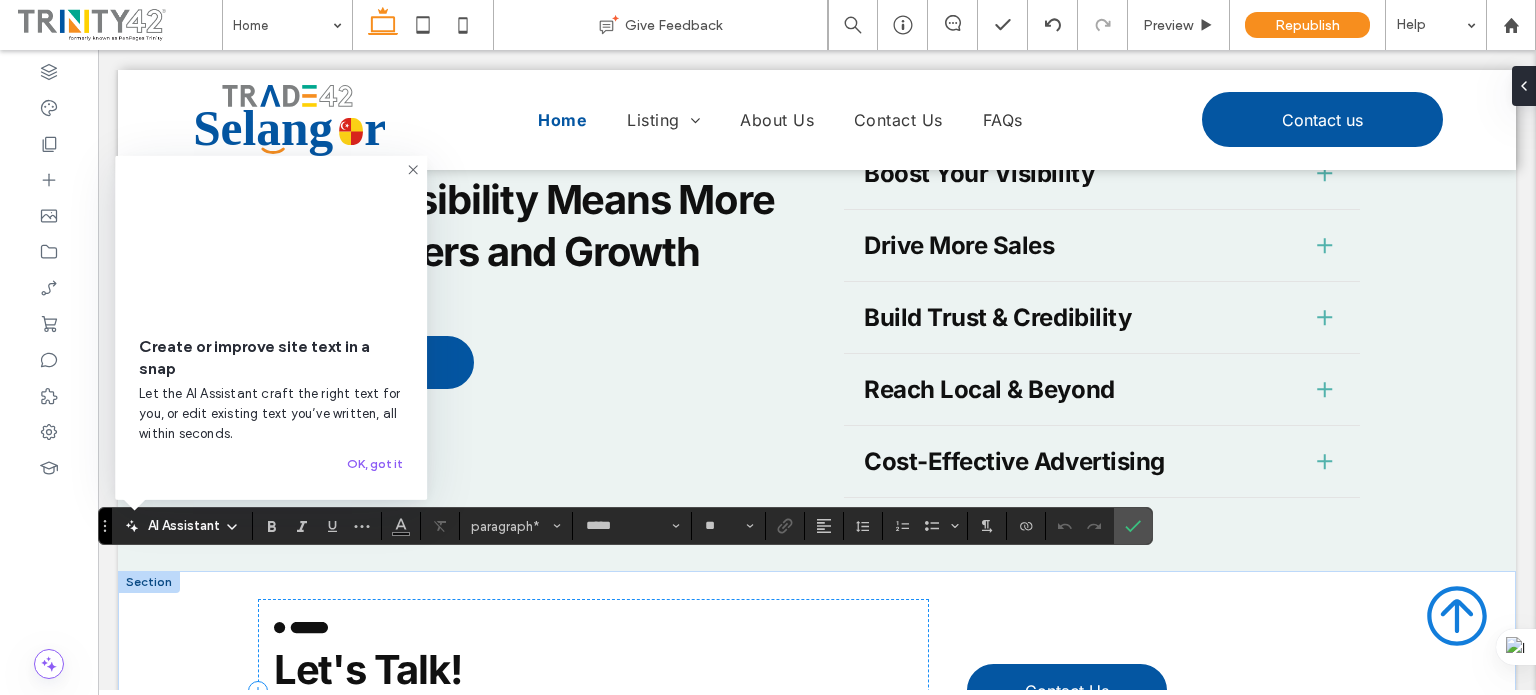 type 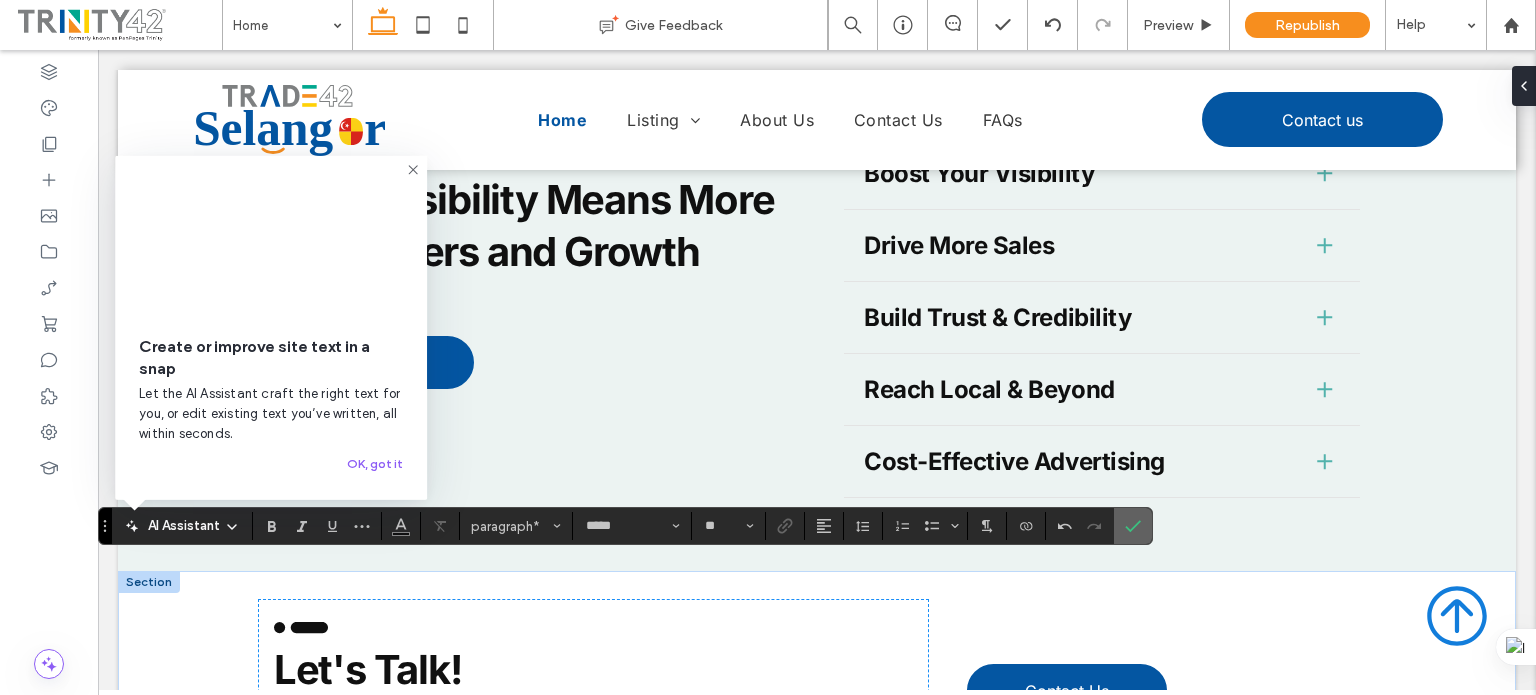click 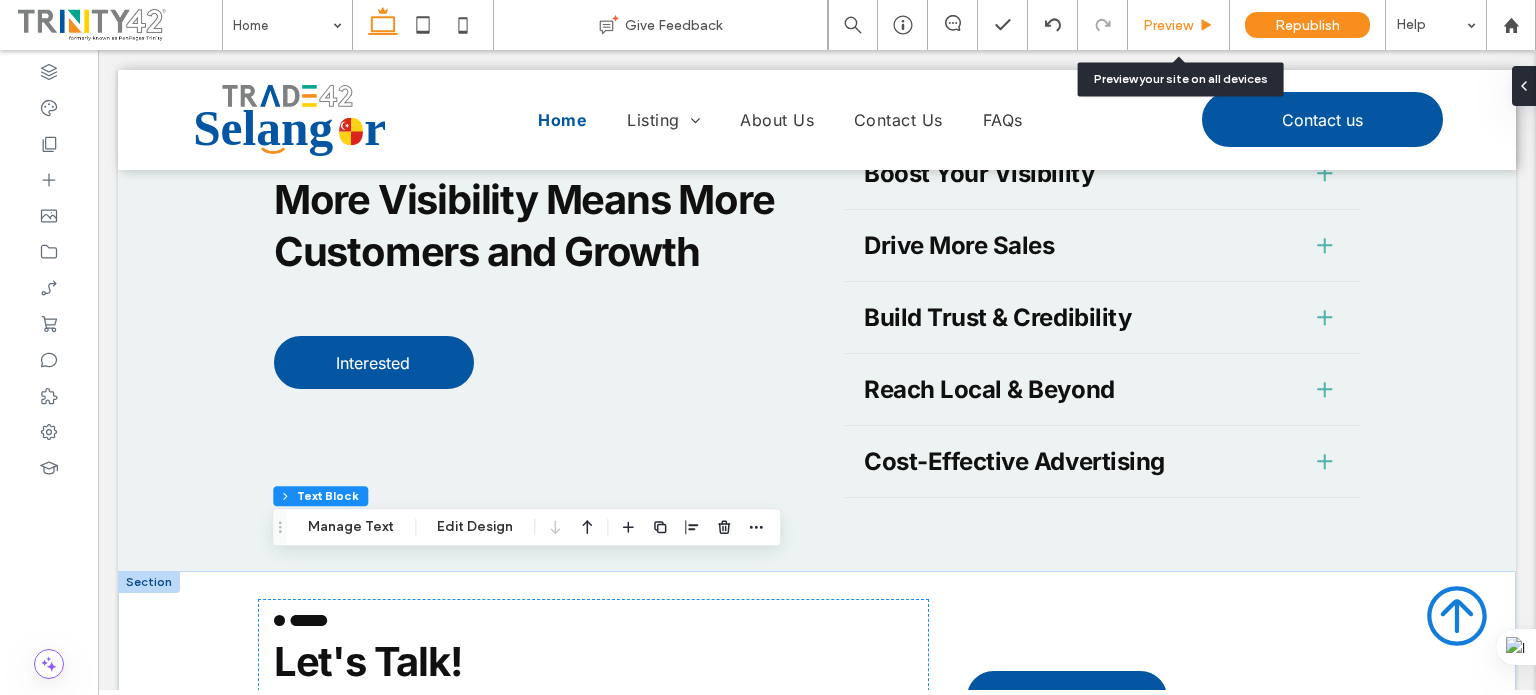 click on "Preview" at bounding box center (1178, 25) 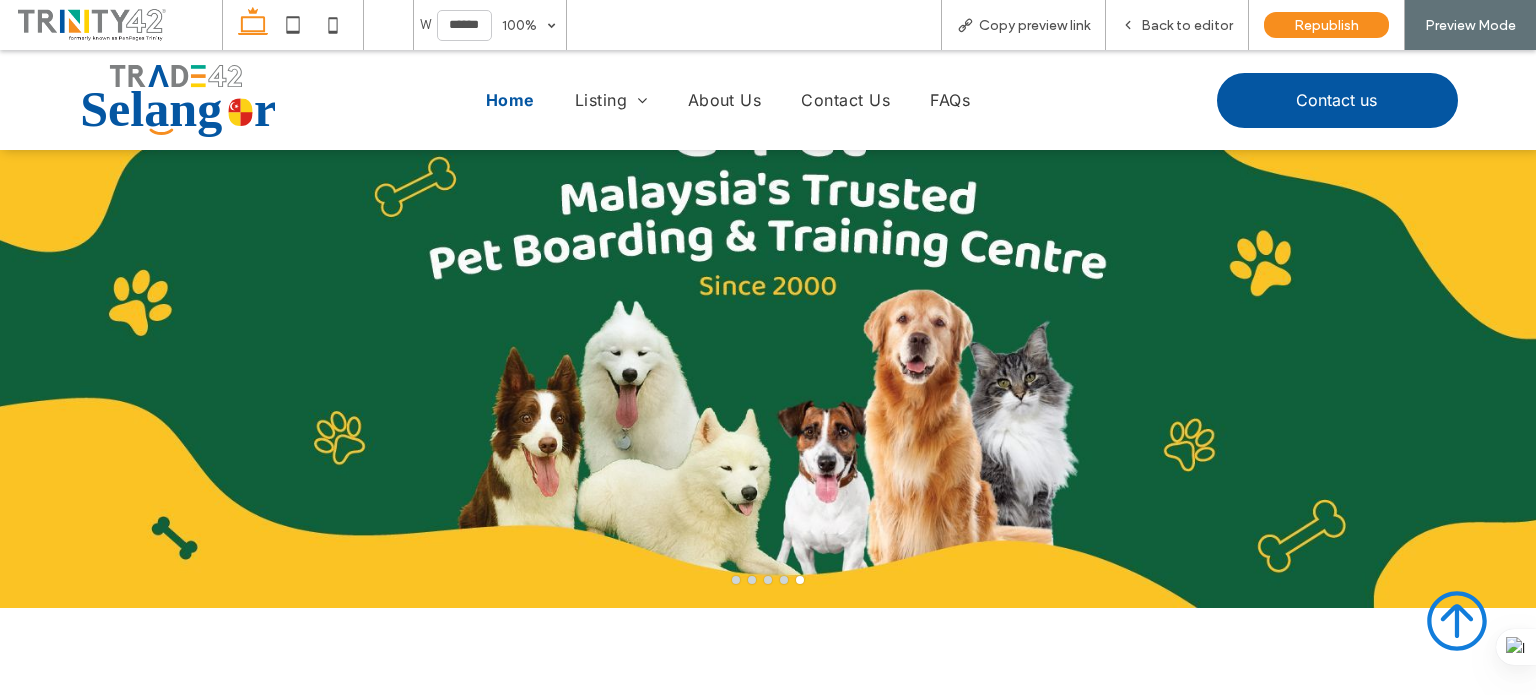 scroll, scrollTop: 0, scrollLeft: 0, axis: both 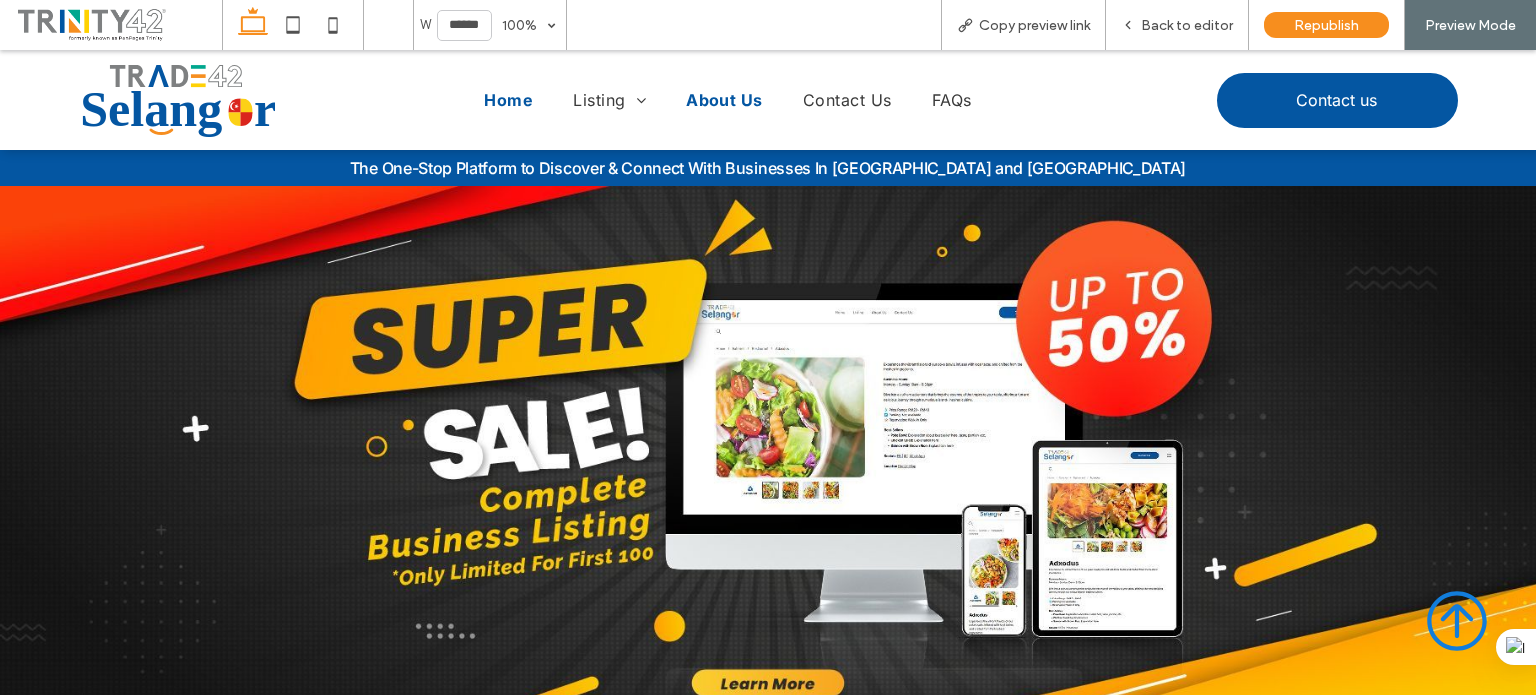 click on "About Us" at bounding box center [724, 100] 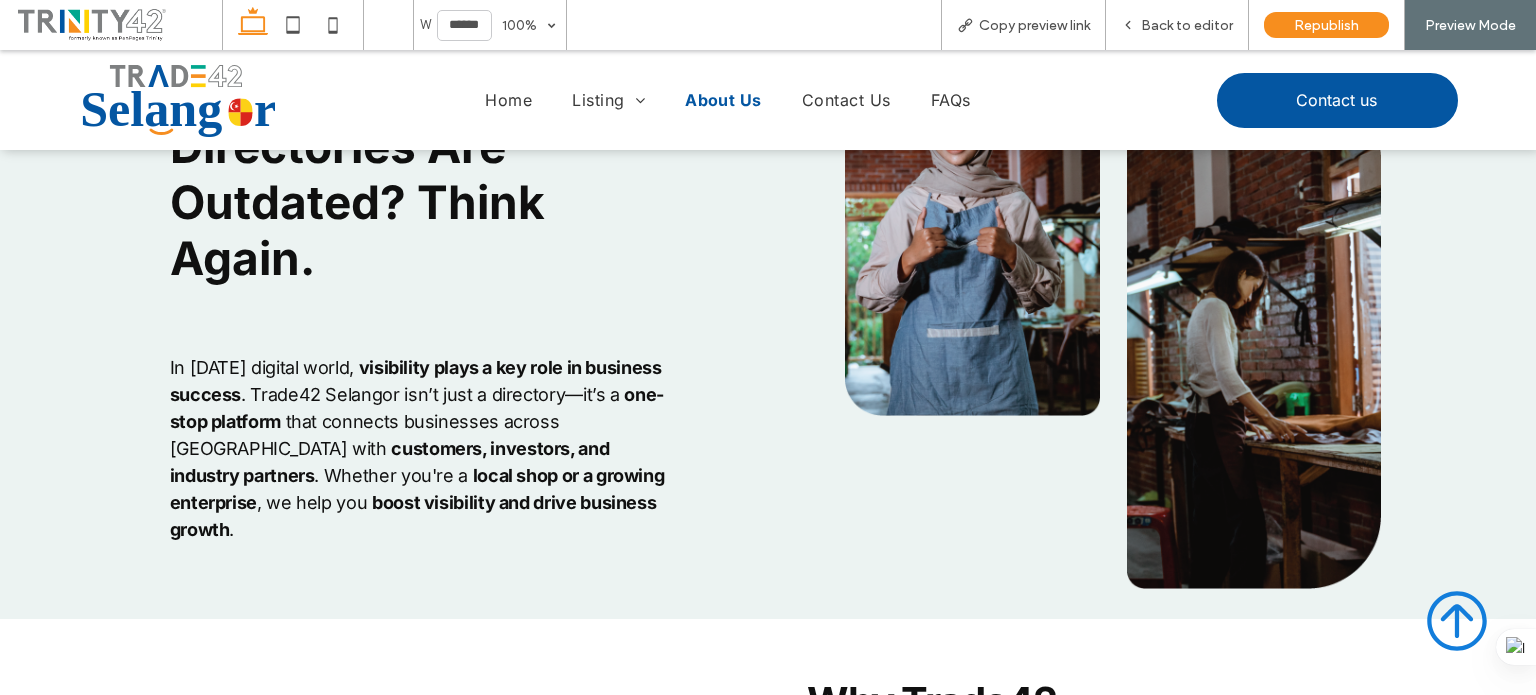 scroll, scrollTop: 232, scrollLeft: 0, axis: vertical 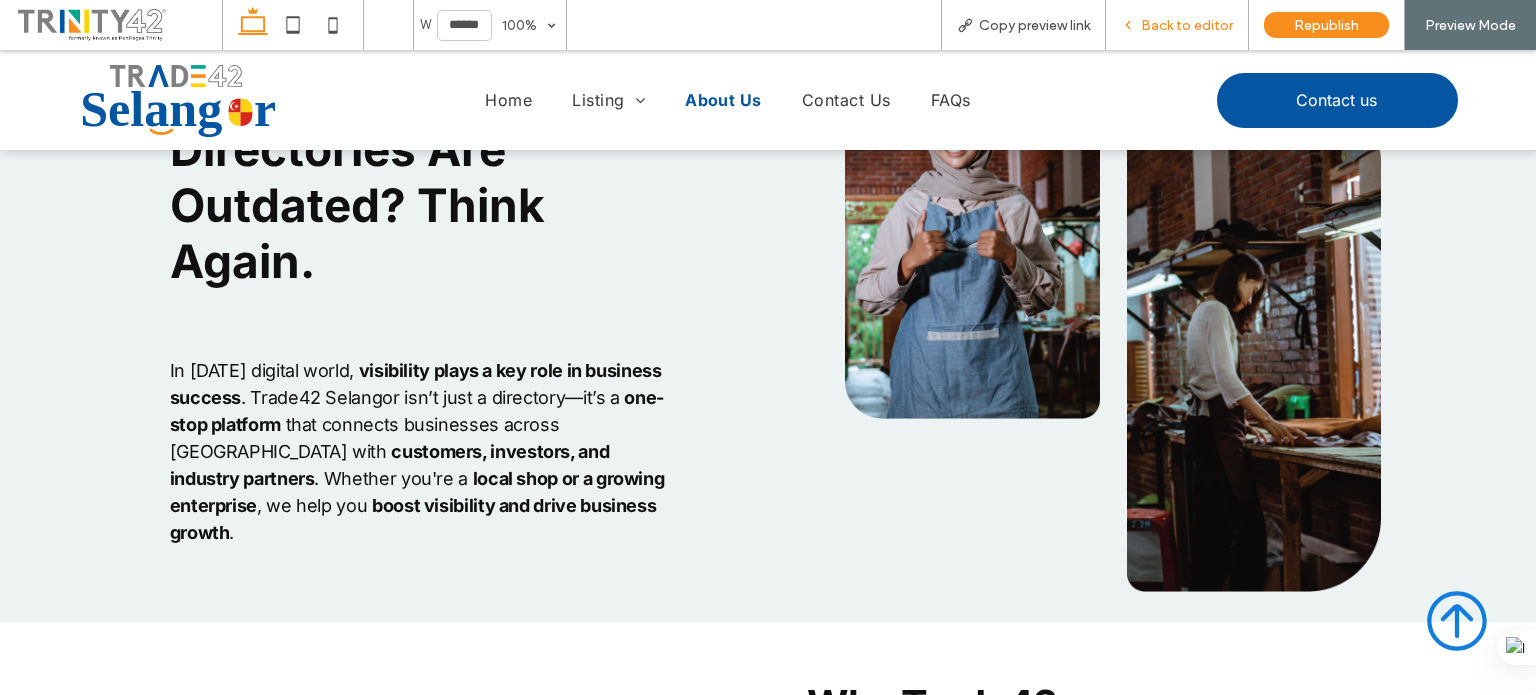 click 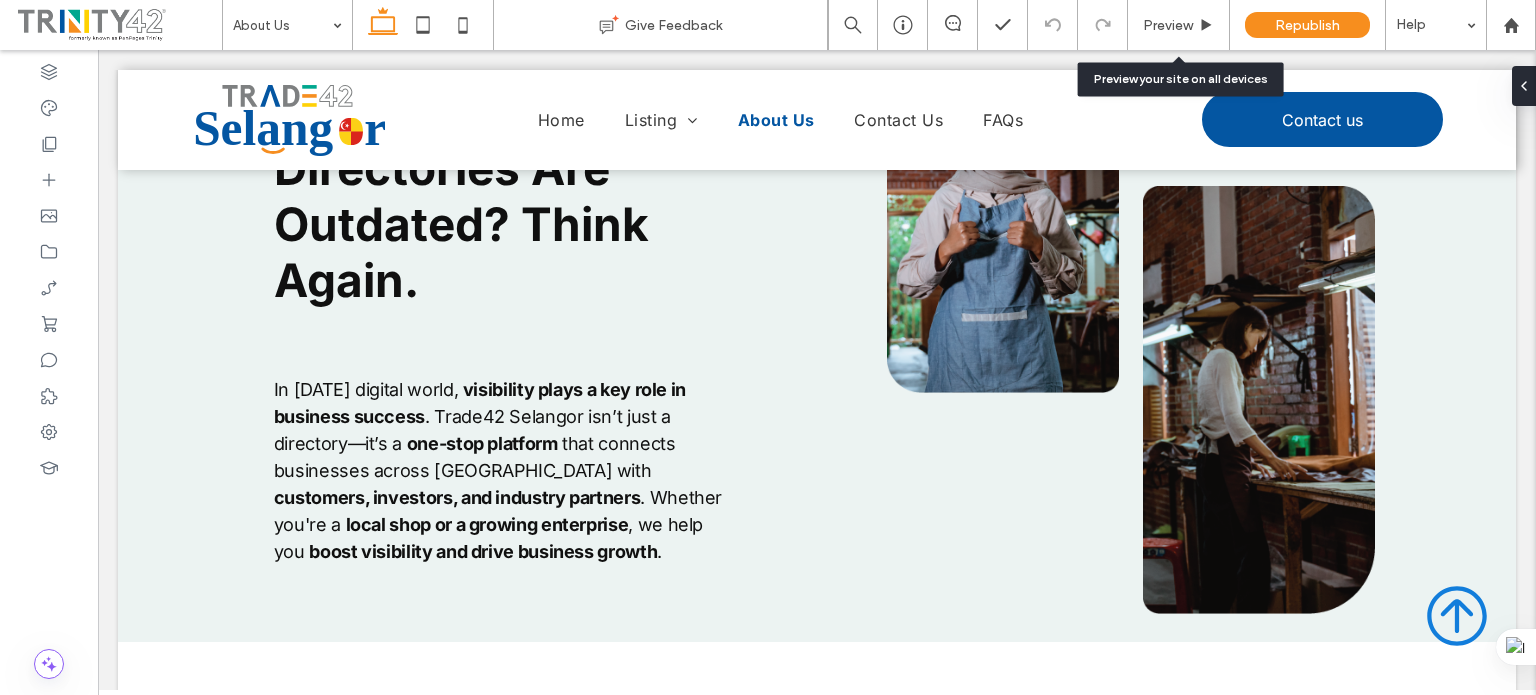 scroll, scrollTop: 228, scrollLeft: 0, axis: vertical 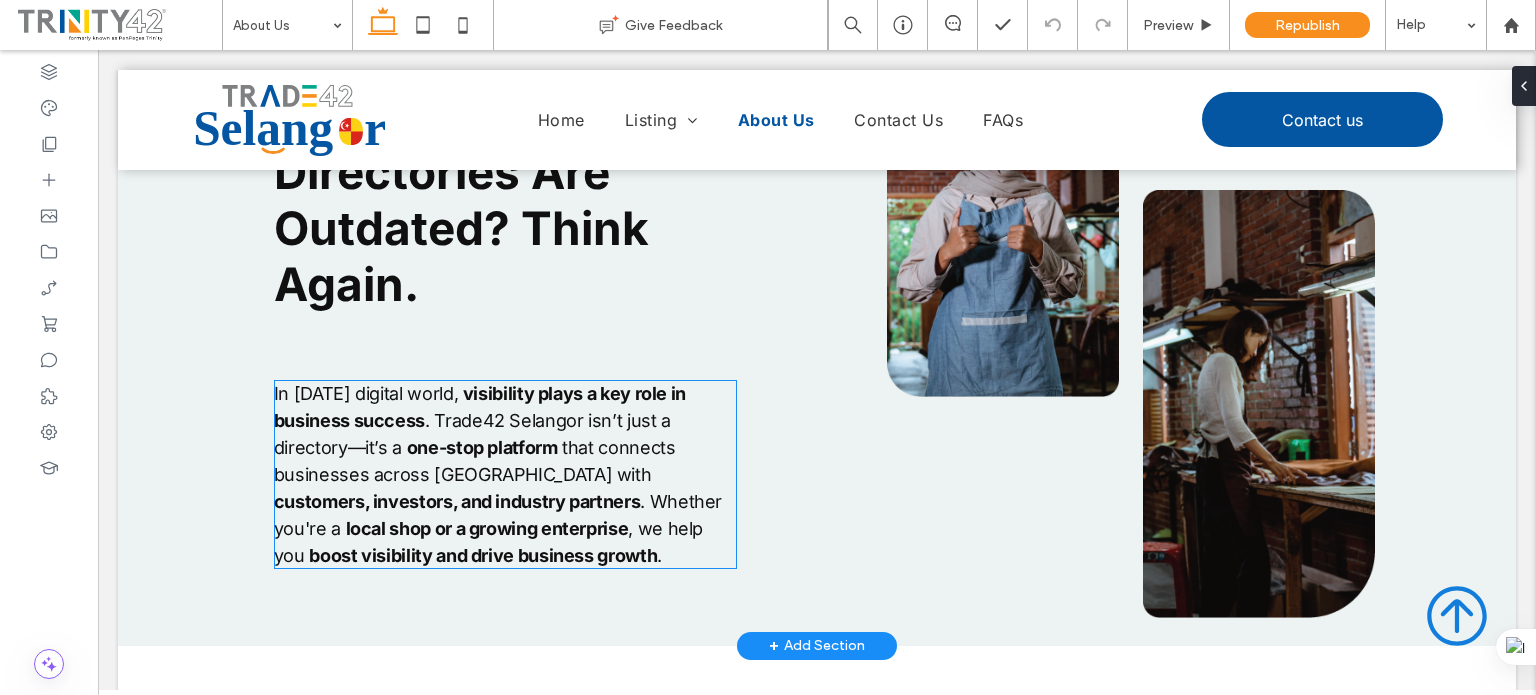 click on ". Trade42 Selangor isn’t just a directory—it’s a" at bounding box center (472, 434) 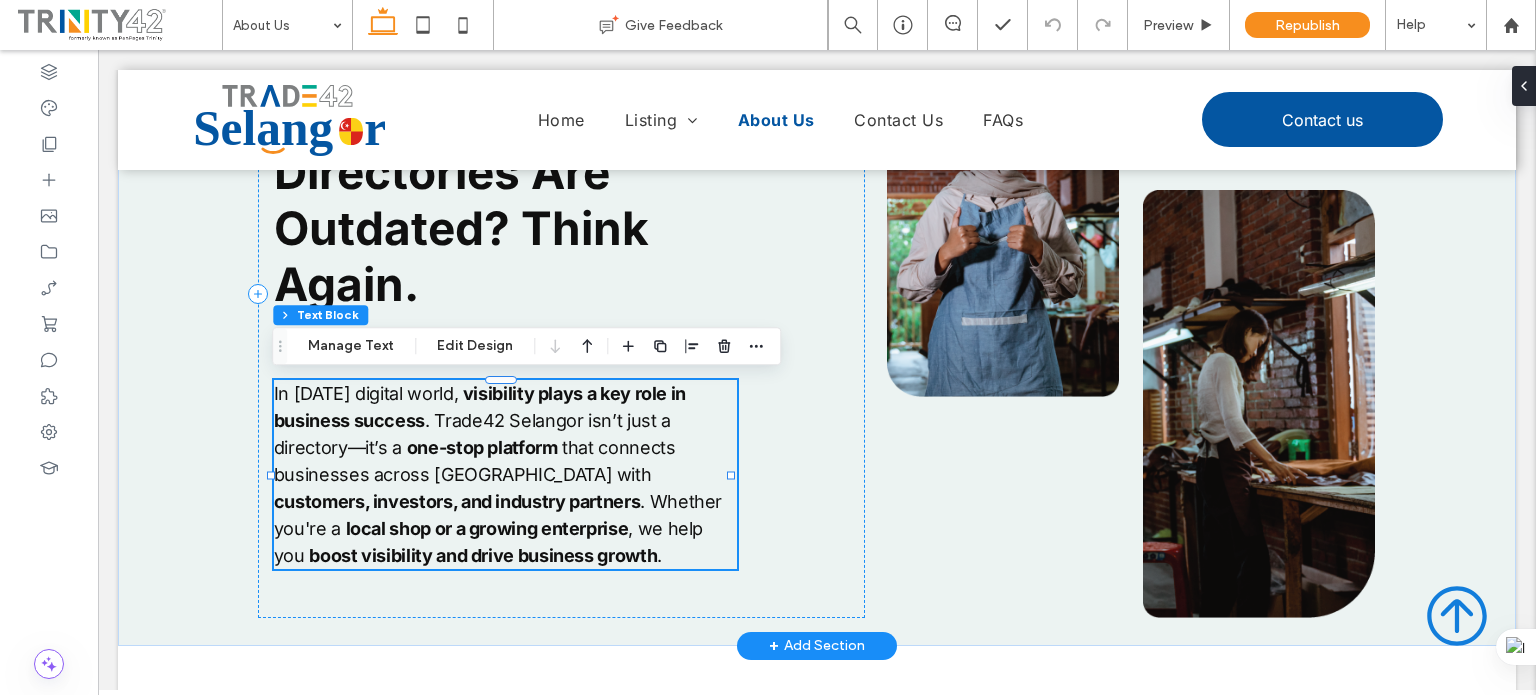 click on ". Trade42 Selangor isn’t just a directory—it’s a" at bounding box center [472, 434] 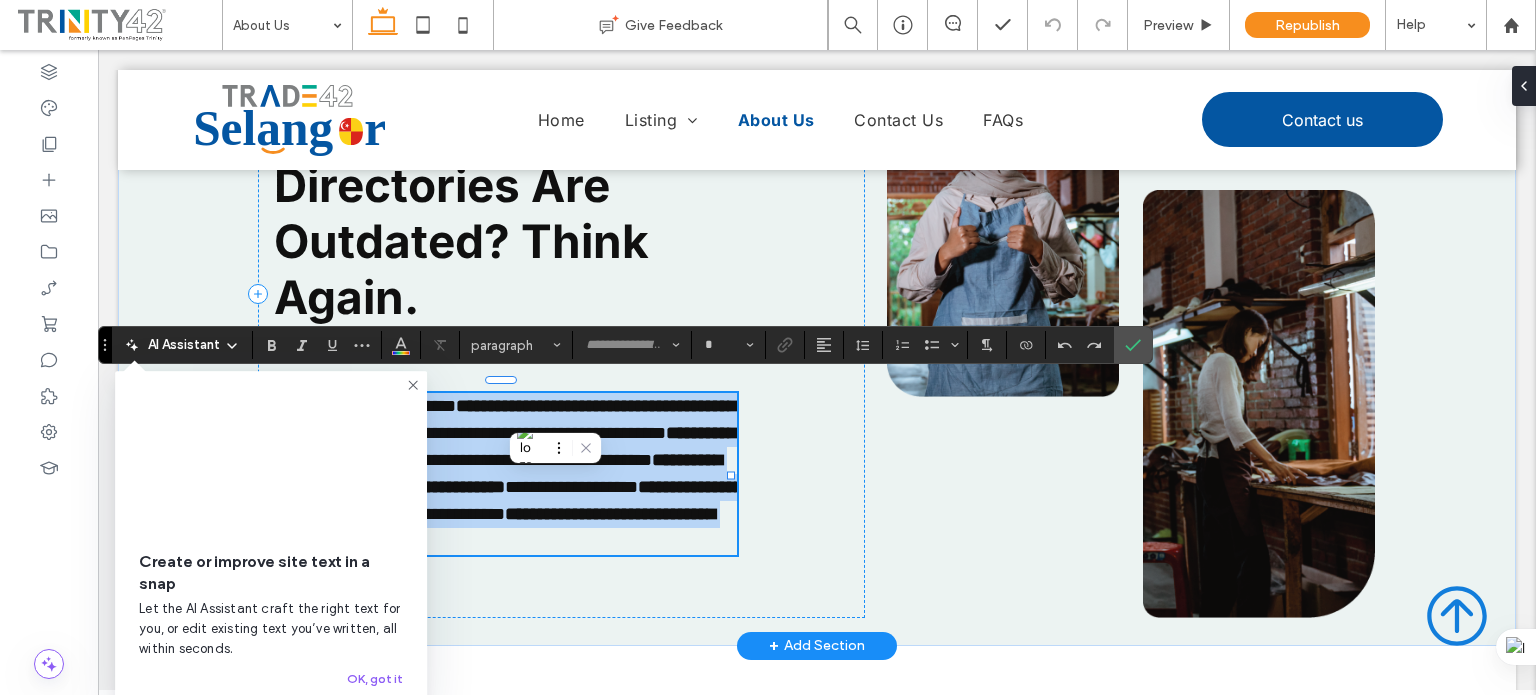 click on "**********" at bounding box center (494, 433) 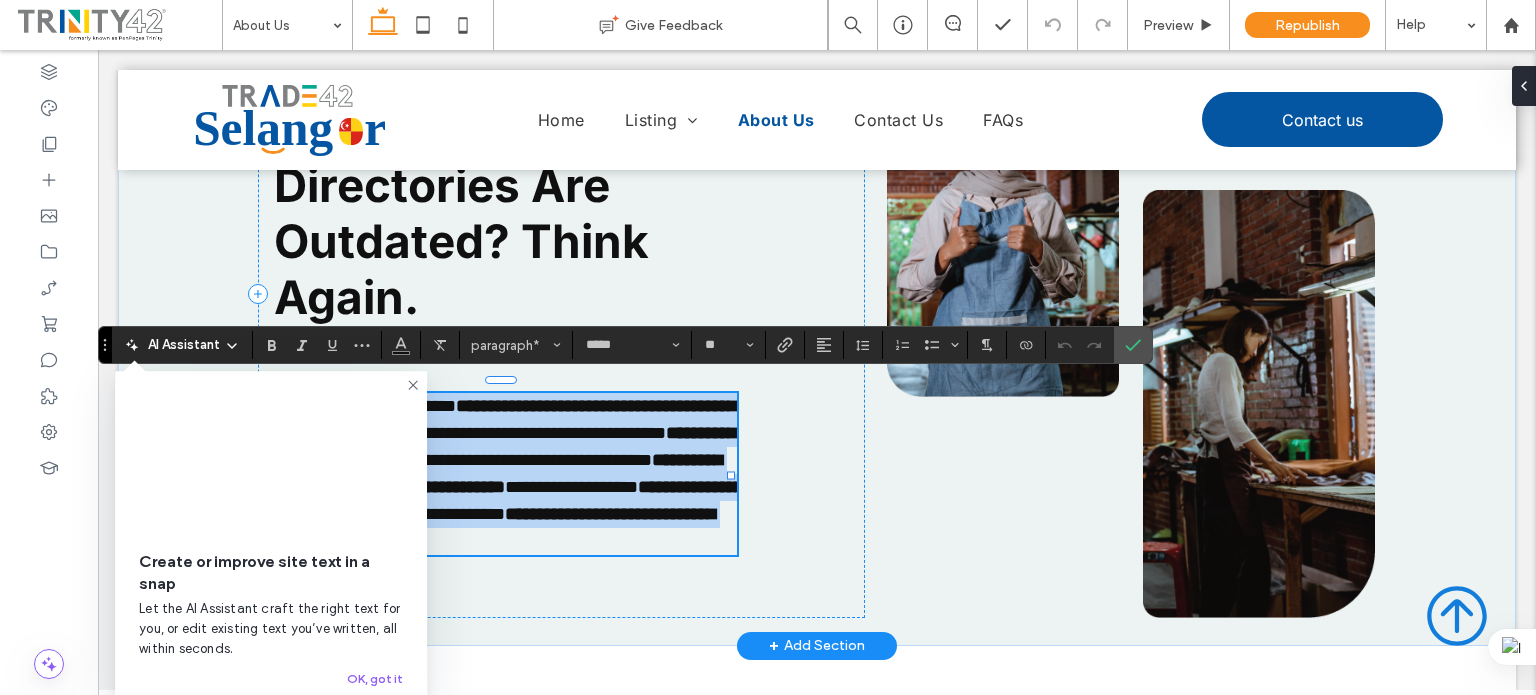 click on "**********" at bounding box center [494, 433] 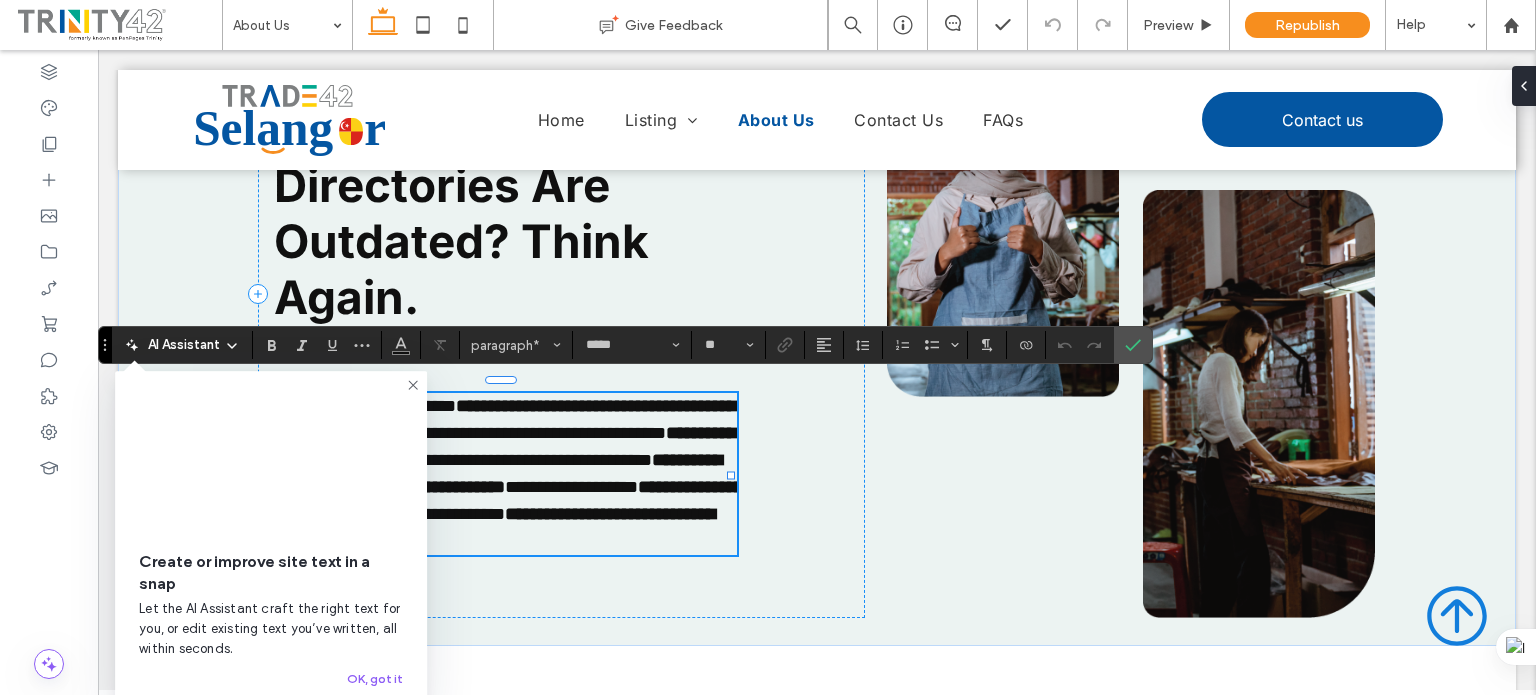 click 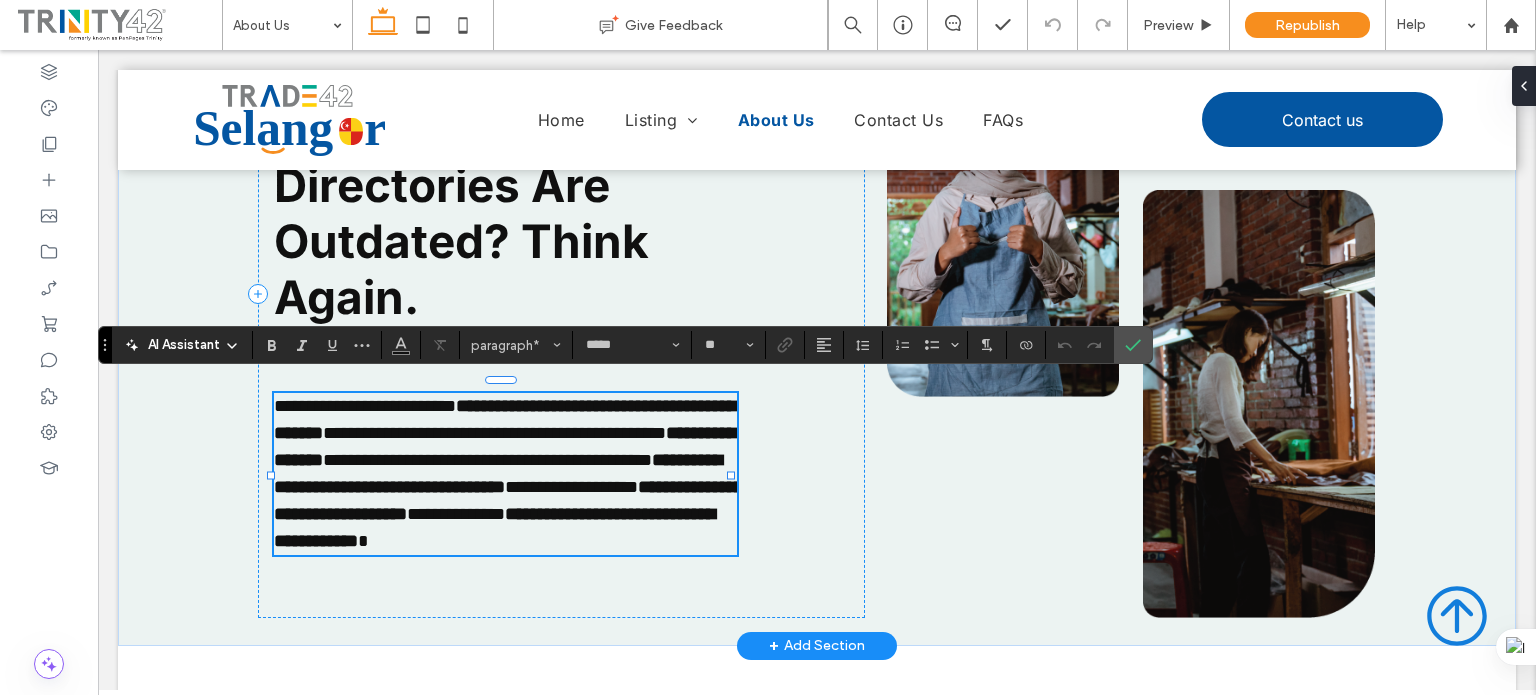 click on "**********" at bounding box center (494, 433) 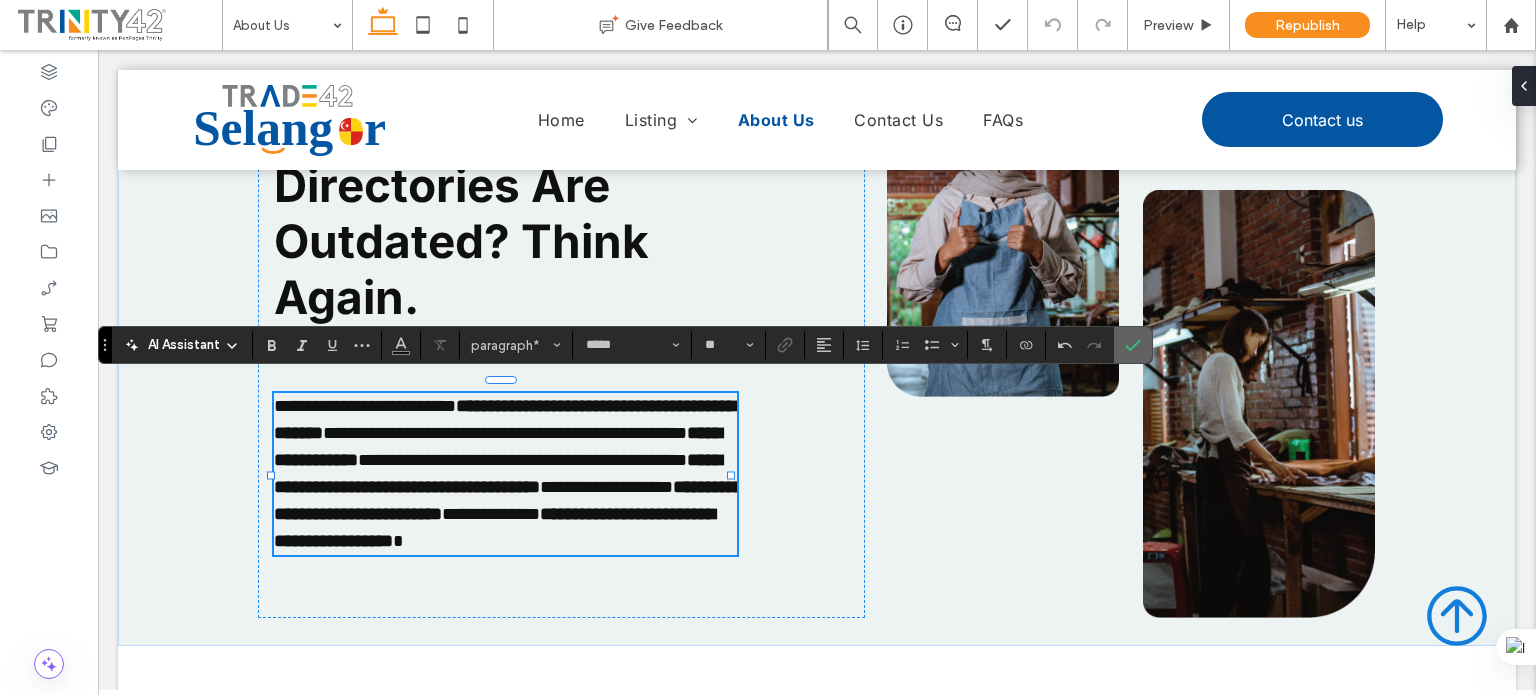 click 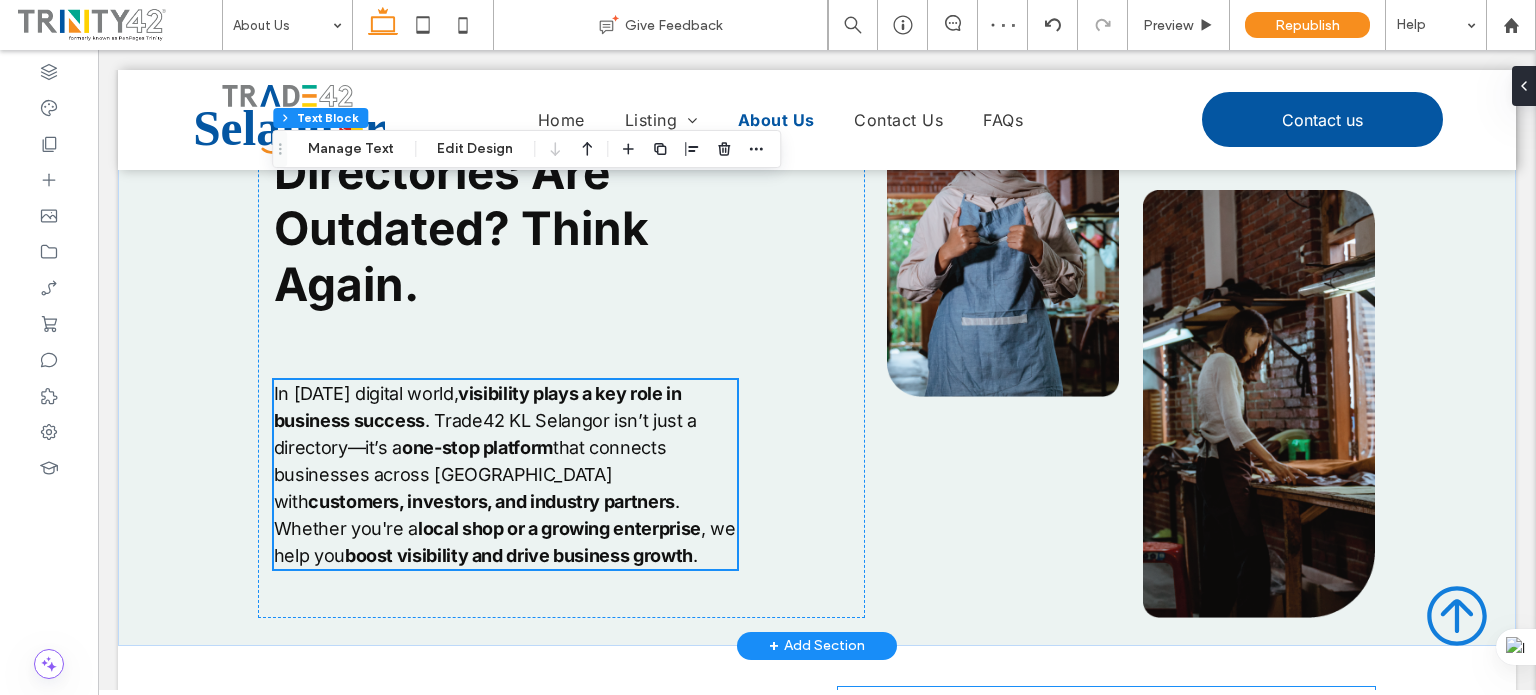scroll, scrollTop: 530, scrollLeft: 0, axis: vertical 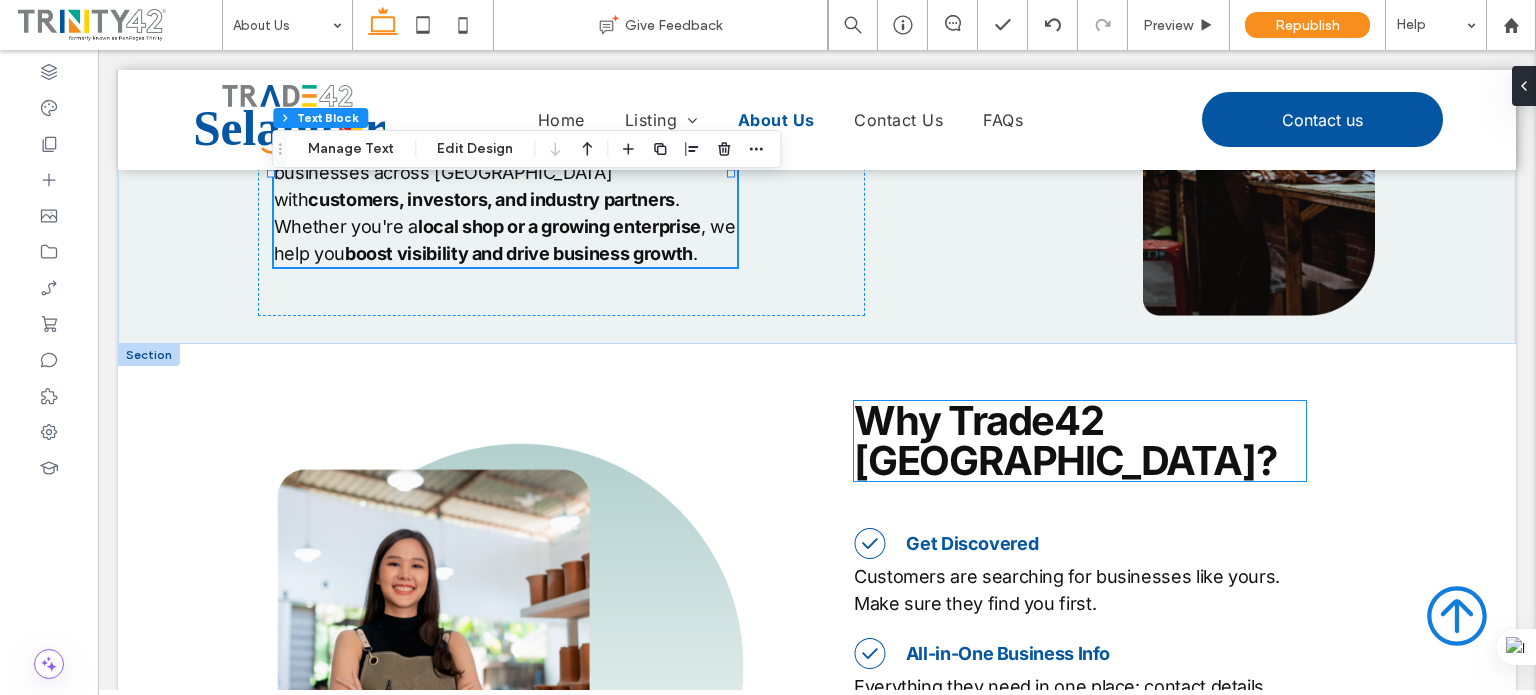 click on "Why Trade42 Selangor?" at bounding box center (1065, 440) 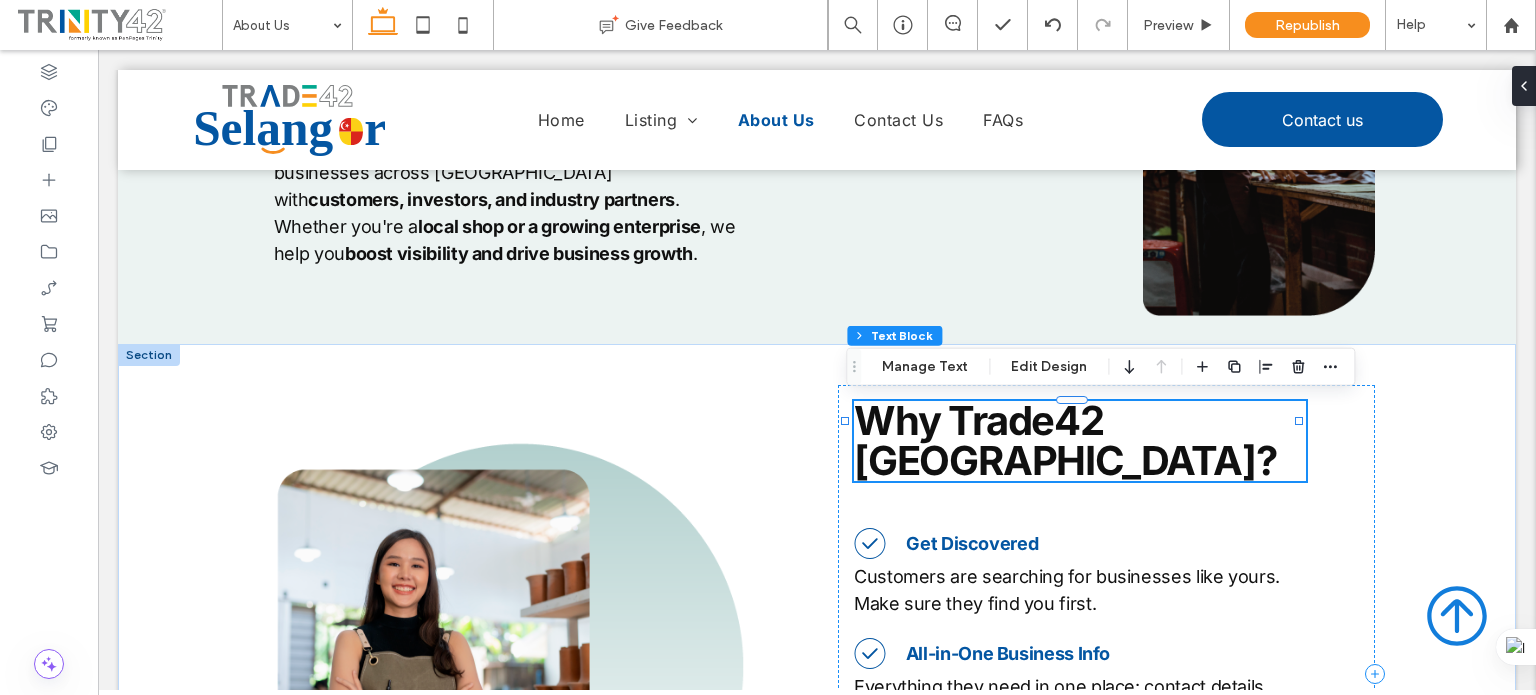 click on "Why Trade42 Selangor?" at bounding box center [1065, 440] 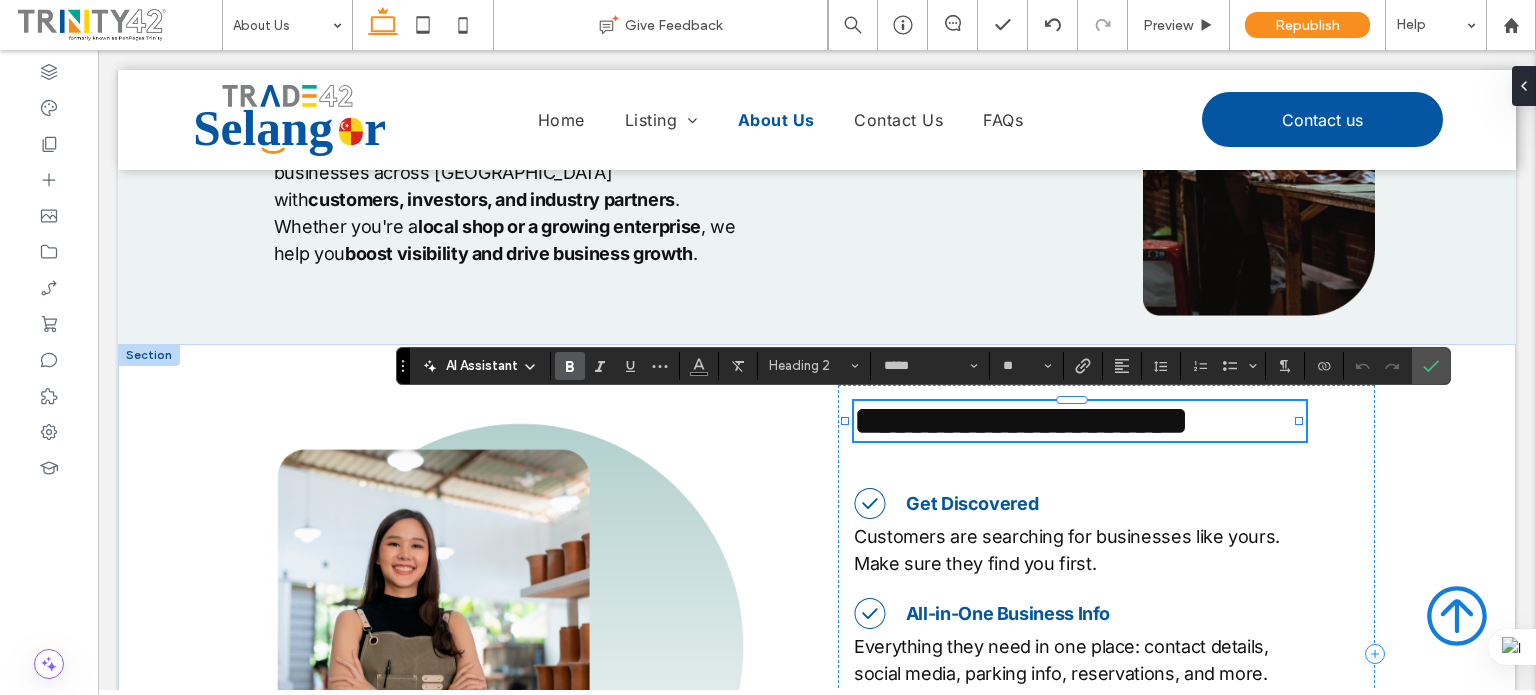 type on "*****" 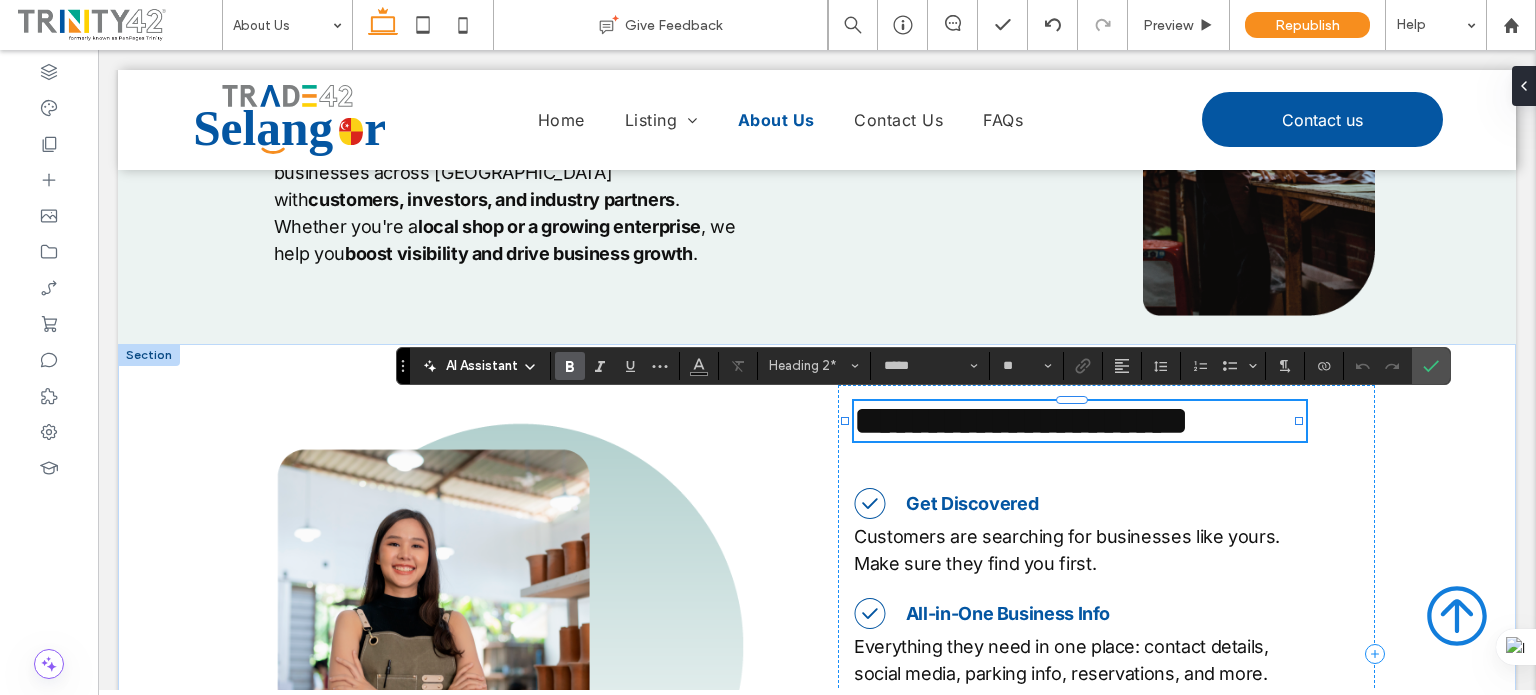 type 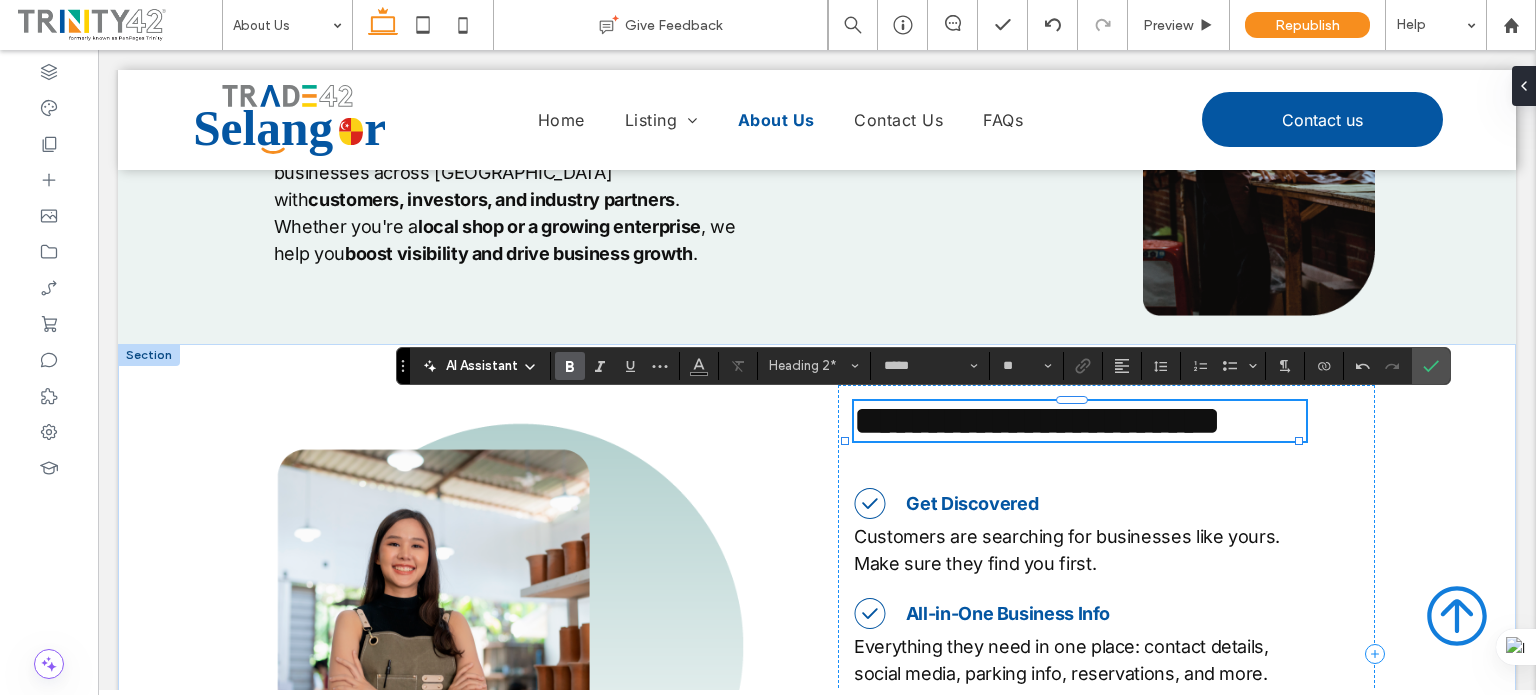scroll, scrollTop: 4, scrollLeft: 0, axis: vertical 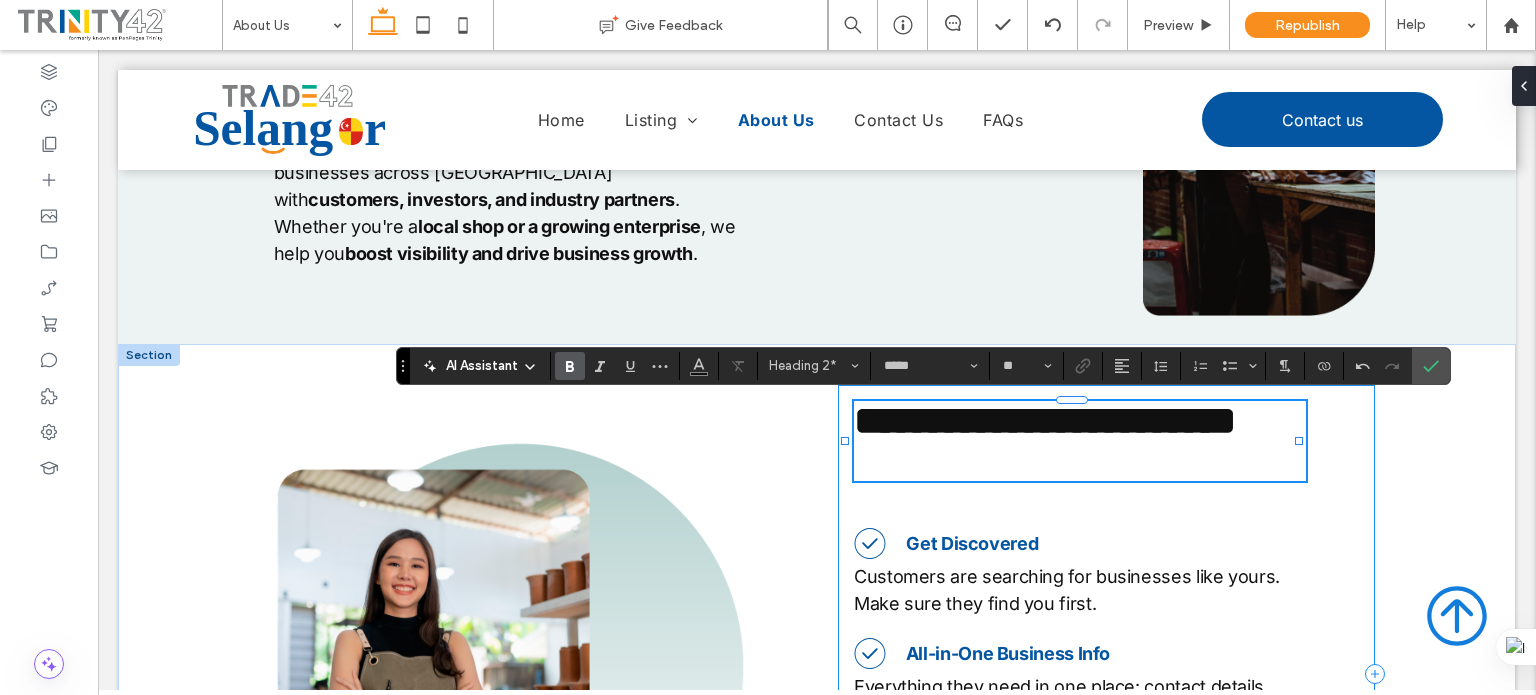 drag, startPoint x: 1317, startPoint y: 435, endPoint x: 1325, endPoint y: 443, distance: 11.313708 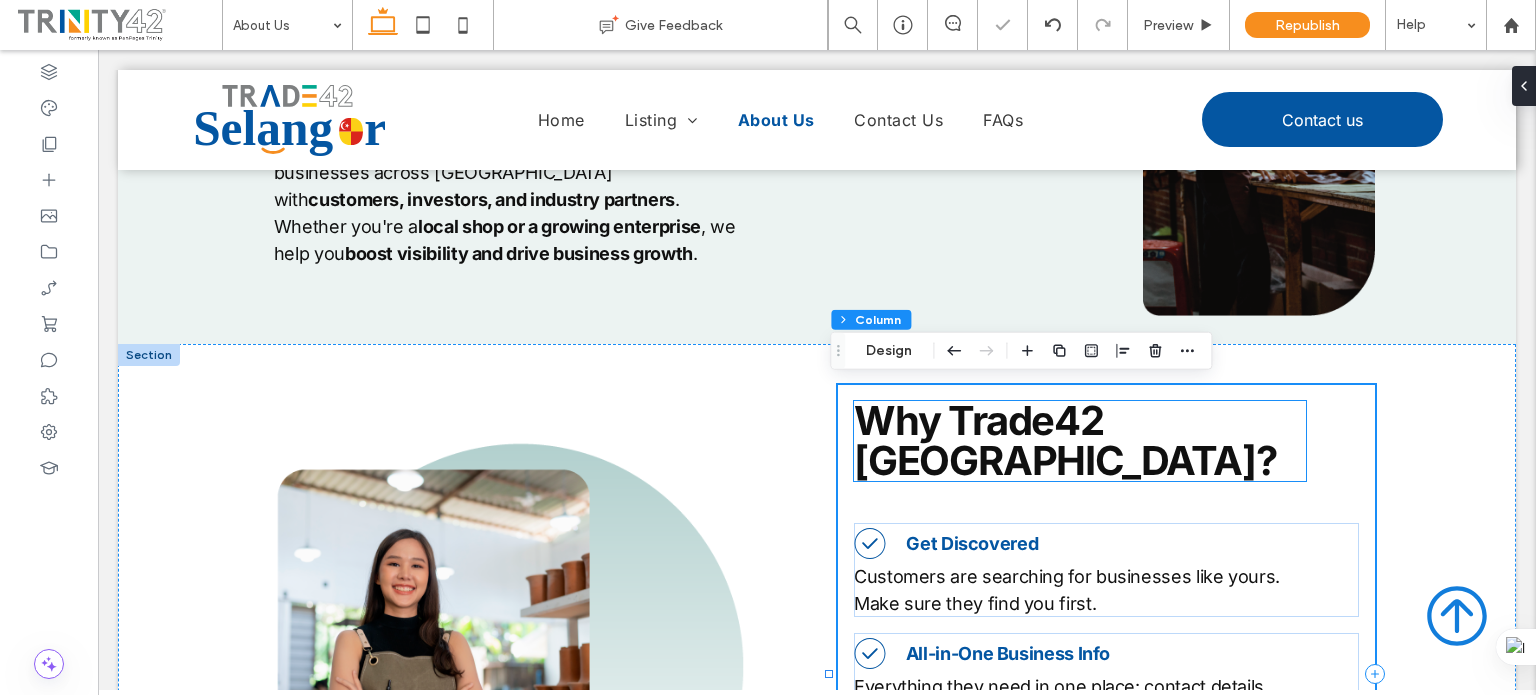 click on "Why Trade42 KL Selangor?" at bounding box center (1065, 440) 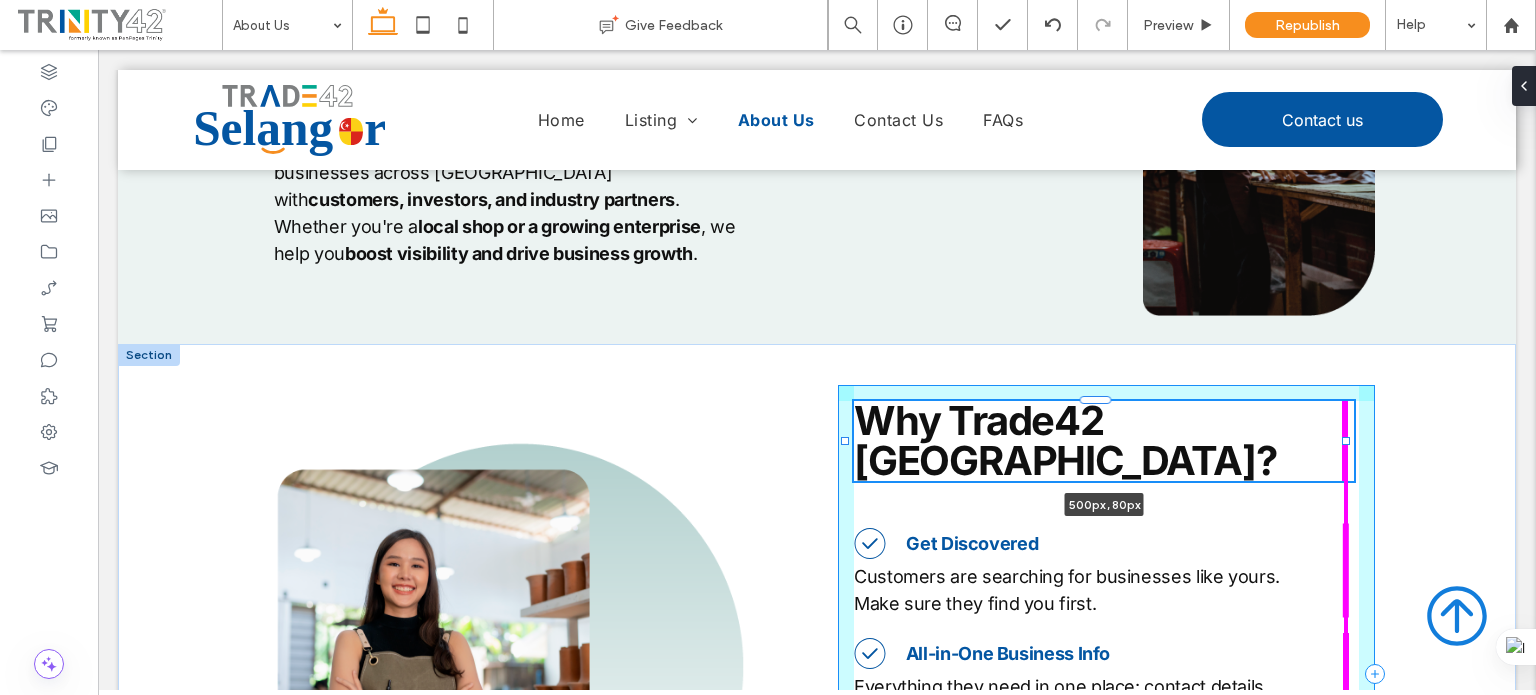drag, startPoint x: 1300, startPoint y: 439, endPoint x: 1344, endPoint y: 439, distance: 44 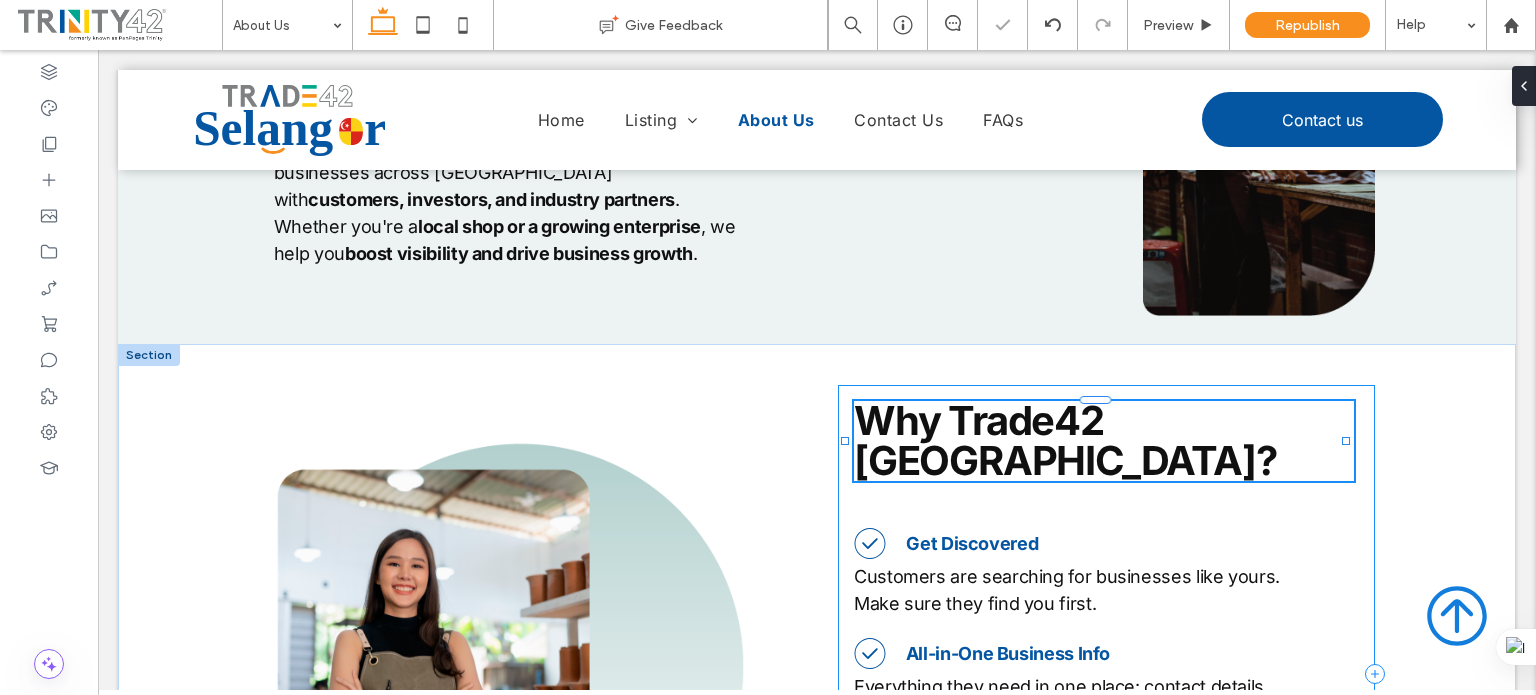type on "***" 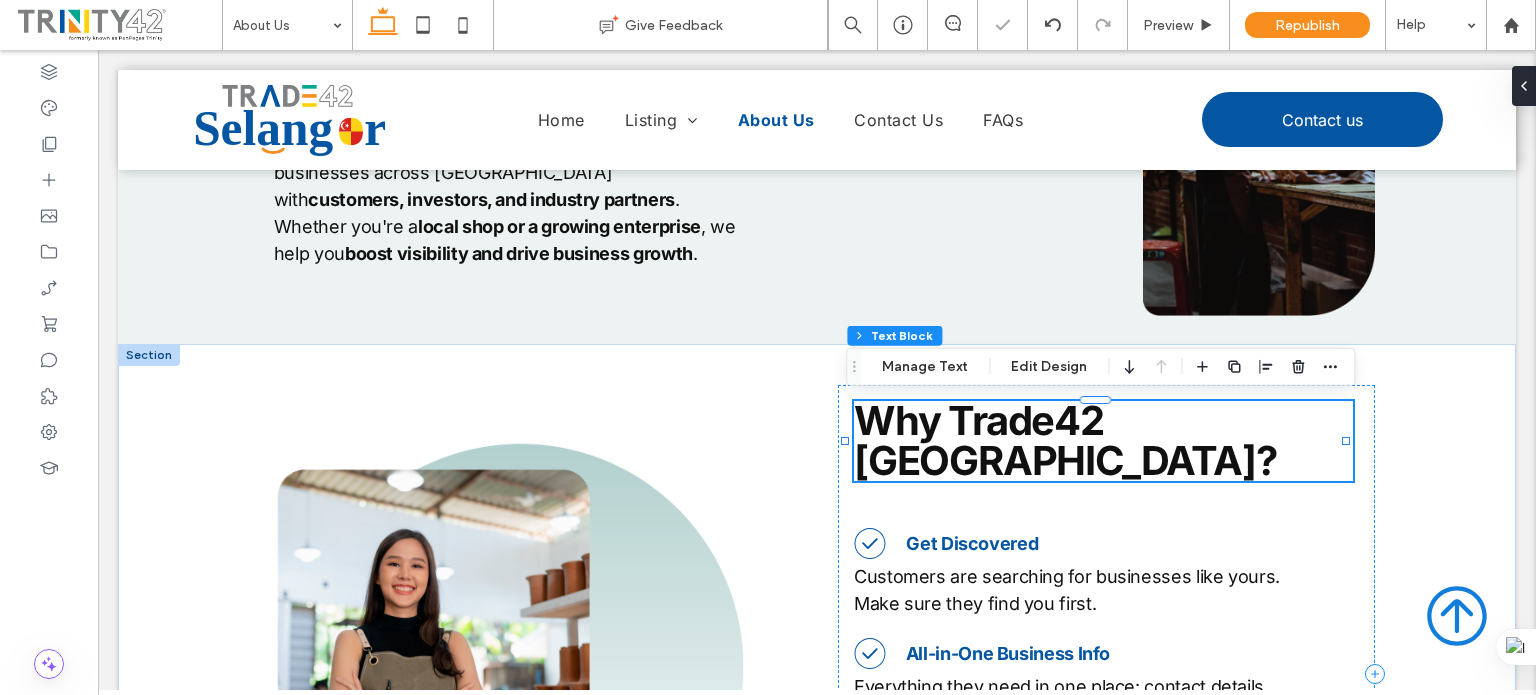 click on "Why Trade42 KL Selangor?" at bounding box center (1065, 440) 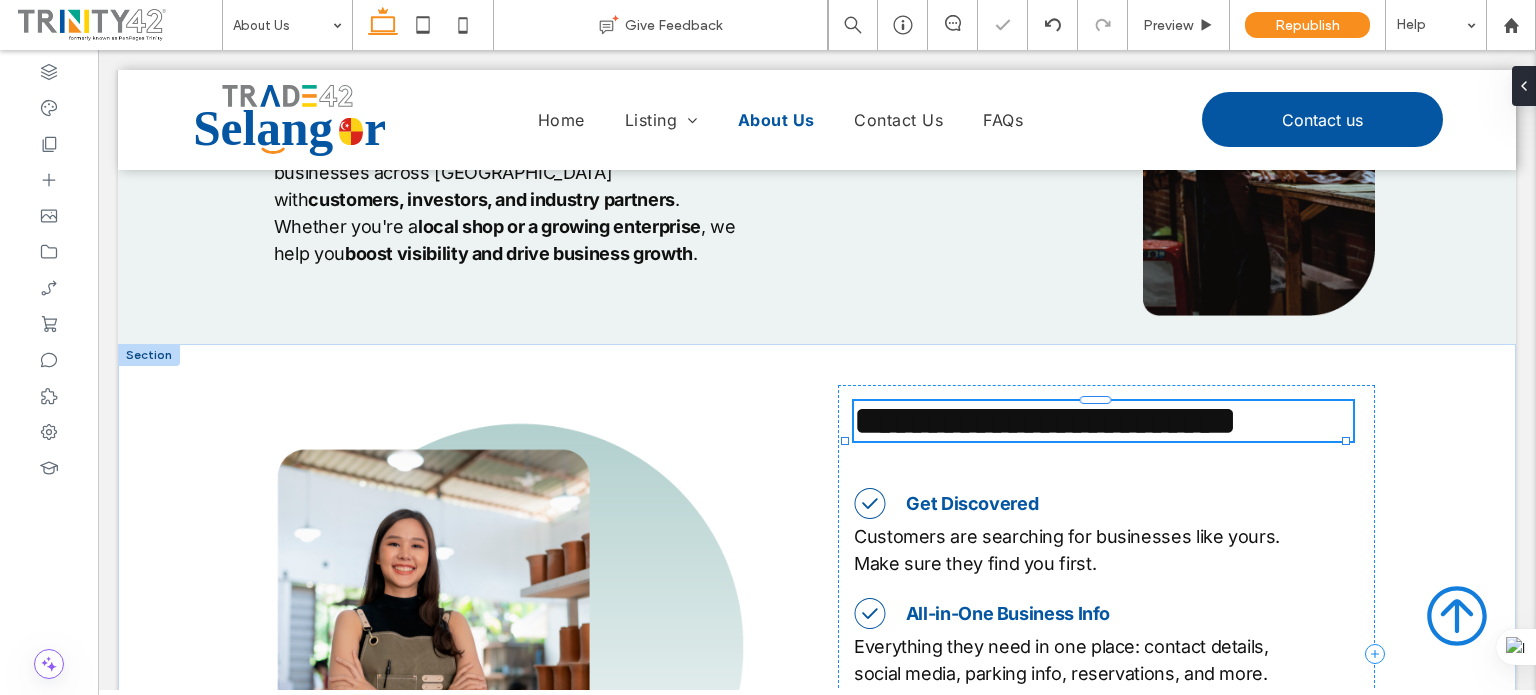 click on "**********" at bounding box center [1103, 421] 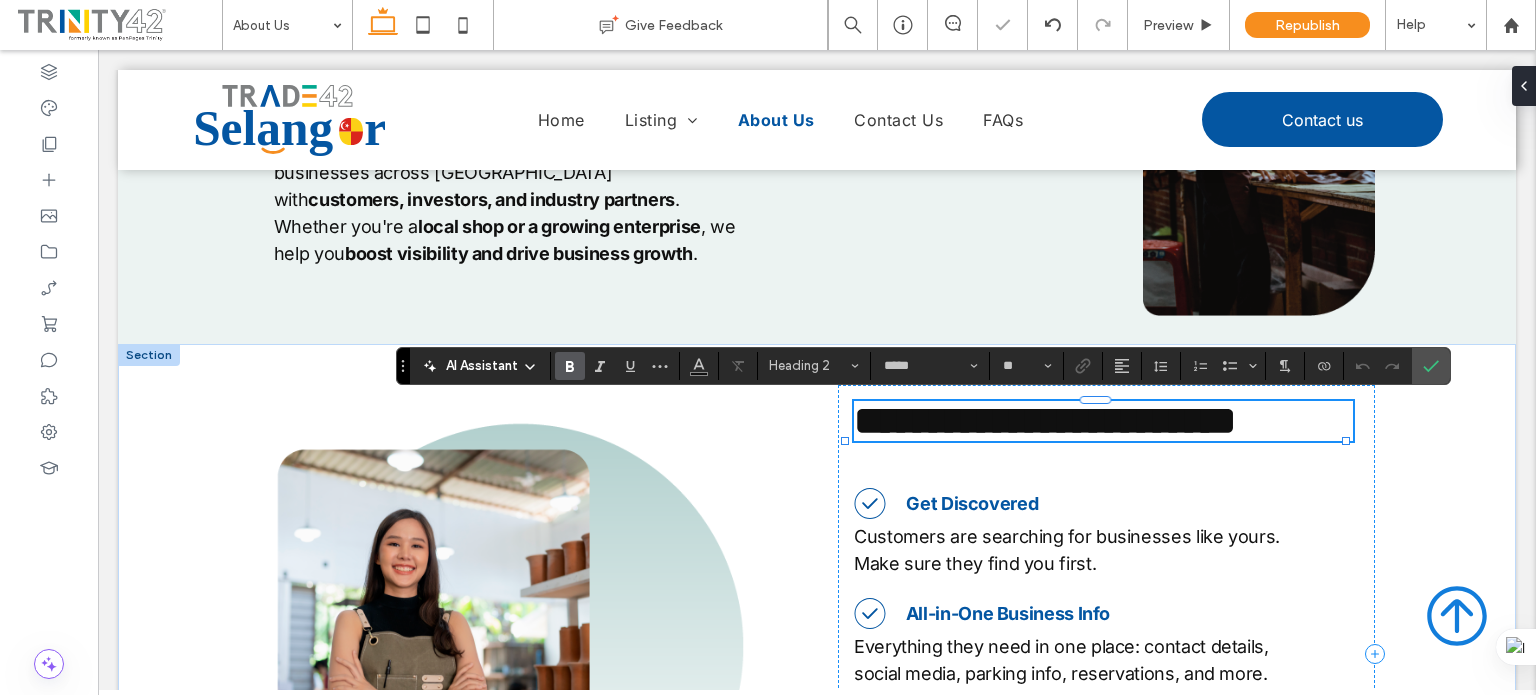 type on "*****" 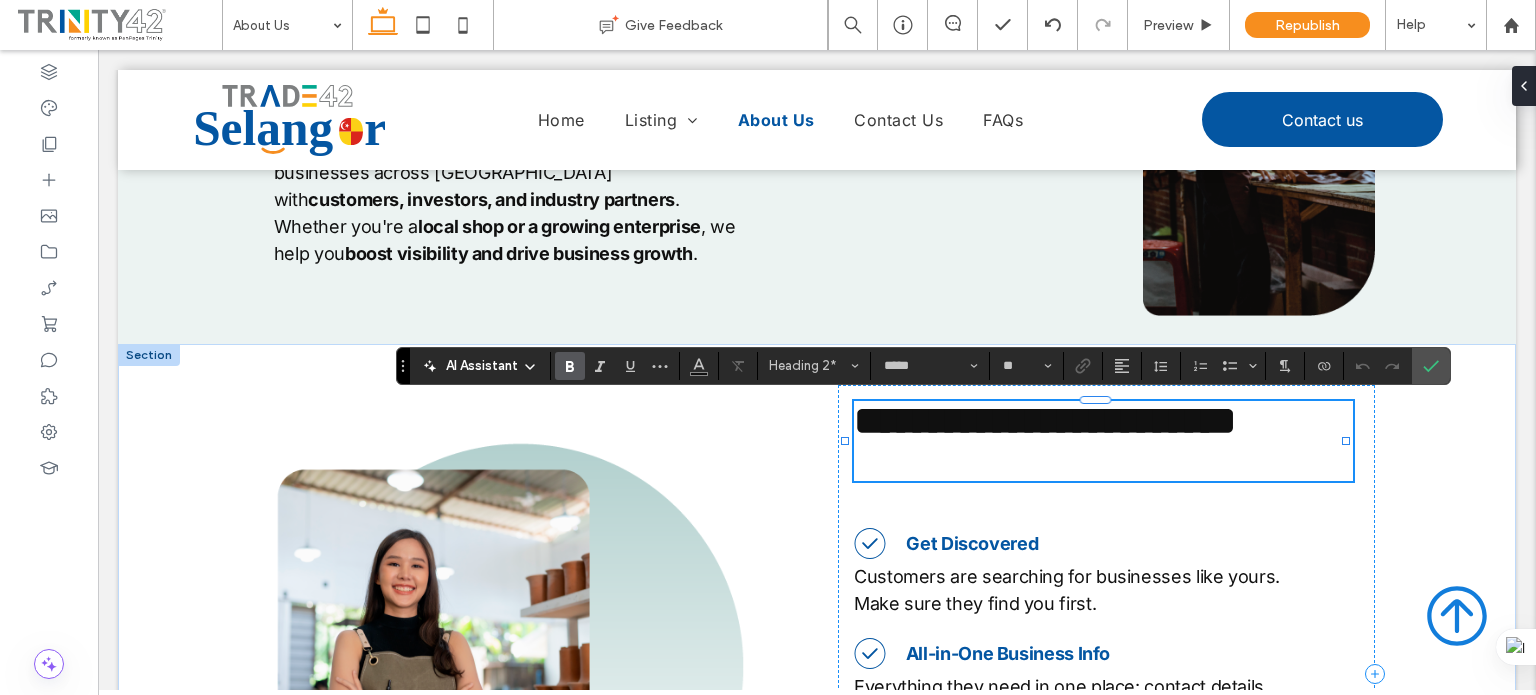 click on "******" at bounding box center [98, 50] 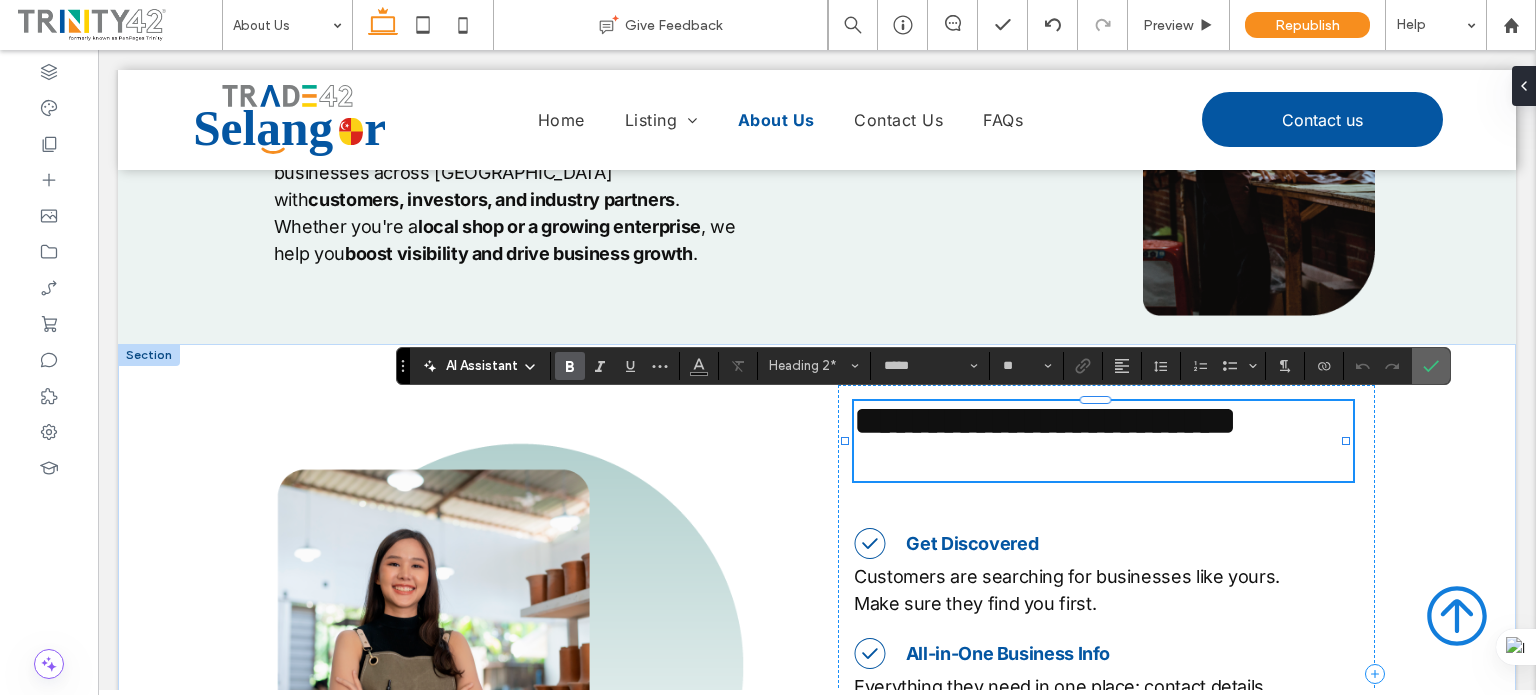 click 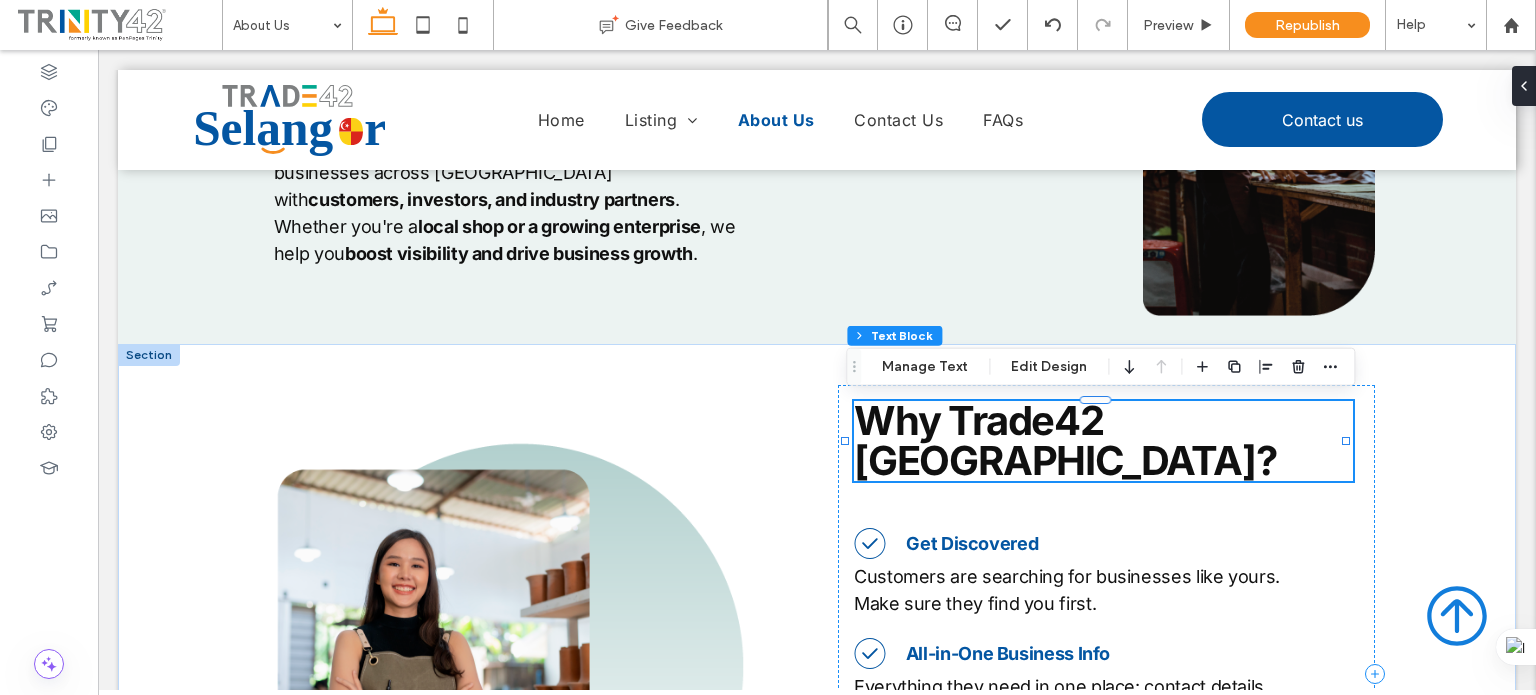 click on "Why Trade42 KL Selangor?" at bounding box center (1065, 440) 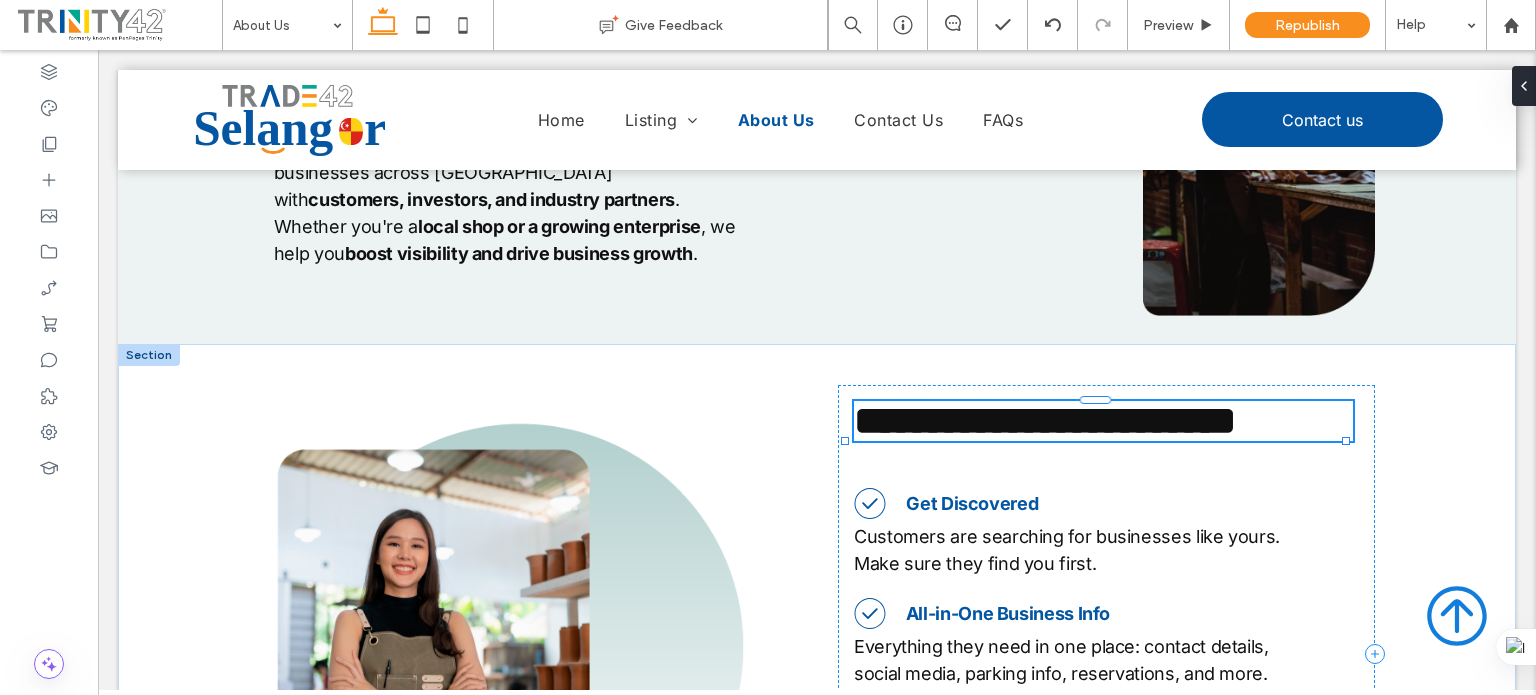 type on "*****" 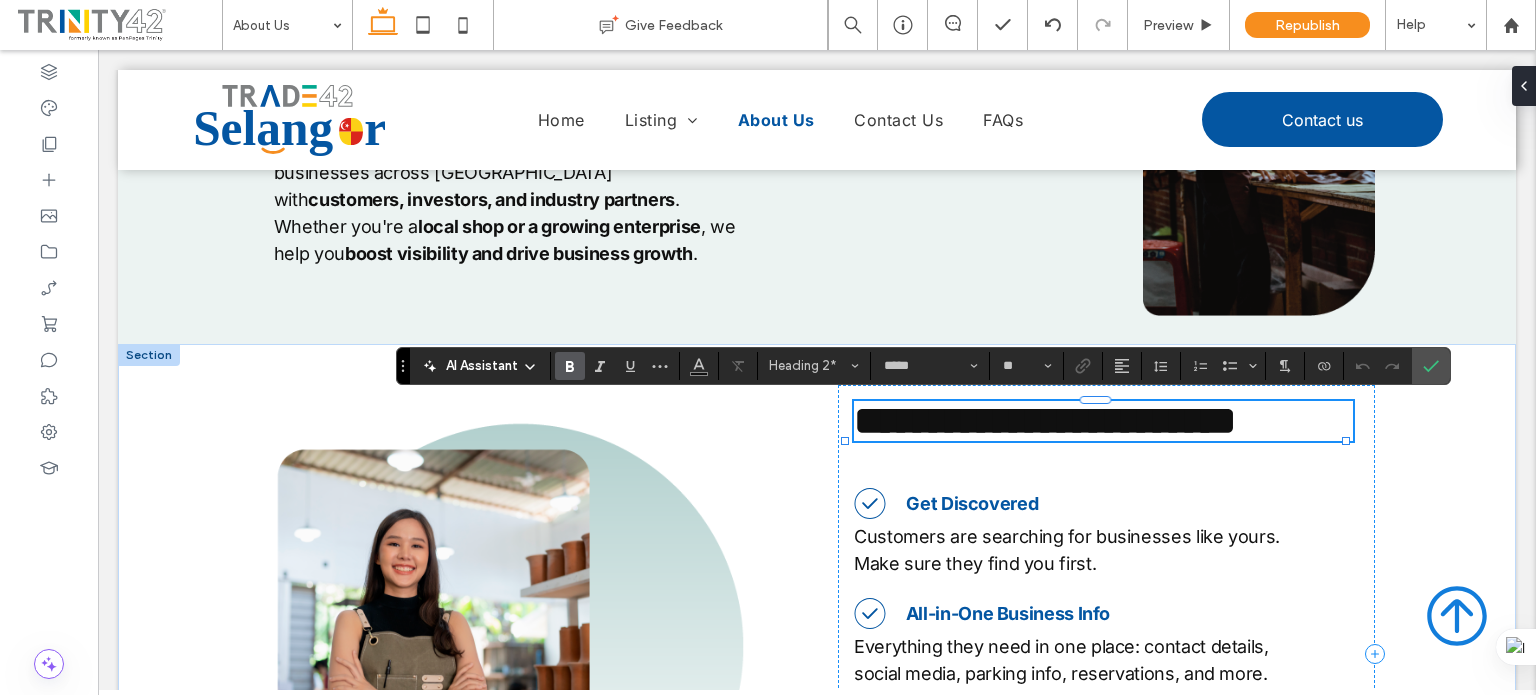 scroll, scrollTop: 4, scrollLeft: 0, axis: vertical 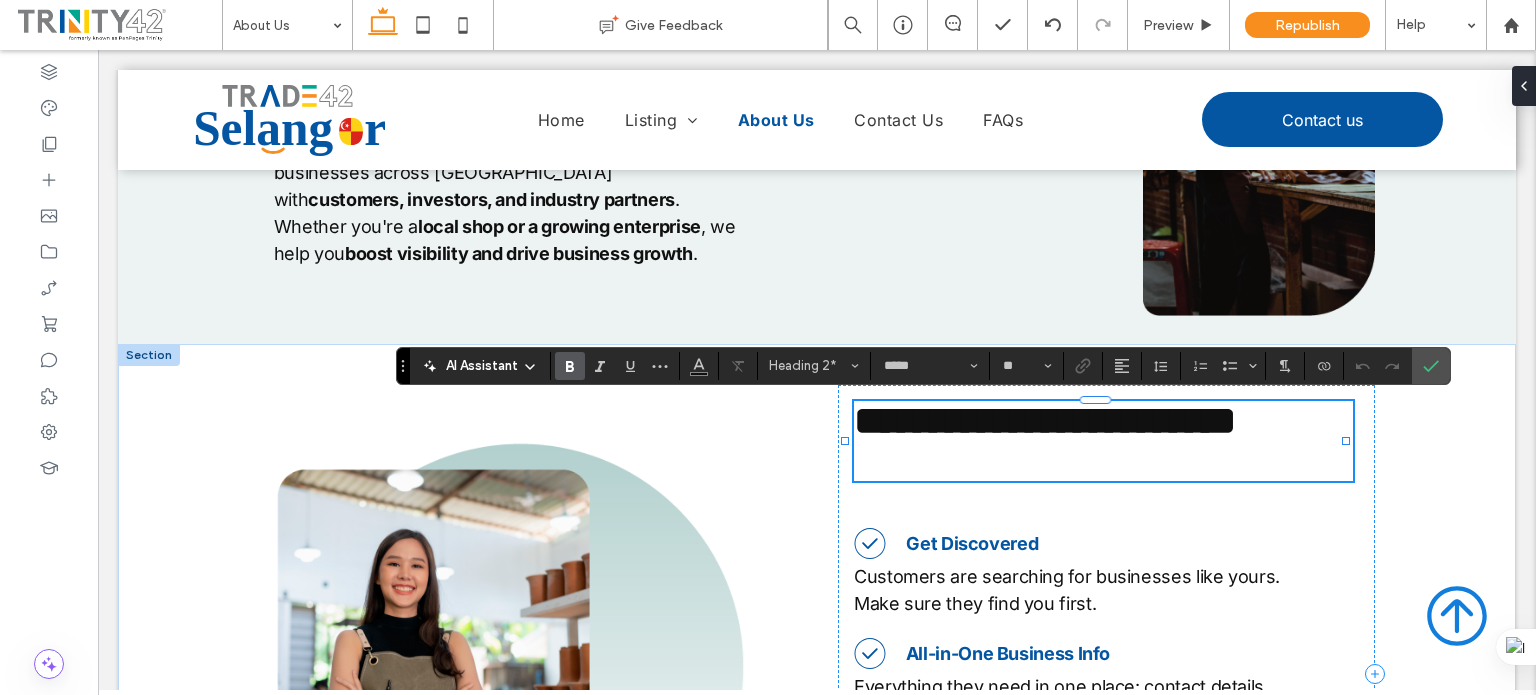 click on "**********" at bounding box center [1045, 420] 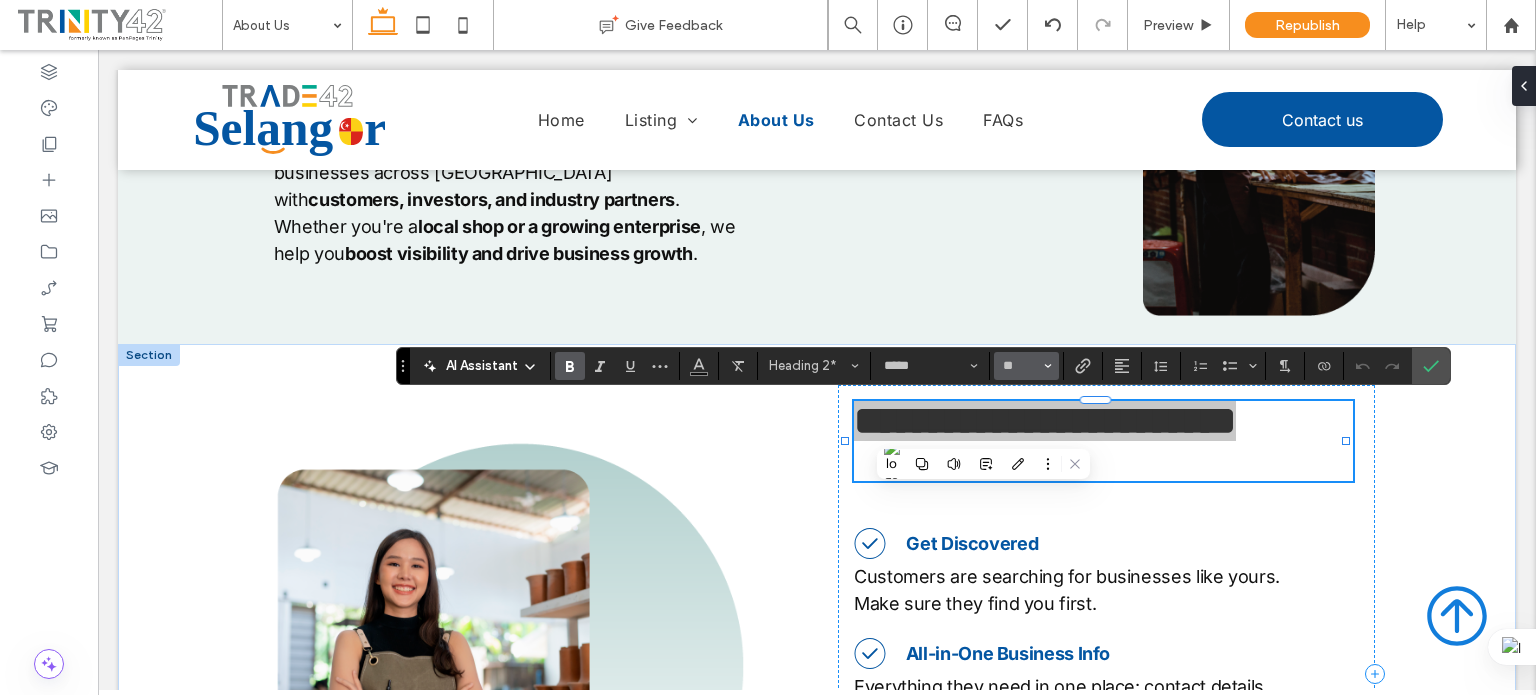 click 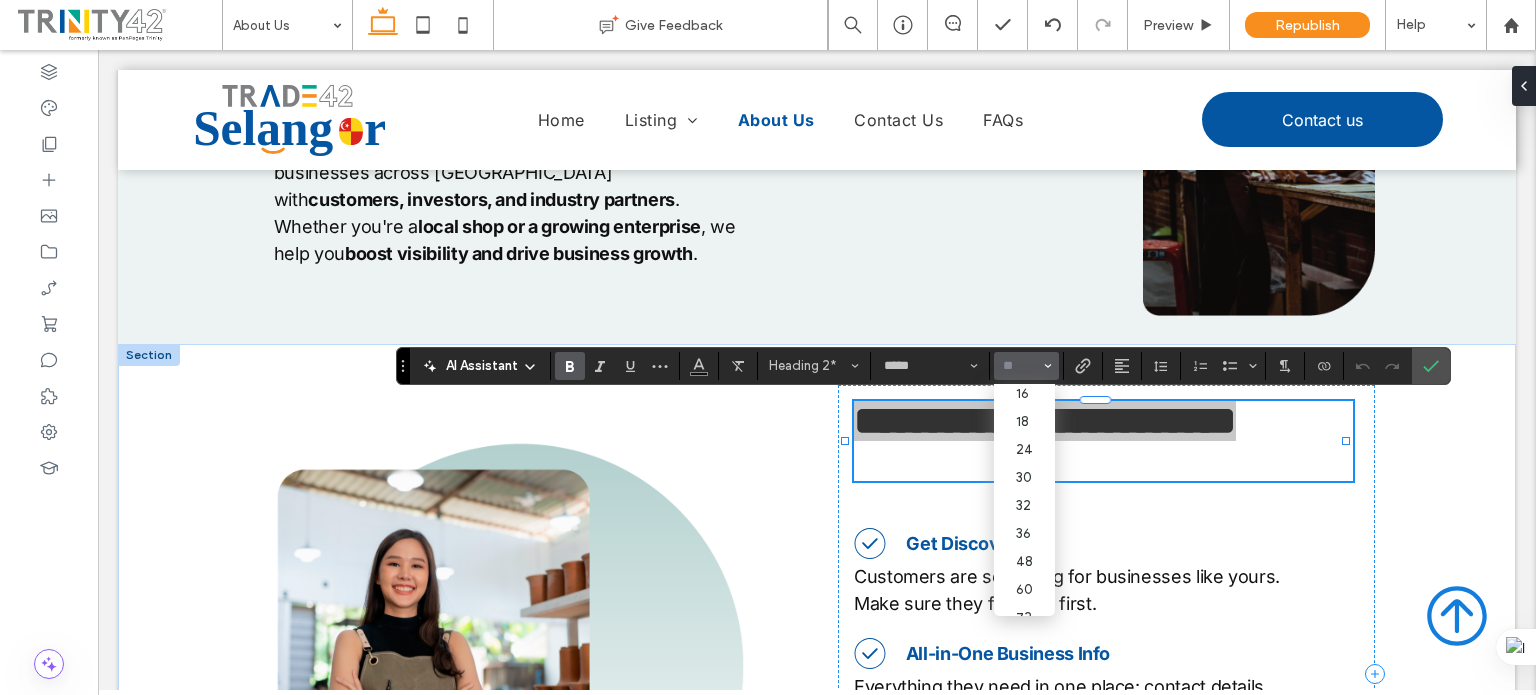 scroll, scrollTop: 180, scrollLeft: 0, axis: vertical 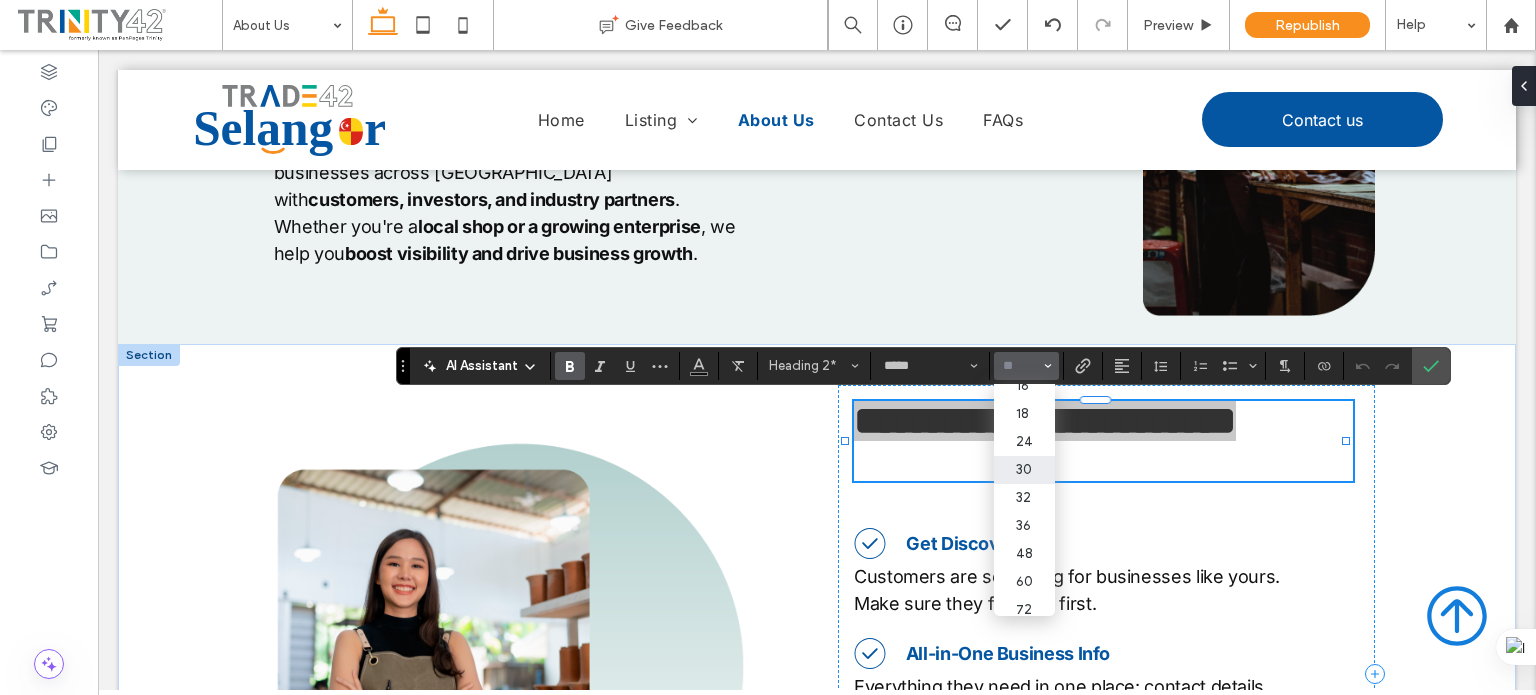 click on "30" at bounding box center (1024, 470) 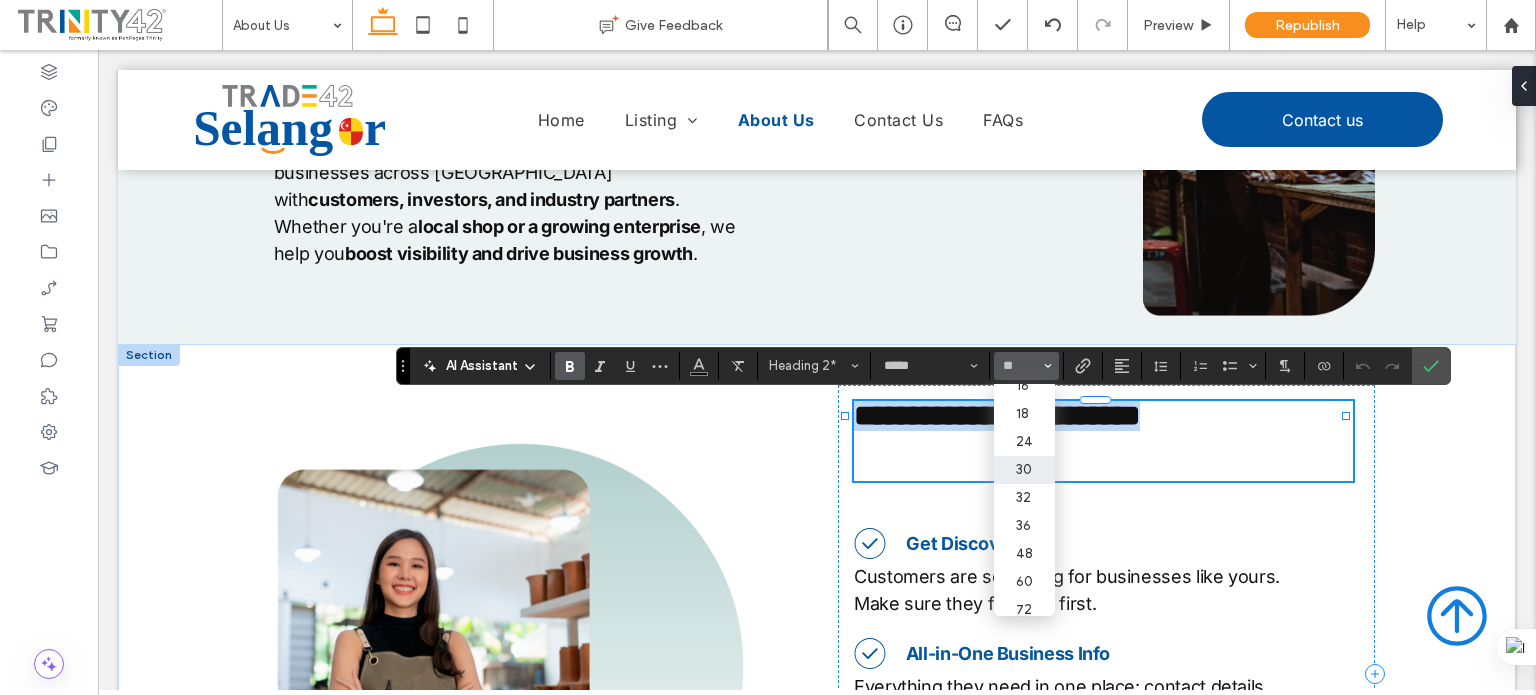 type on "**" 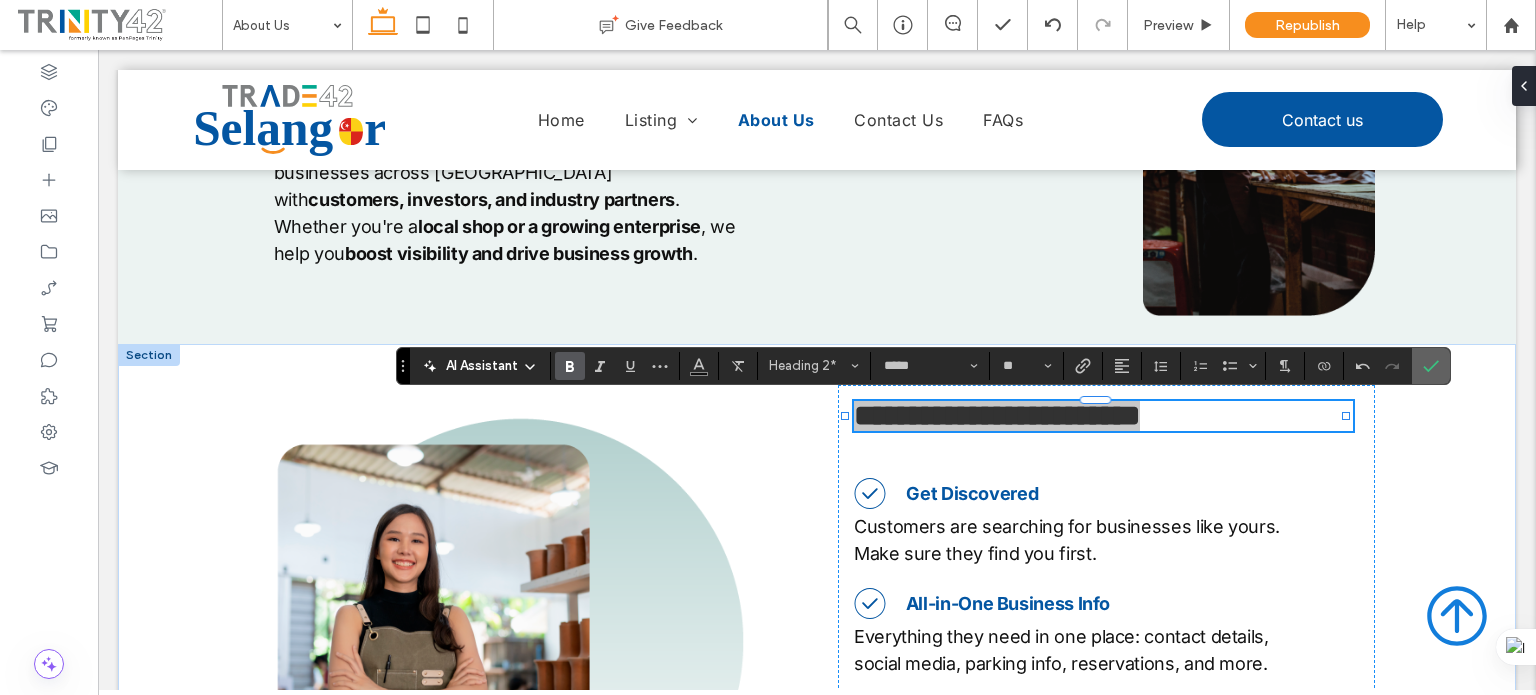 click 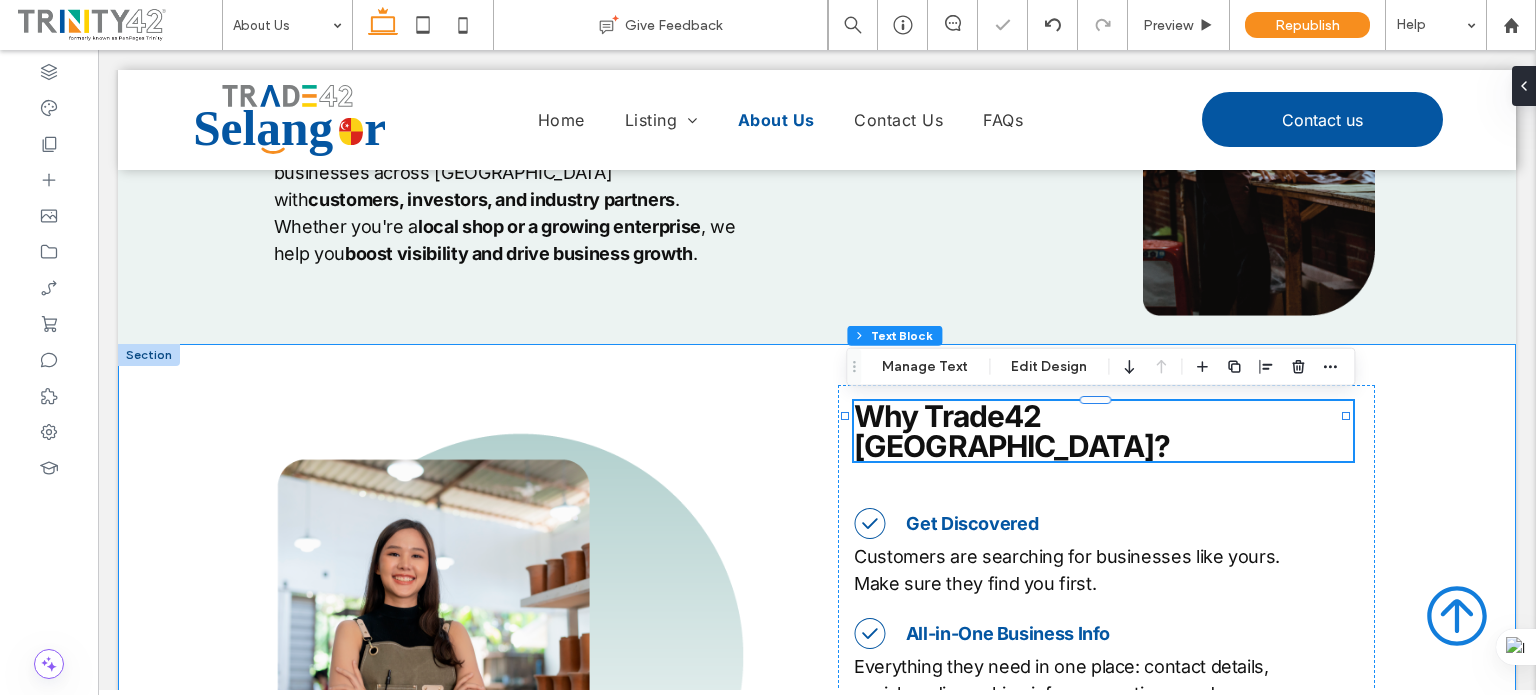 click on "Why Trade42 KL Selangor?
Get Discovered
A check mark in a circle on a white background.
Customers are searching for businesses like yours. Make sure they find you first.
A check mark in a circle on a white background.
All-in-One Business Info
Everything they need in one place: contact details, social media, parking info, reservations, and more.
Connect & Grow
A check mark in a circle on a white background.
Reach locals, tourists, and potential investors looking for businesses in Selangor.
Simple, Smart, Effective
A check mark in a circle on a white background.
A cost-friendly way to increase visibility without the hassle." at bounding box center [817, 658] 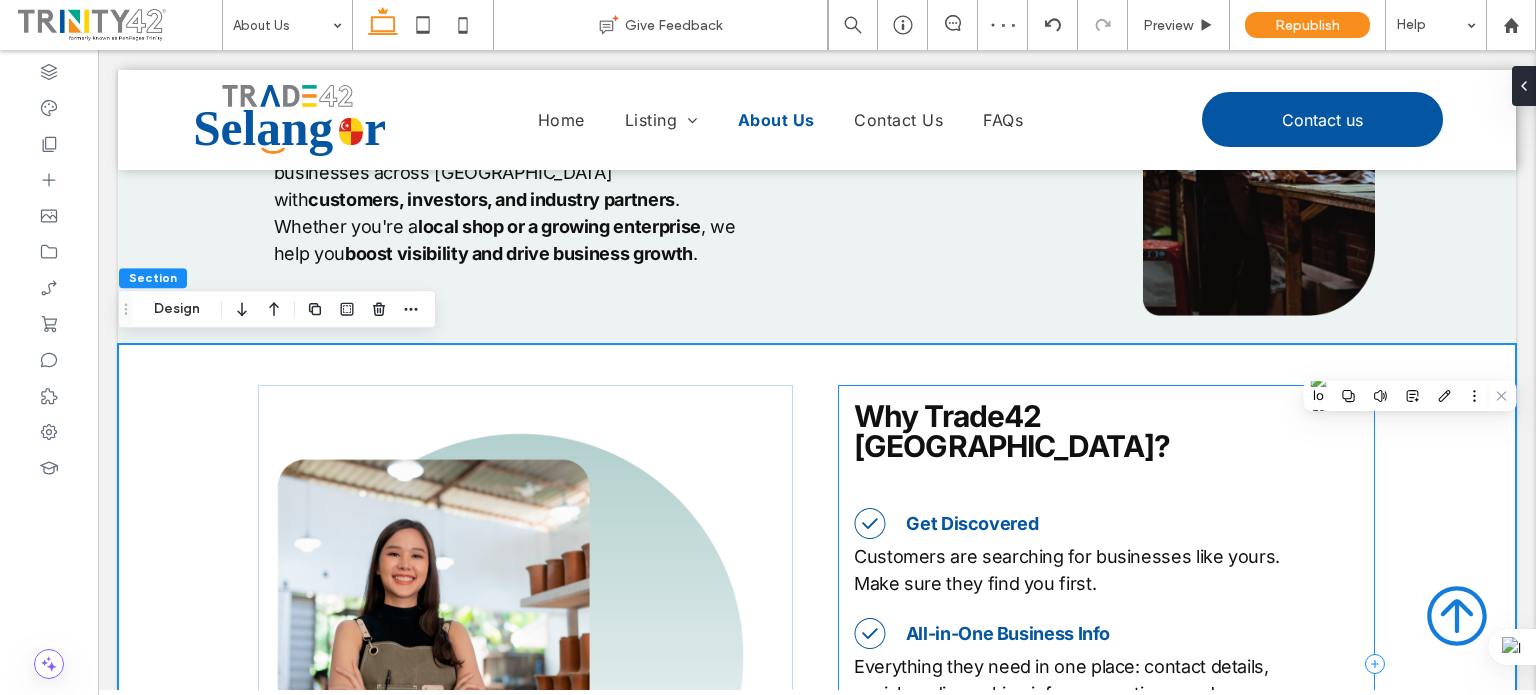 click on "Why Trade42 KL Selangor?
Get Discovered
A check mark in a circle on a white background.
Customers are searching for businesses like yours. Make sure they find you first.
A check mark in a circle on a white background.
All-in-One Business Info
Everything they need in one place: contact details, social media, parking info, reservations, and more.
Connect & Grow
A check mark in a circle on a white background.
Reach locals, tourists, and potential investors looking for businesses in Selangor.
Simple, Smart, Effective
A check mark in a circle on a white background.
A cost-friendly way to increase visibility without the hassle." at bounding box center (1106, 664) 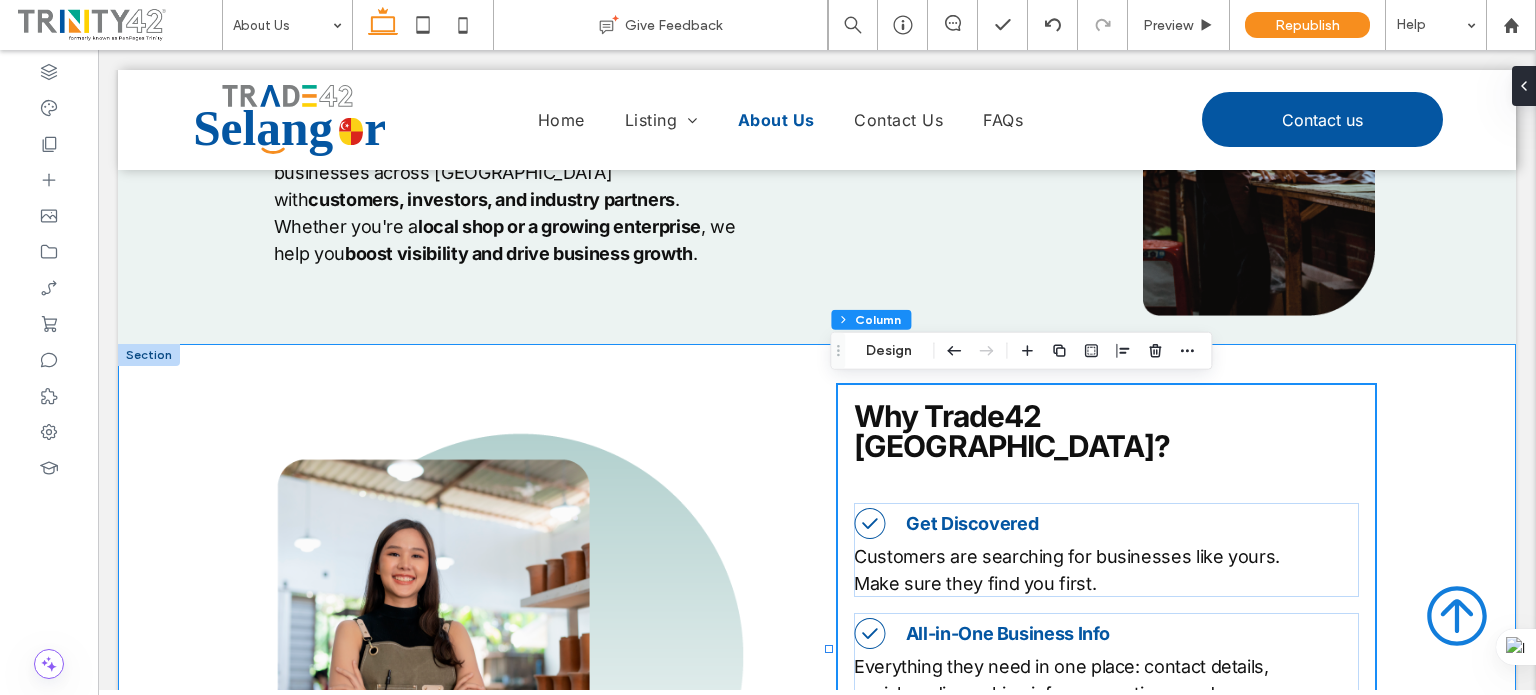click on "Why Trade42 KL Selangor?
Get Discovered
A check mark in a circle on a white background.
Customers are searching for businesses like yours. Make sure they find you first.
A check mark in a circle on a white background.
All-in-One Business Info
Everything they need in one place: contact details, social media, parking info, reservations, and more.
Connect & Grow
A check mark in a circle on a white background.
Reach locals, tourists, and potential investors looking for businesses in Selangor.
Simple, Smart, Effective
A check mark in a circle on a white background.
A cost-friendly way to increase visibility without the hassle." at bounding box center (817, 658) 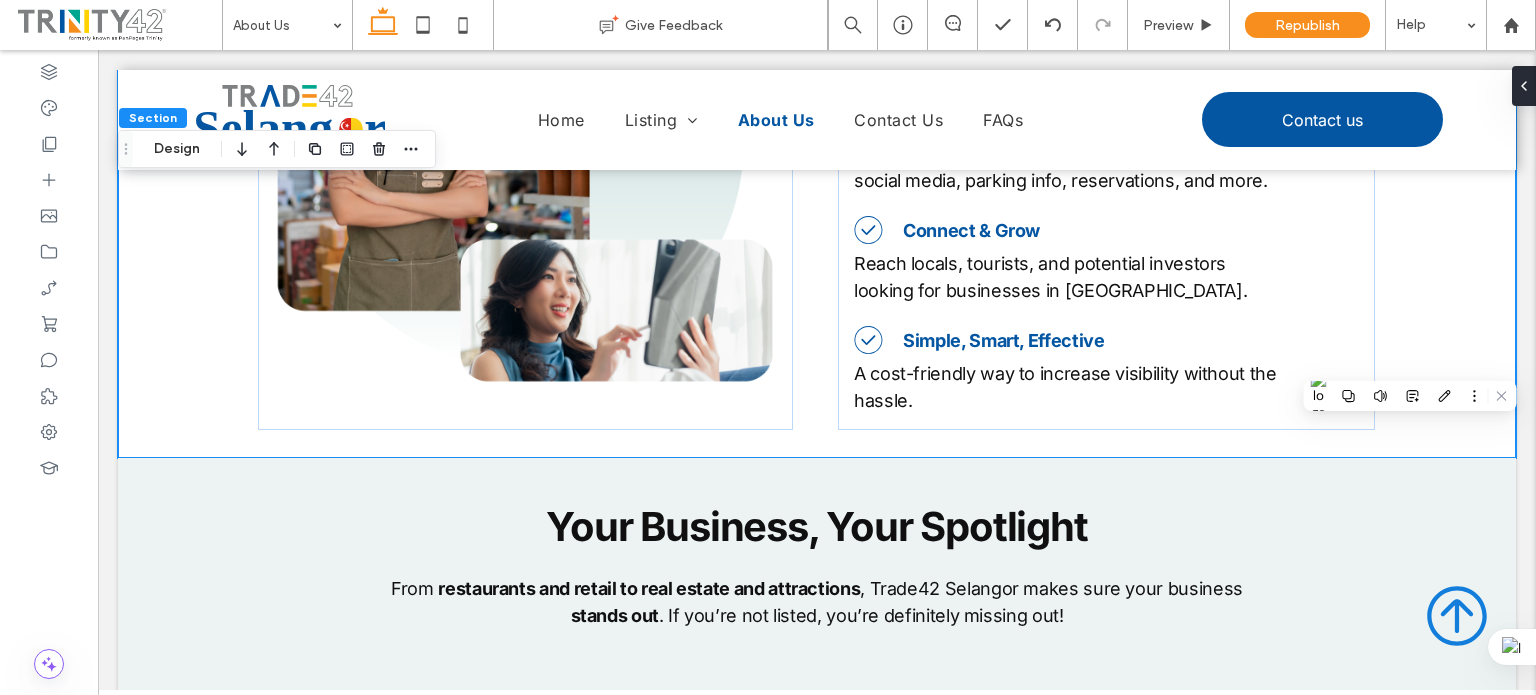 scroll, scrollTop: 1188, scrollLeft: 0, axis: vertical 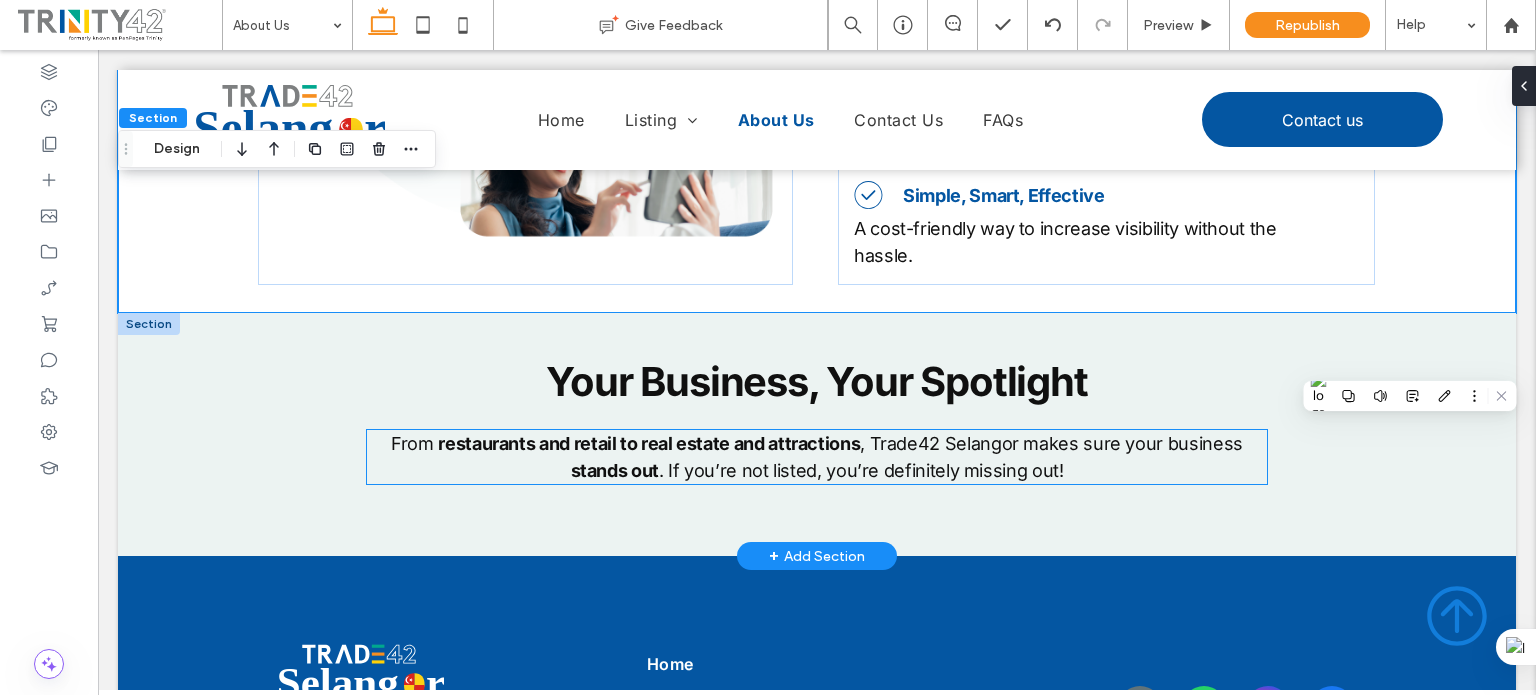 click on ", Trade42 Selangor makes sure your business" at bounding box center [1051, 443] 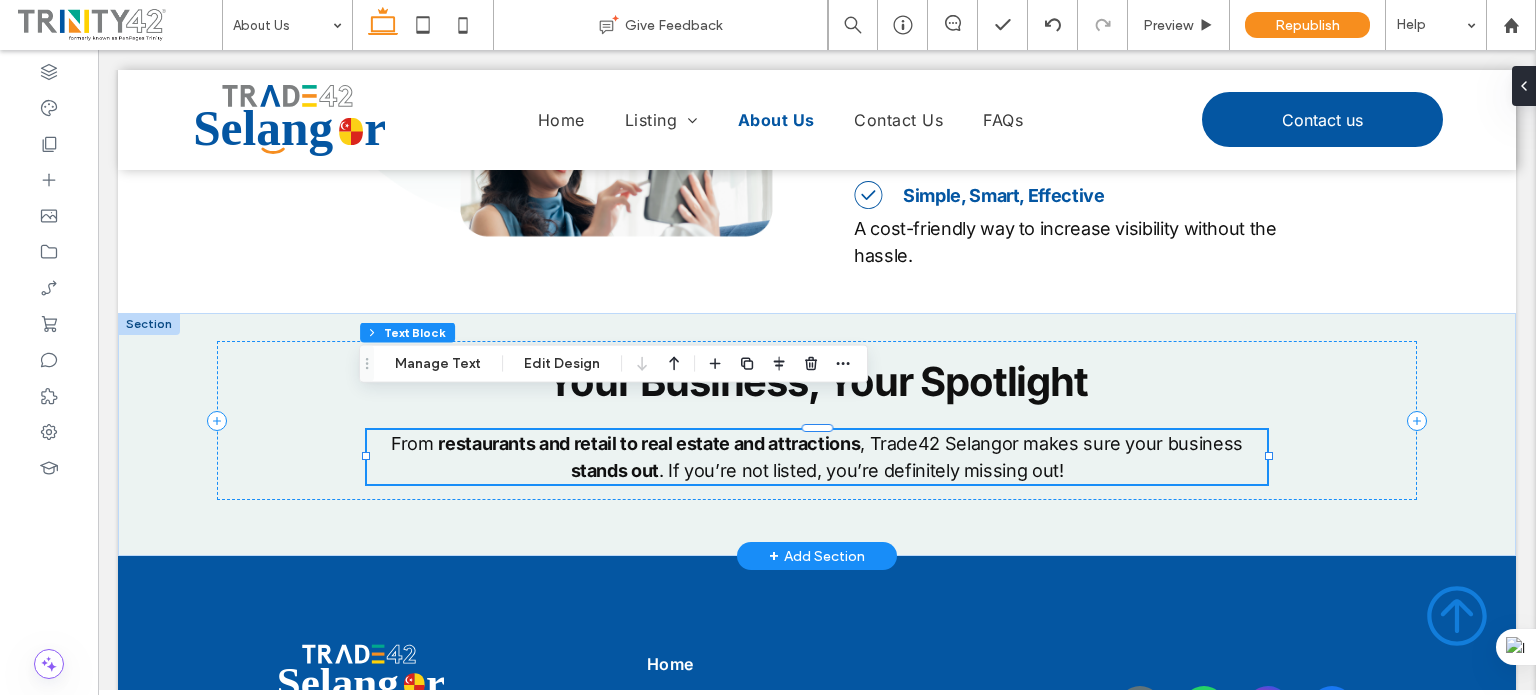 click on ", Trade42 Selangor makes sure your business" at bounding box center (1051, 443) 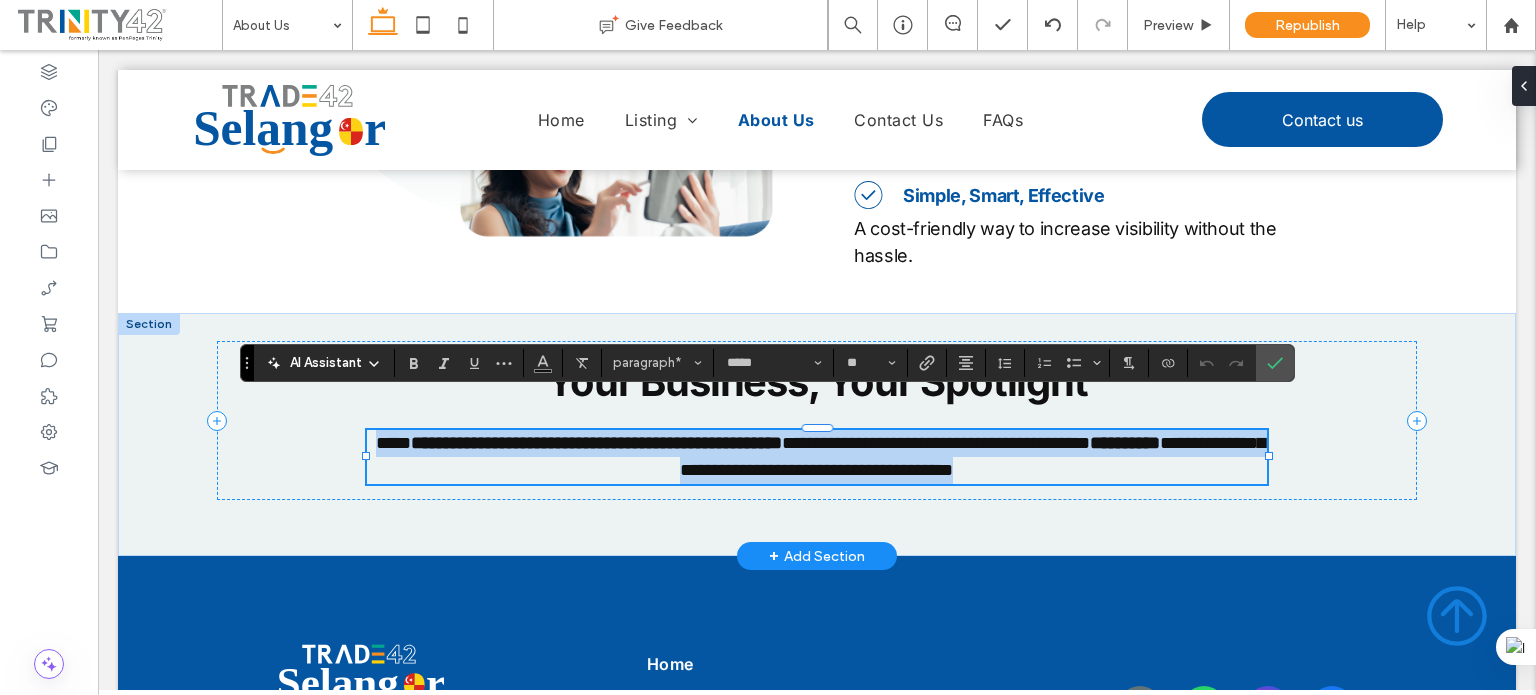 click on "**********" at bounding box center (936, 443) 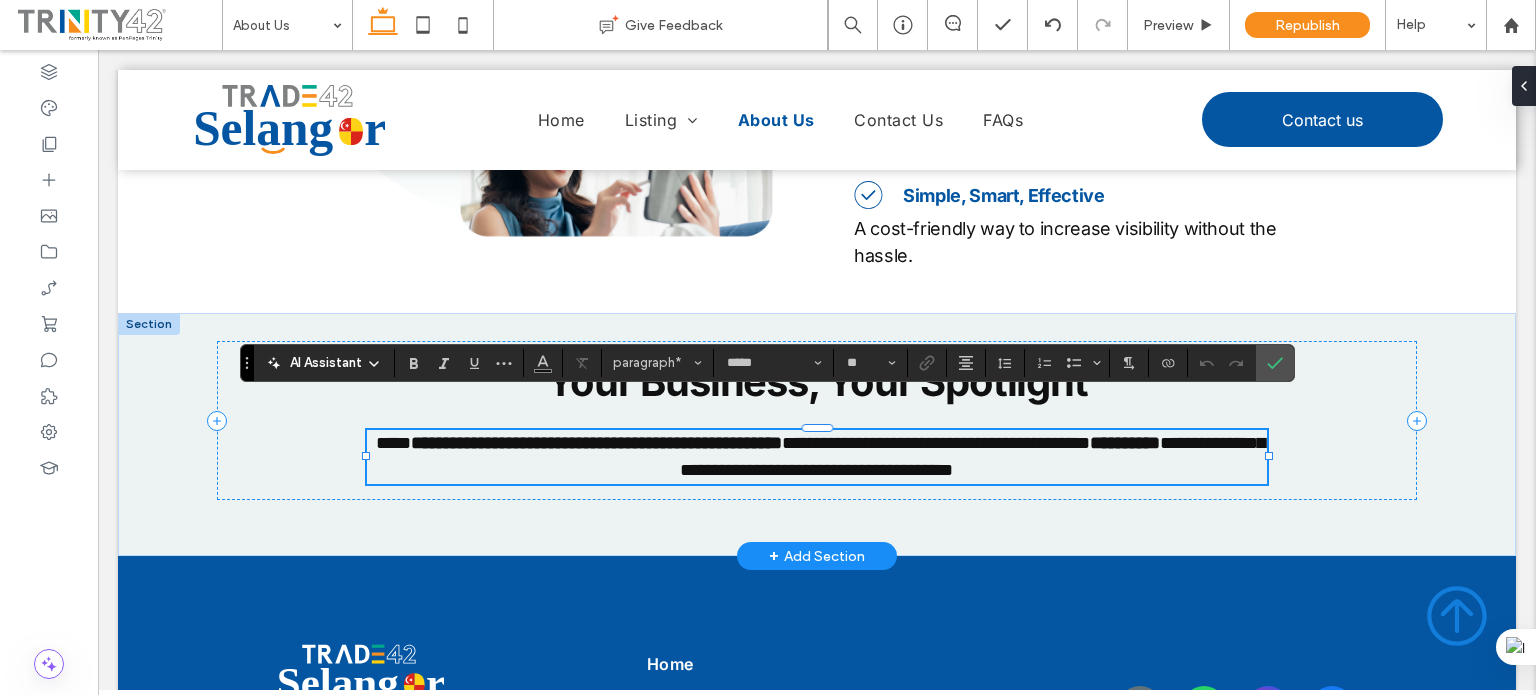 type 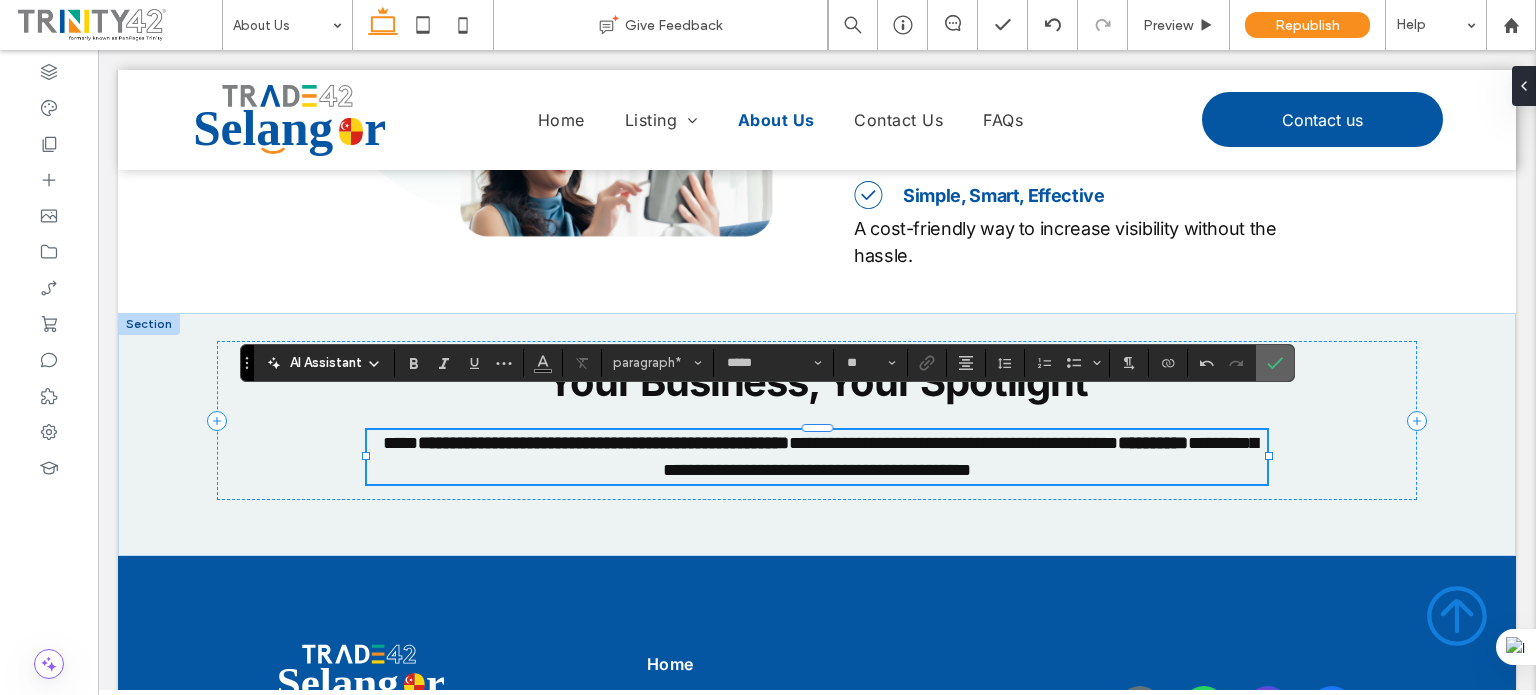 click 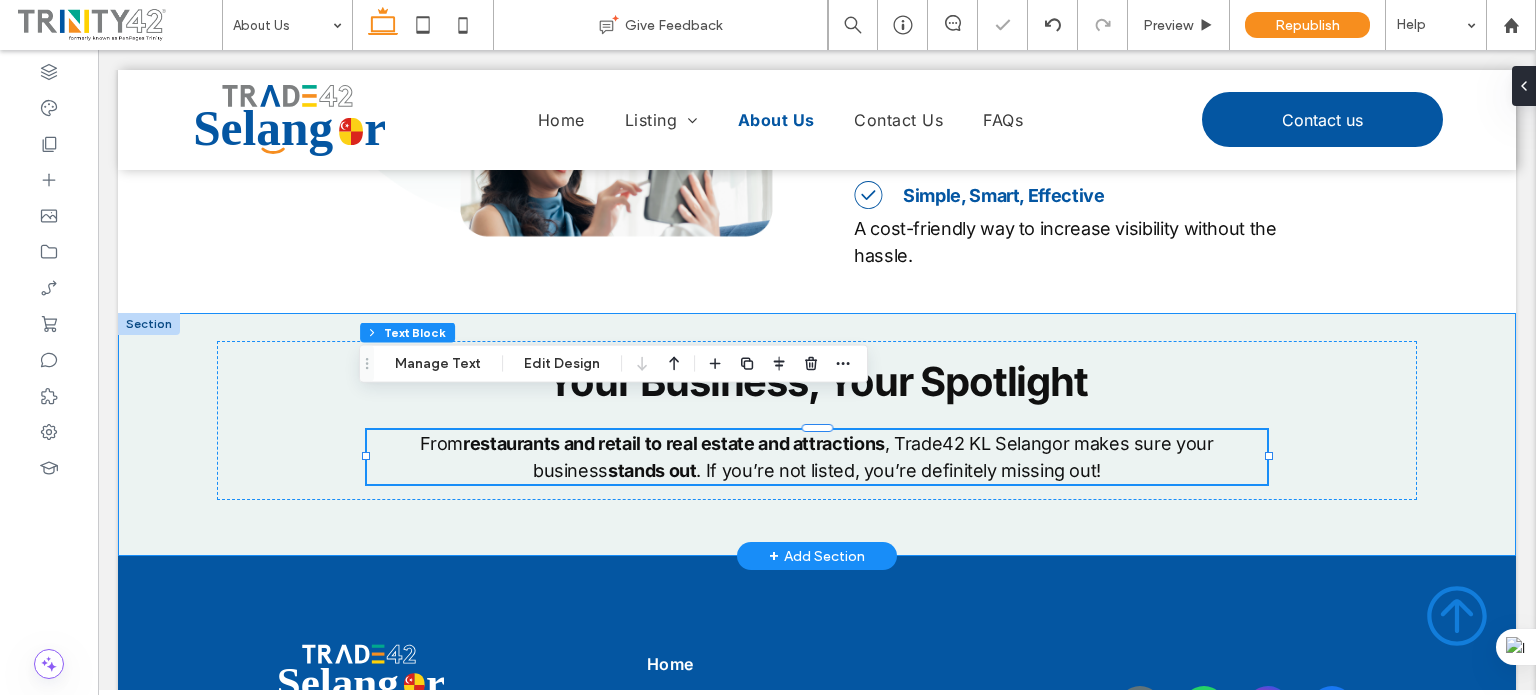 click on "Your Business, Your Spotlight
From  restaurants and retail to real estate and attractions , Trade42 KL Selangor makes sure your business  stands out . If you’re not listed, you’re definitely missing out!" at bounding box center [817, 434] 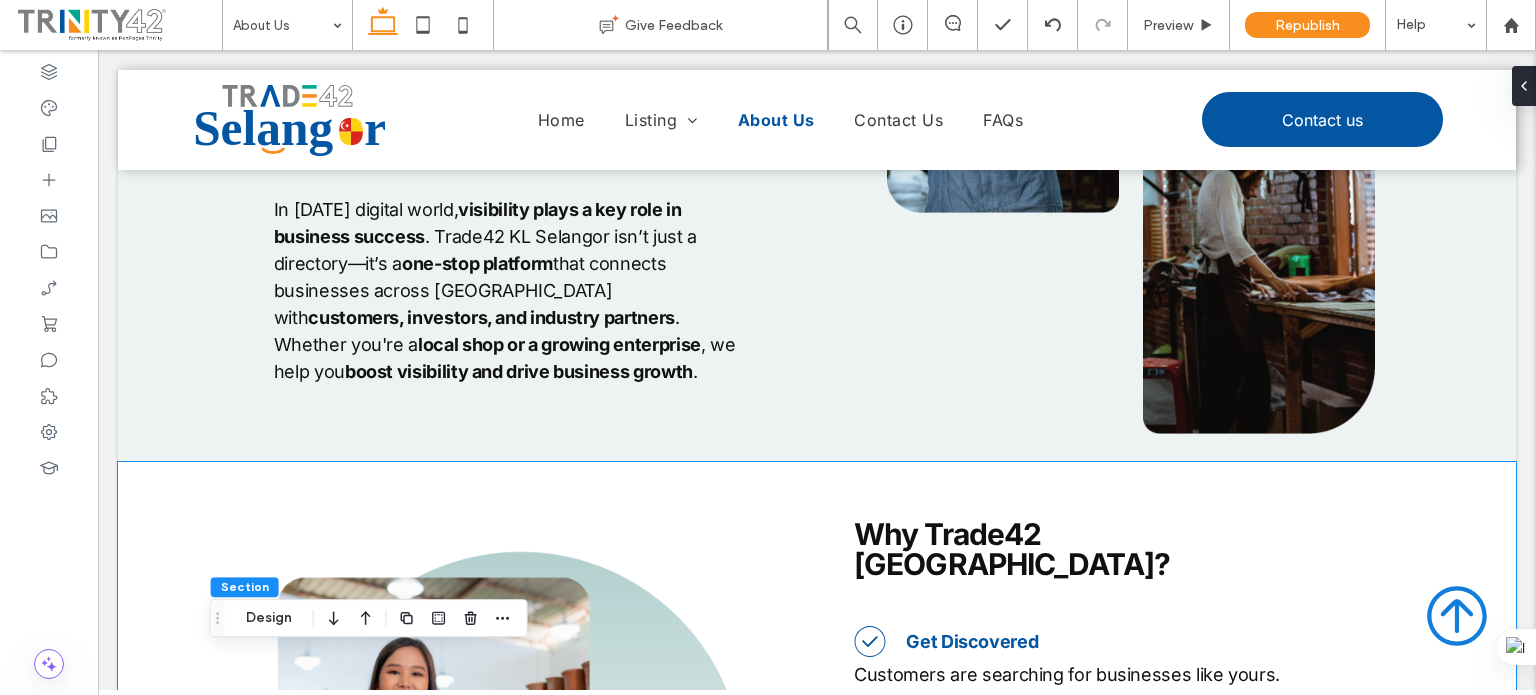 scroll, scrollTop: 0, scrollLeft: 0, axis: both 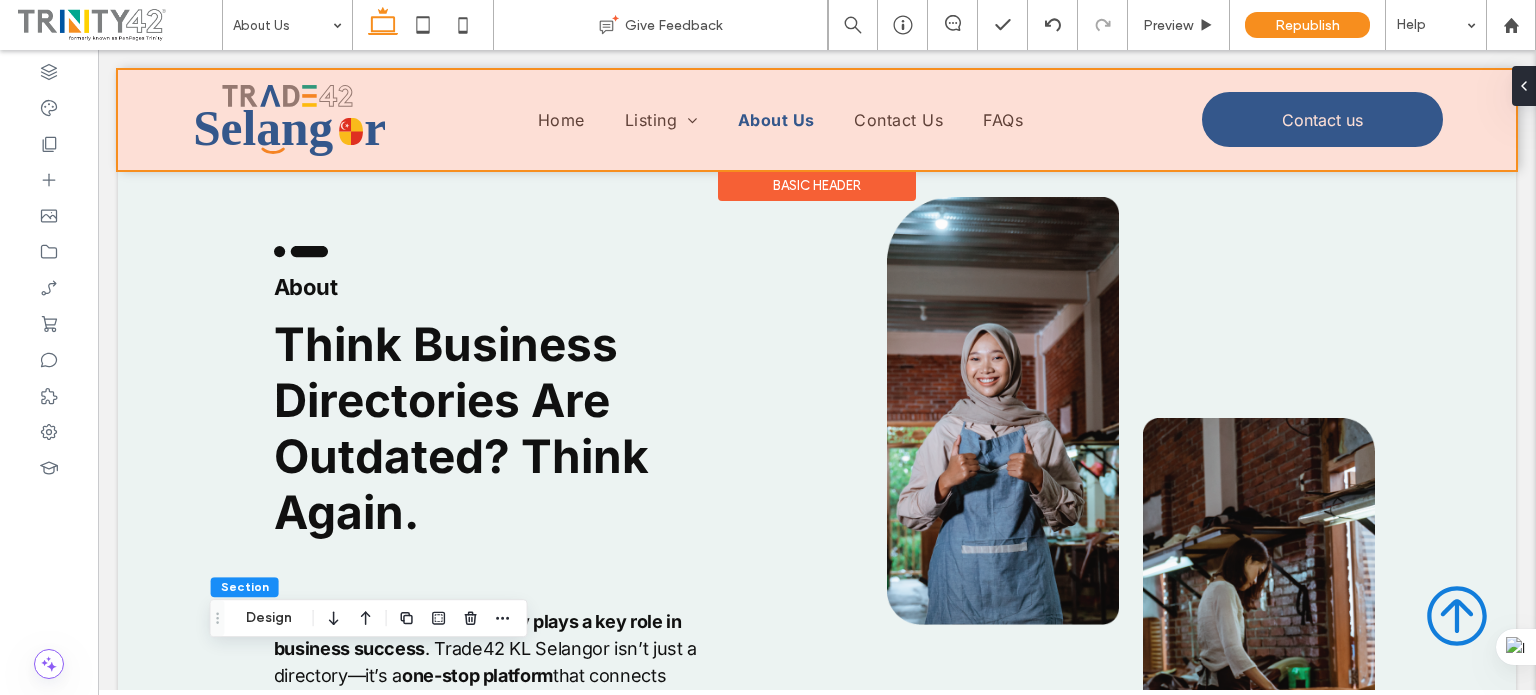 click at bounding box center (817, 120) 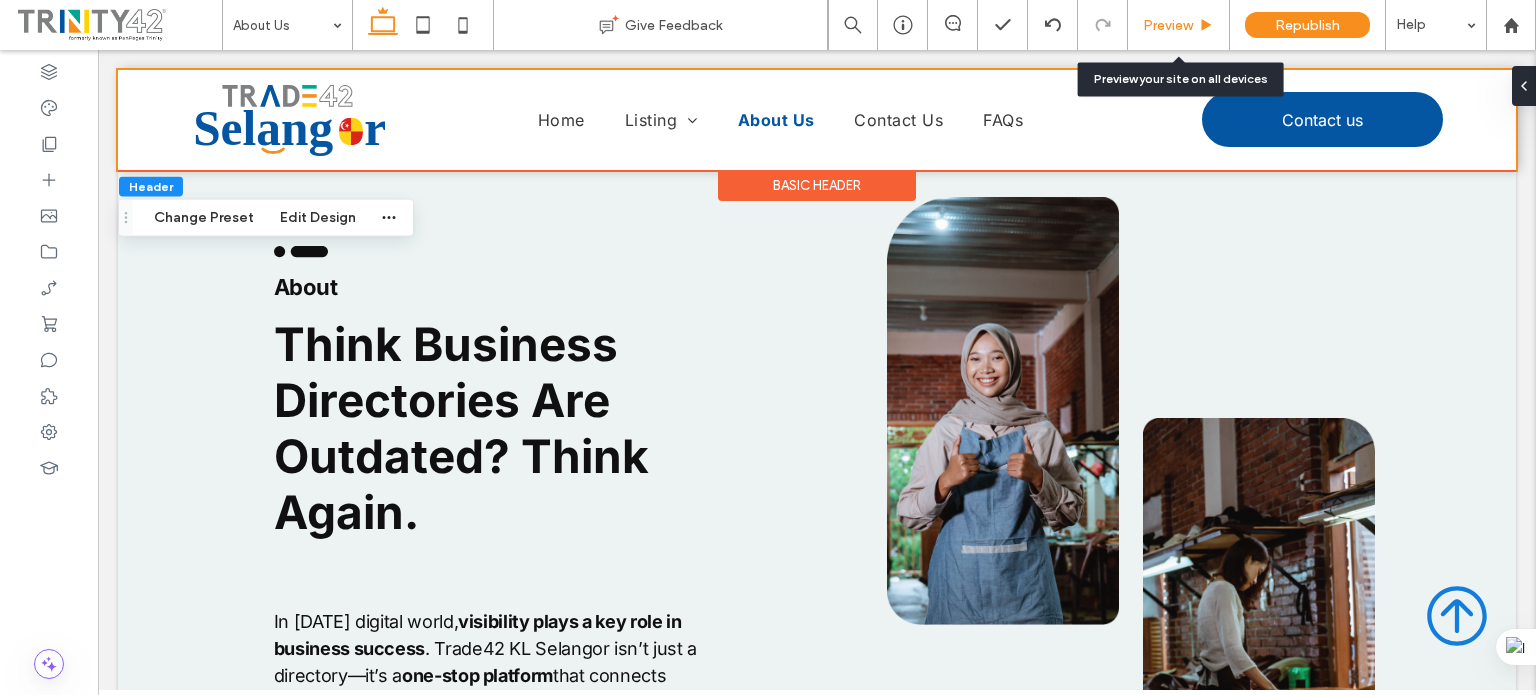click on "Preview" at bounding box center [1179, 25] 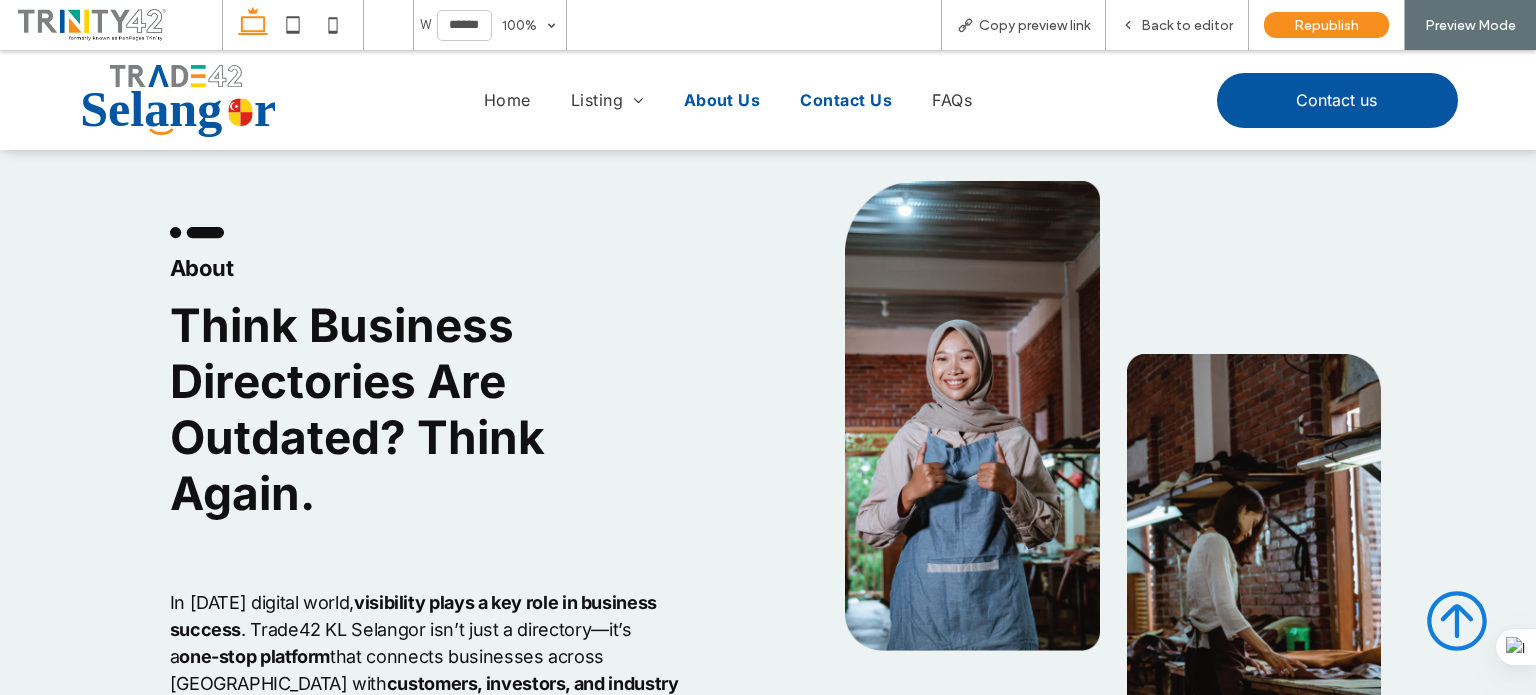click on "Contact Us" at bounding box center (846, 100) 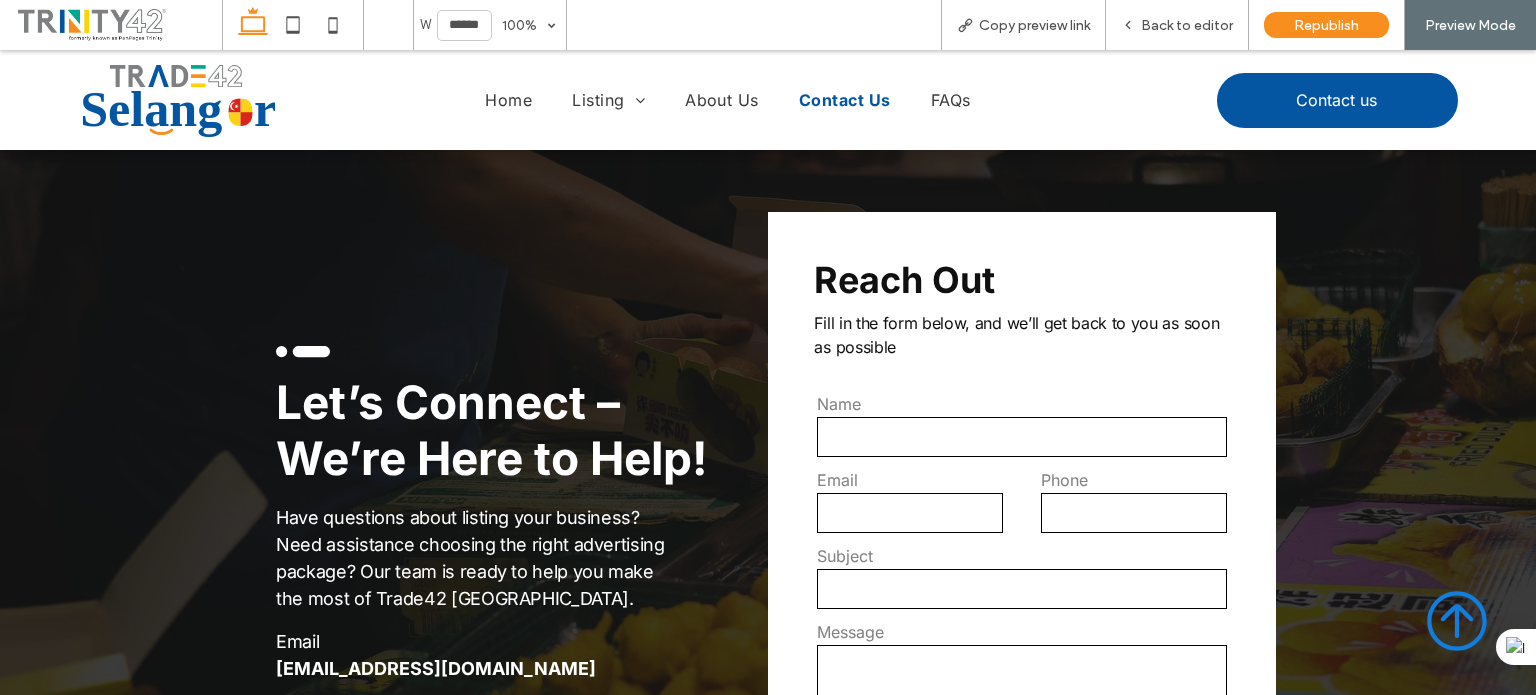 scroll, scrollTop: 0, scrollLeft: 0, axis: both 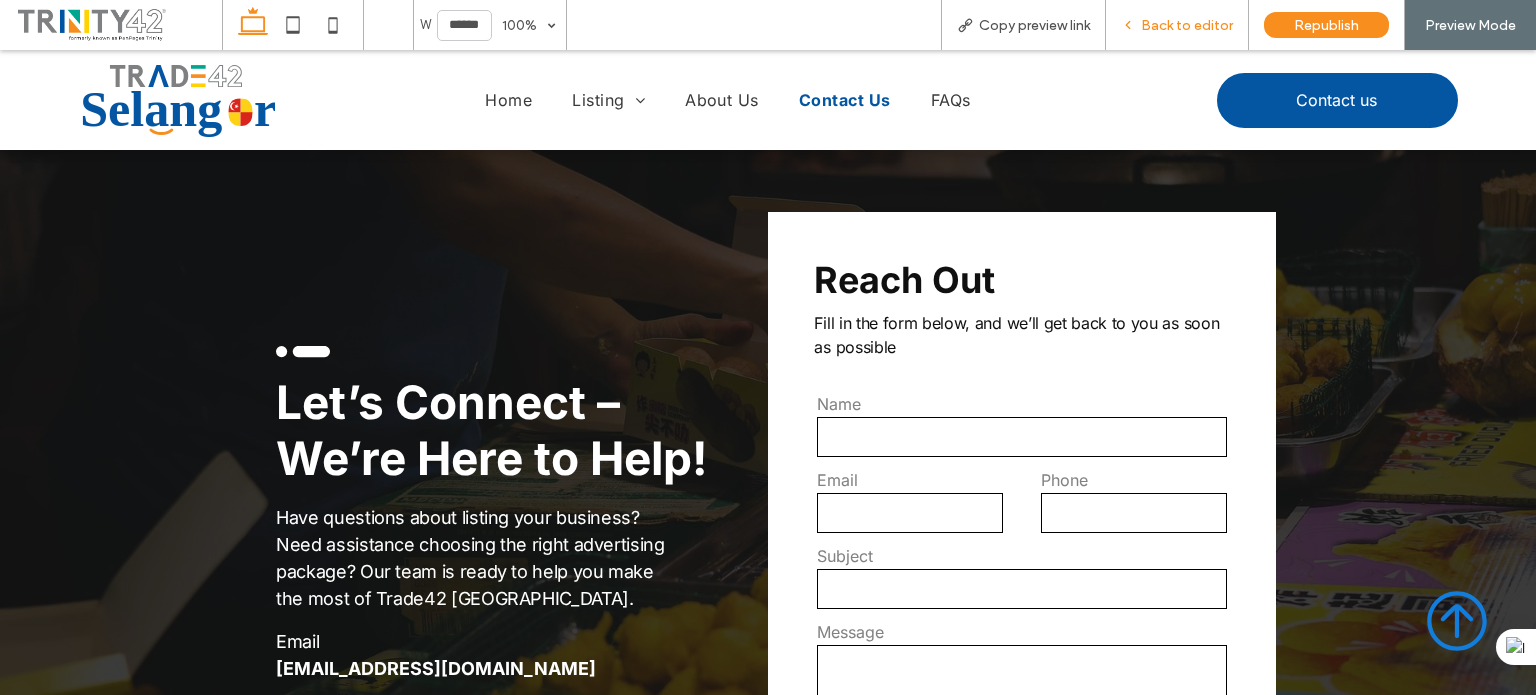 click on "Back to editor" at bounding box center [1187, 25] 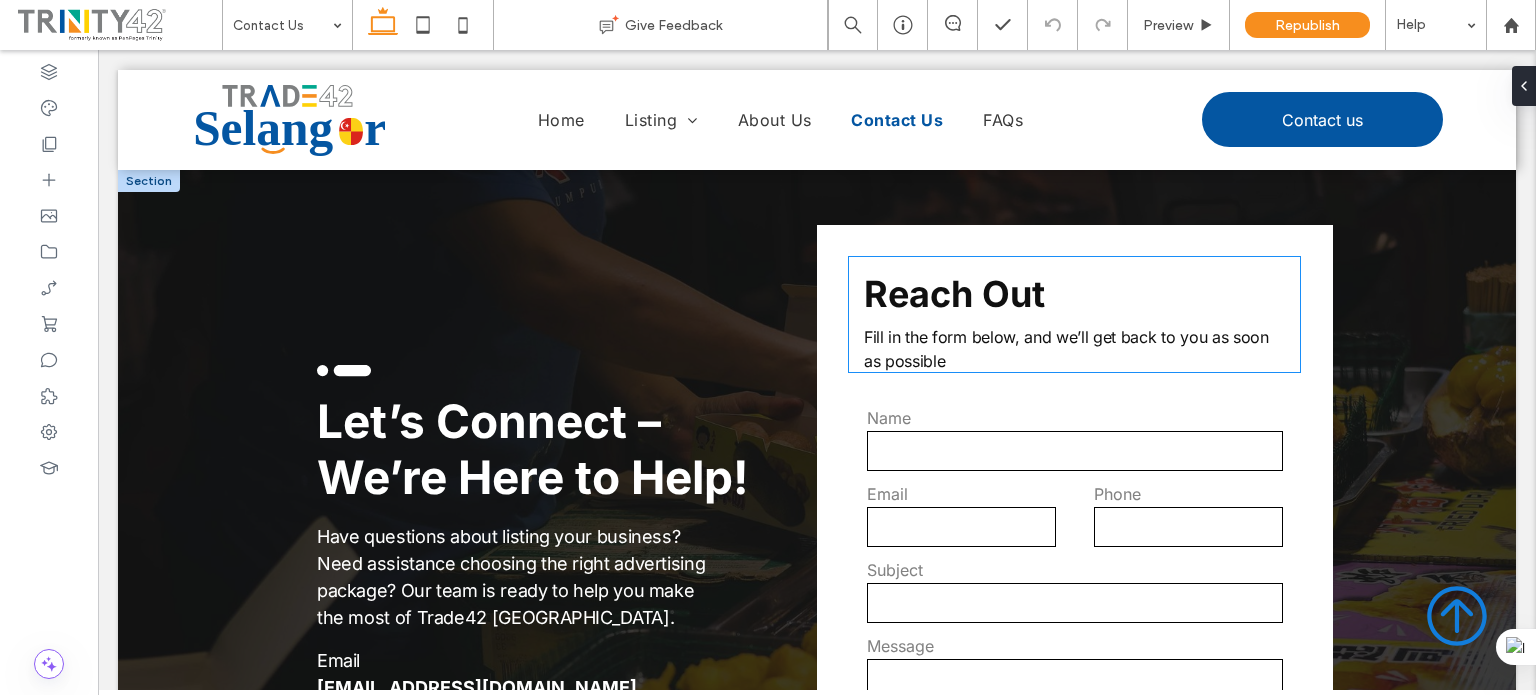 click on "Fill in the form below, and we’ll get back to you as soon as possible" at bounding box center [1074, 349] 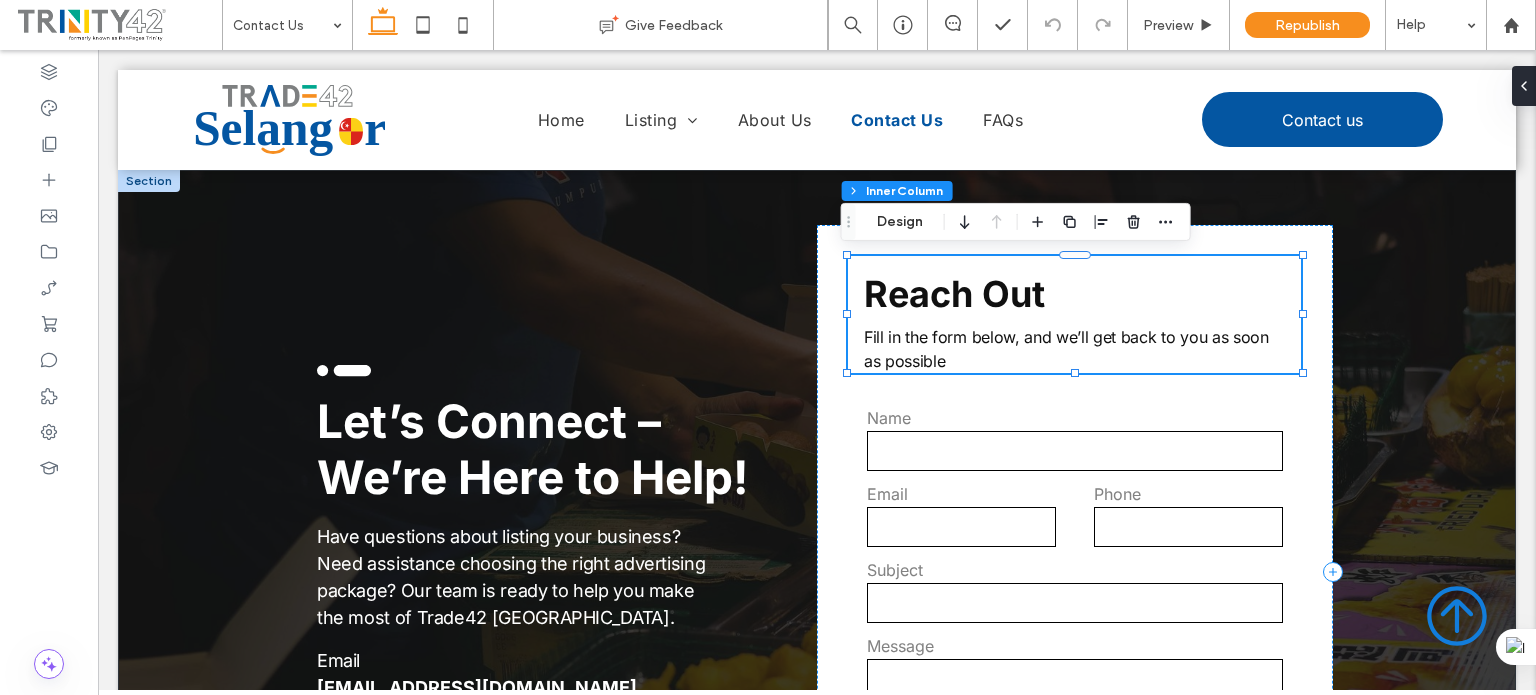 click on "Fill in the form below, and we’ll get back to you as soon as possible" at bounding box center (1074, 349) 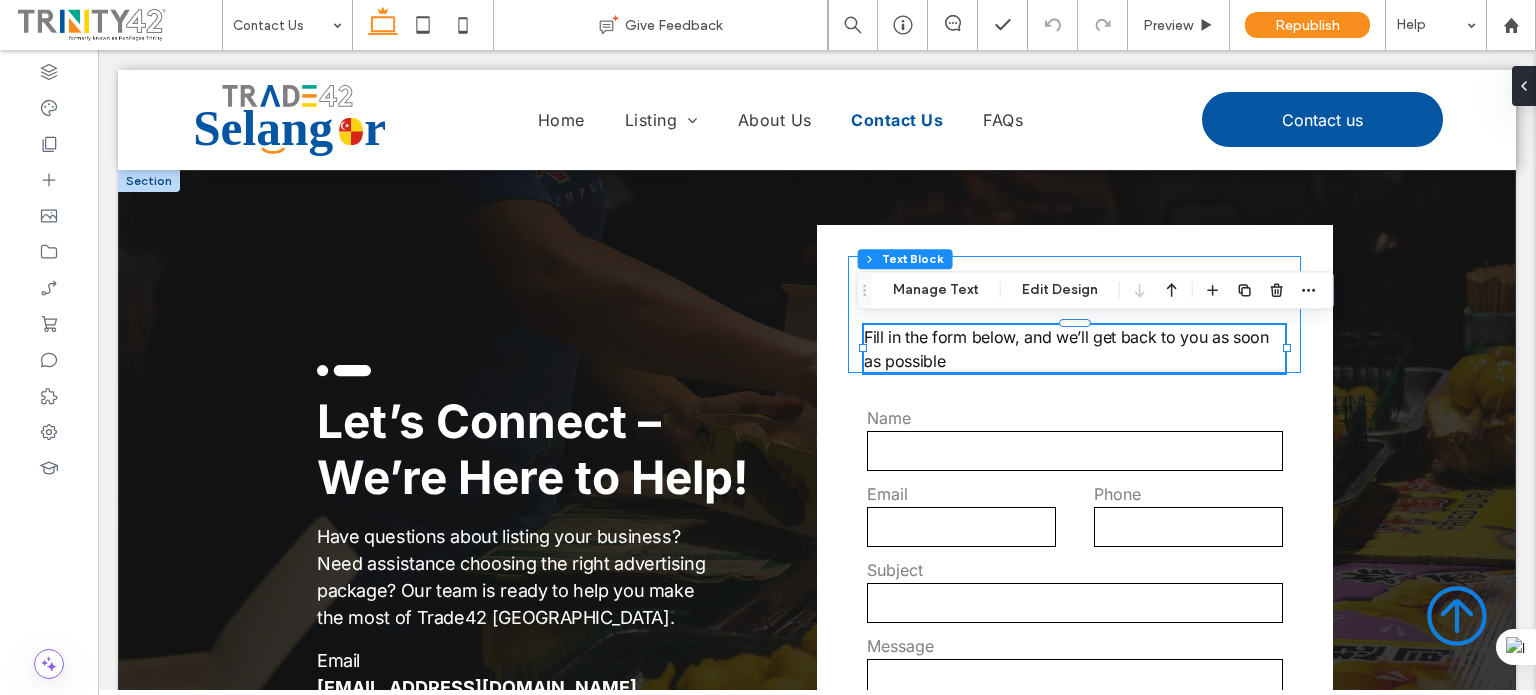 click on "Fill in the form below, and we’ll get back to you as soon as possible" at bounding box center (1074, 349) 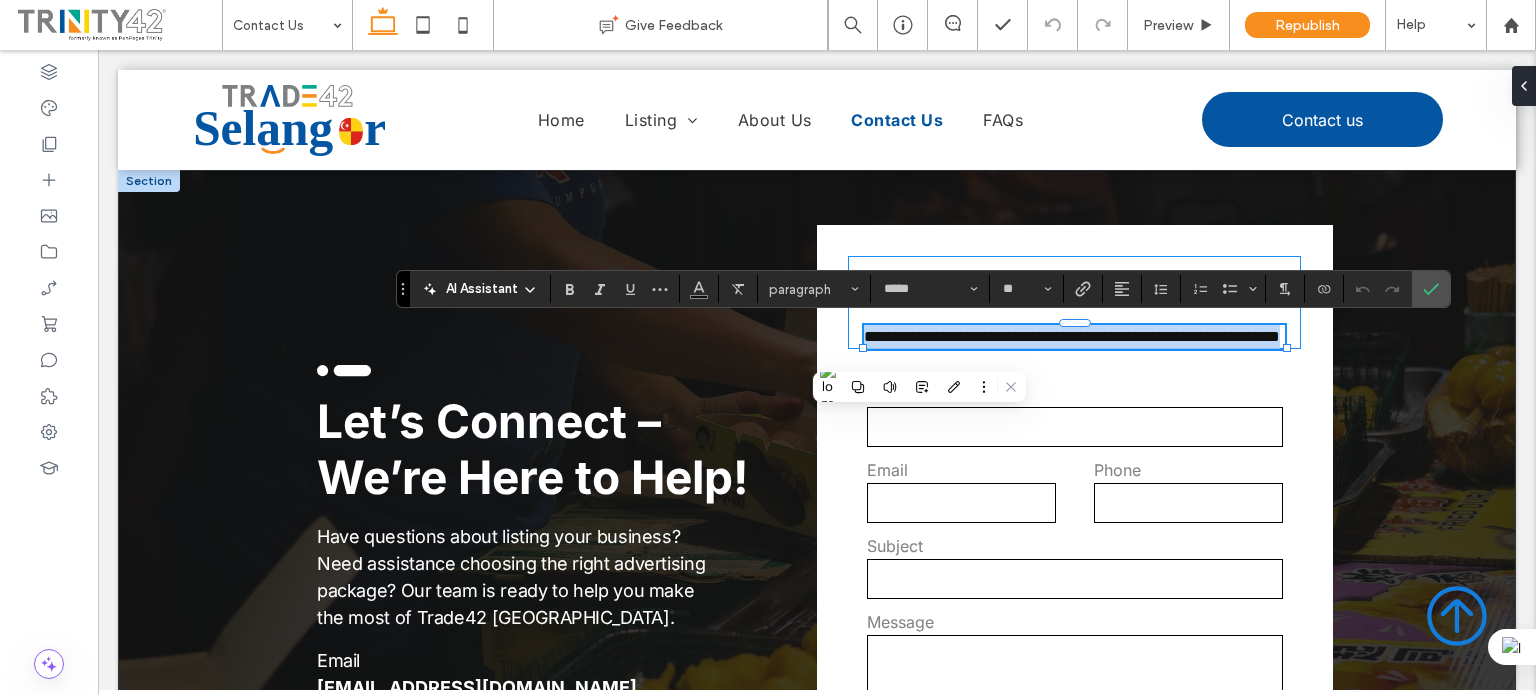 click on "**********" at bounding box center [1074, 337] 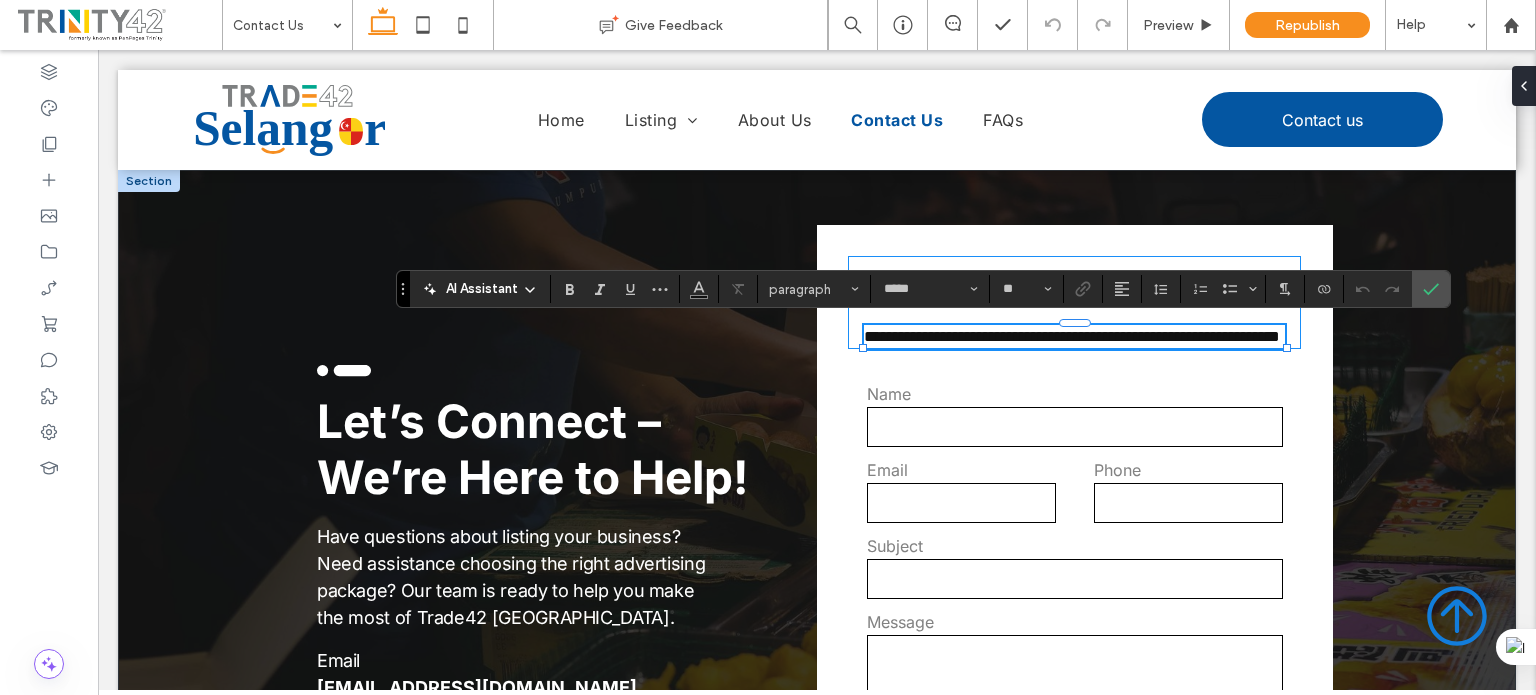 type 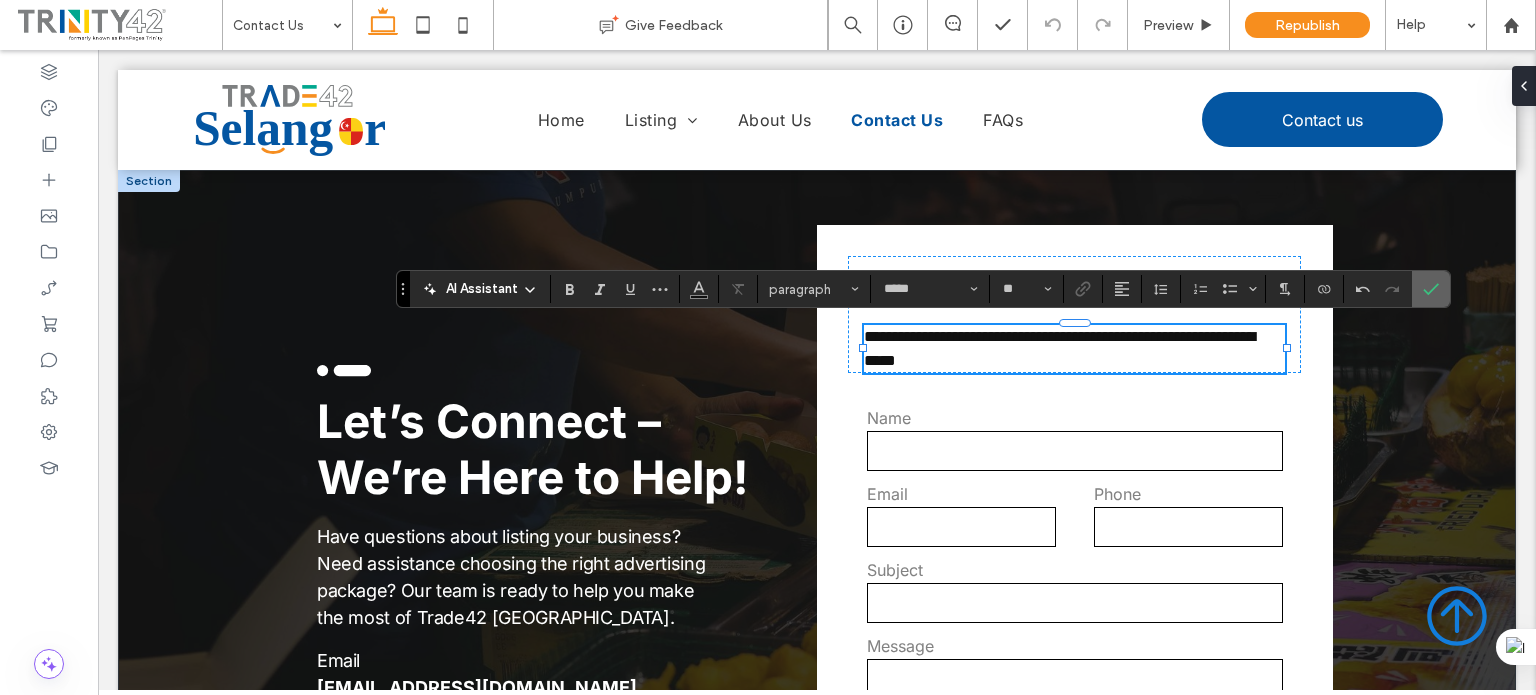 click 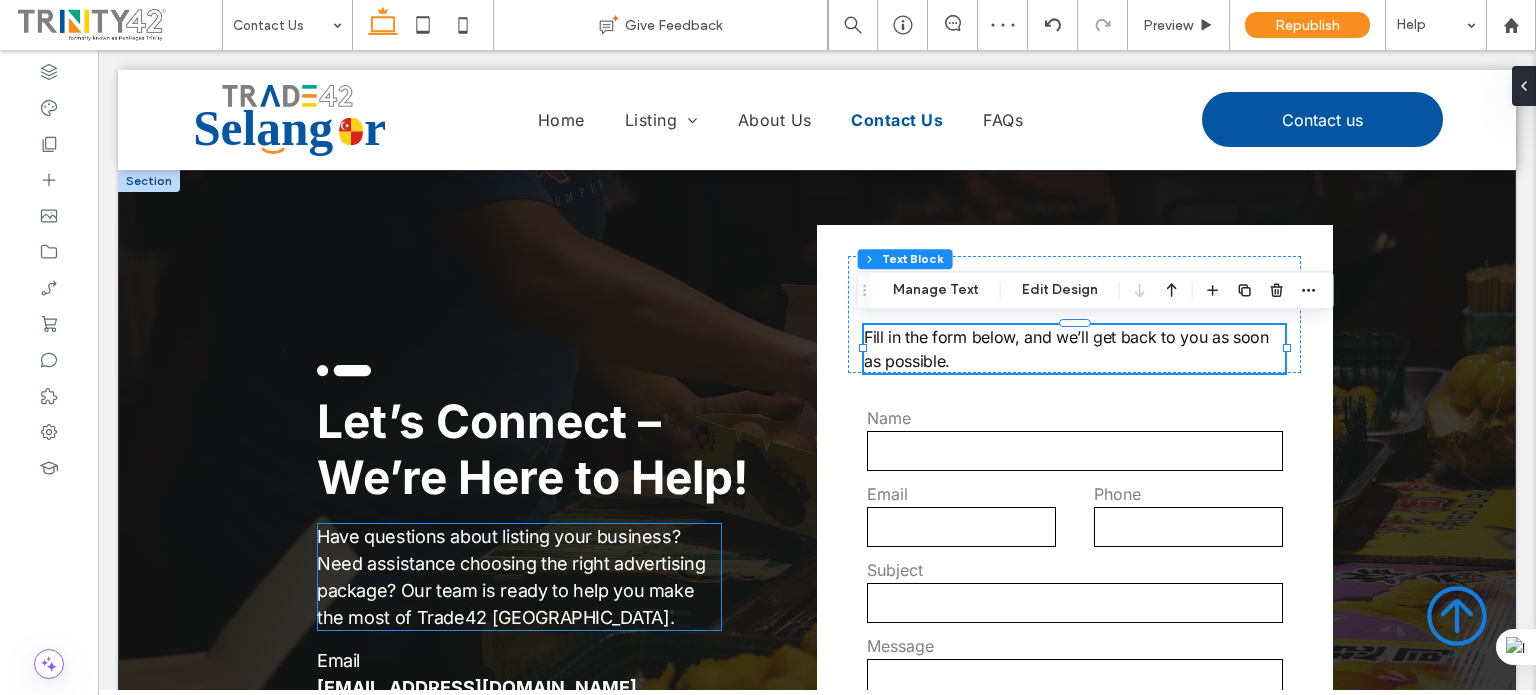 click on "Have questions about listing your business? Need assistance choosing the right advertising package? Our team is ready to help you make the most of Trade42 Selangor." at bounding box center (519, 577) 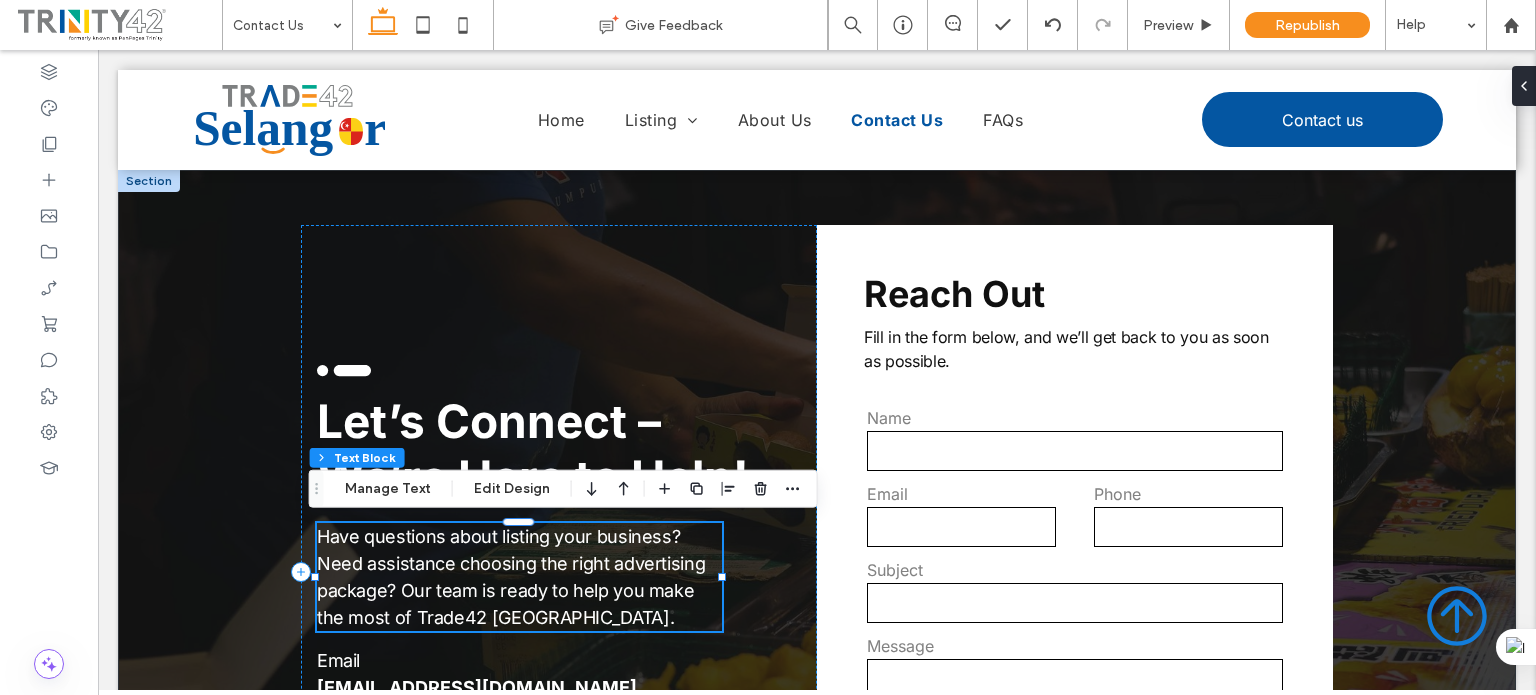 click on "Have questions about listing your business? Need assistance choosing the right advertising package? Our team is ready to help you make the most of Trade42 Selangor." at bounding box center [511, 577] 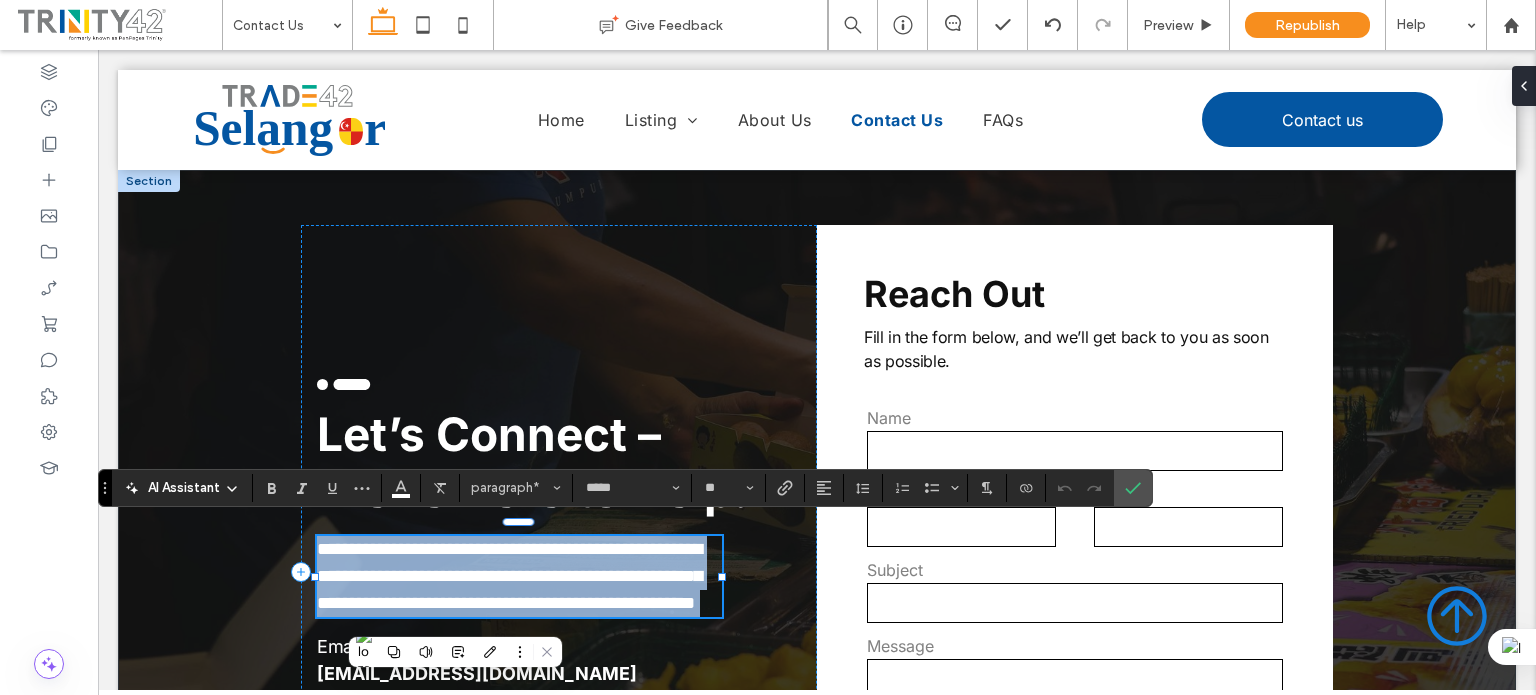 click on "**********" at bounding box center (509, 576) 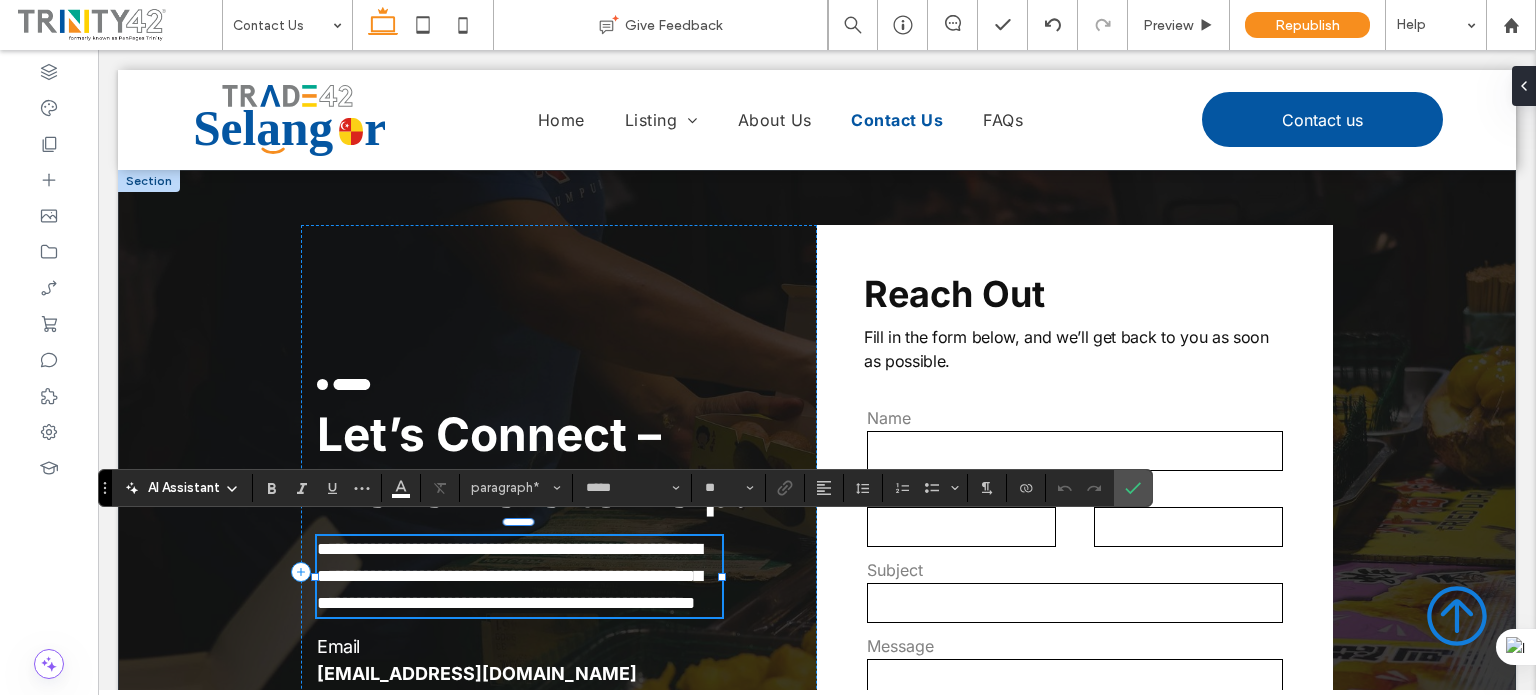 type 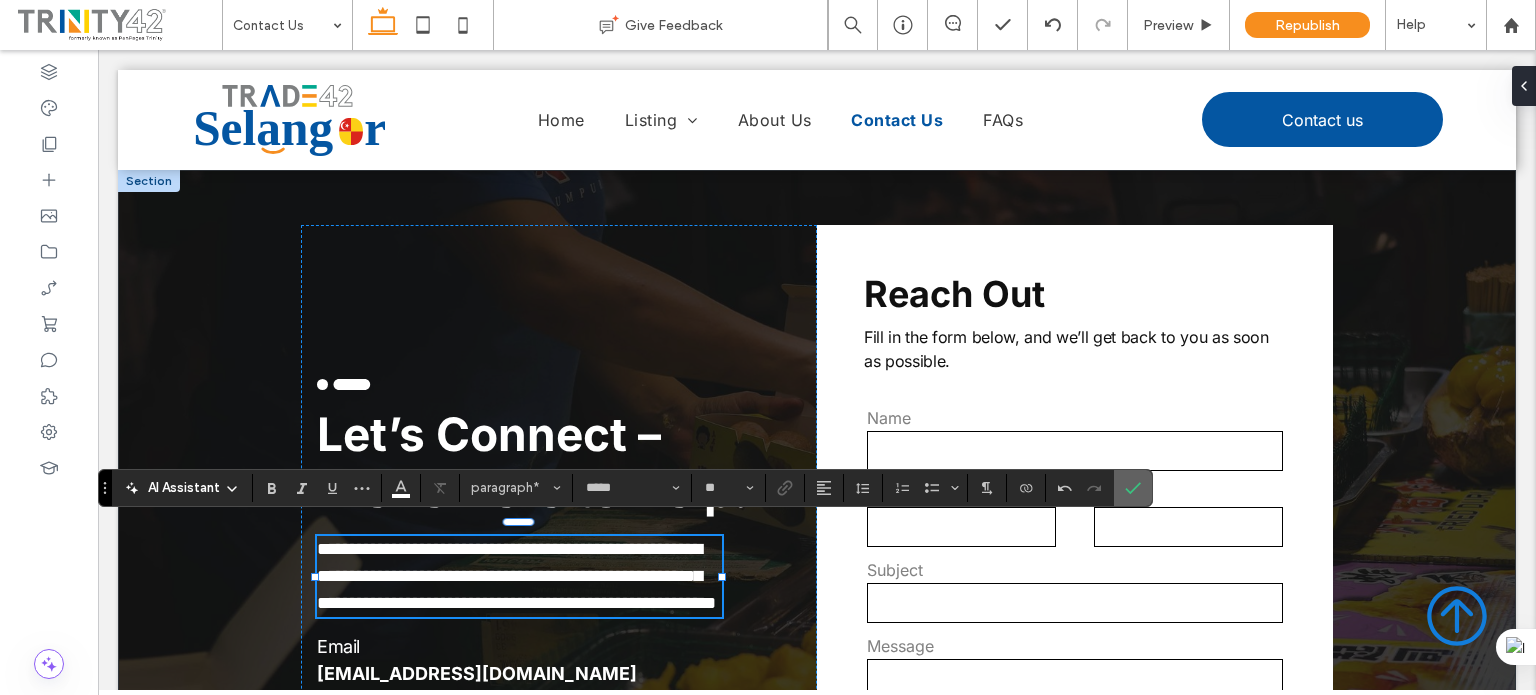 click 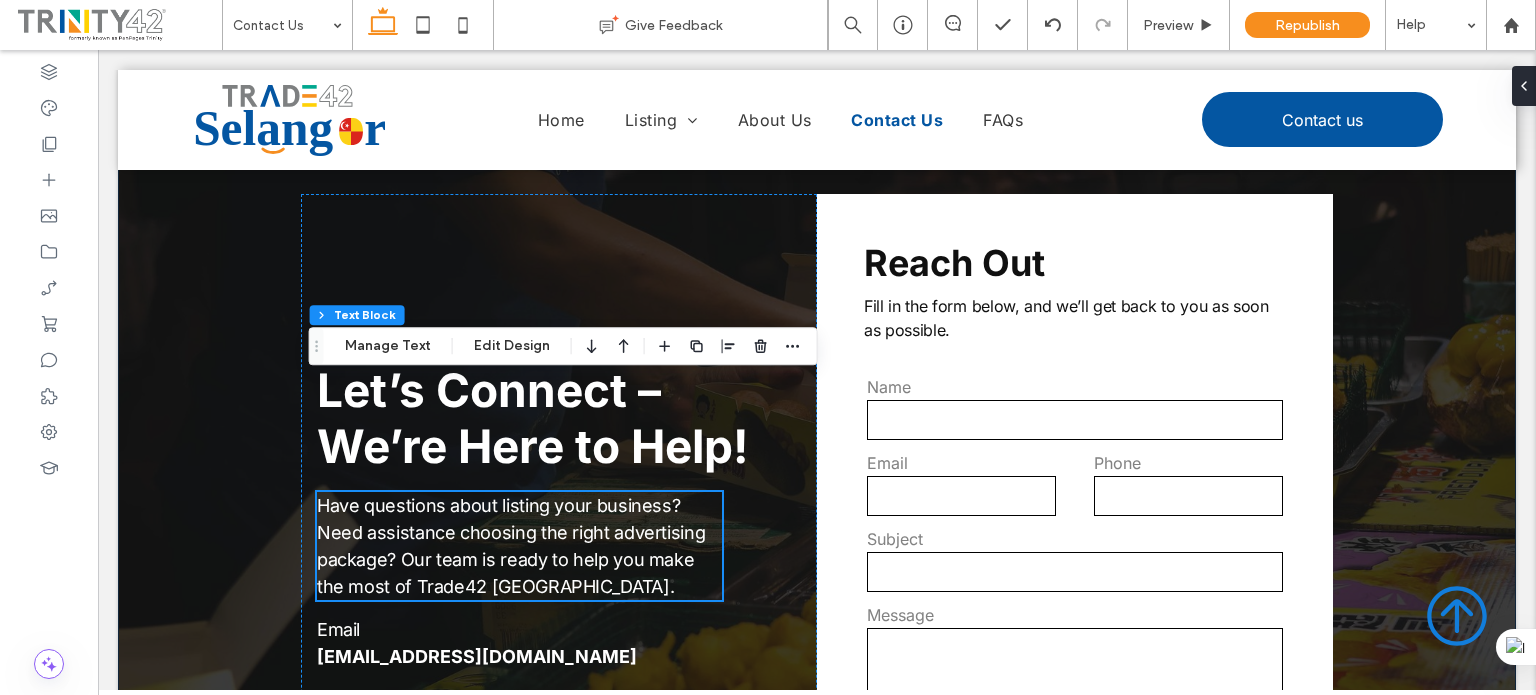 scroll, scrollTop: 0, scrollLeft: 0, axis: both 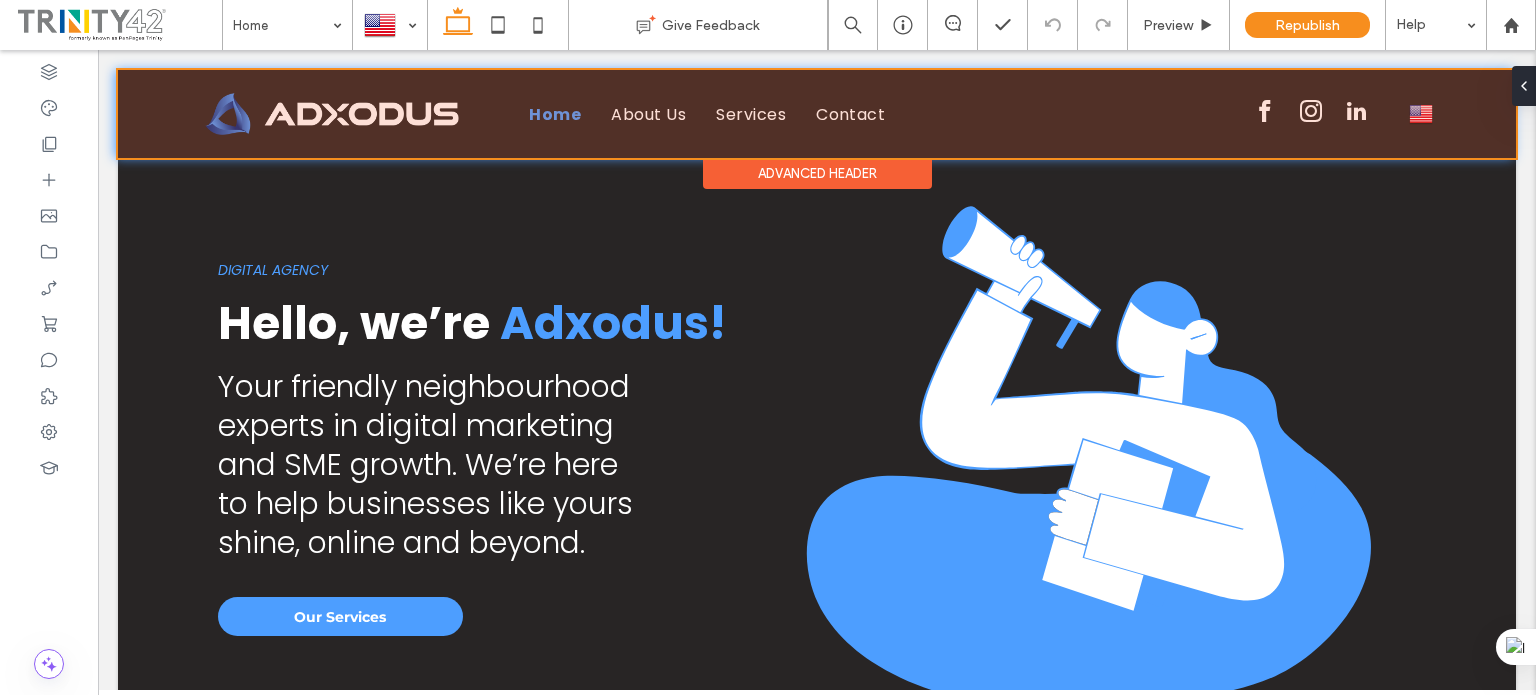 click at bounding box center (817, 114) 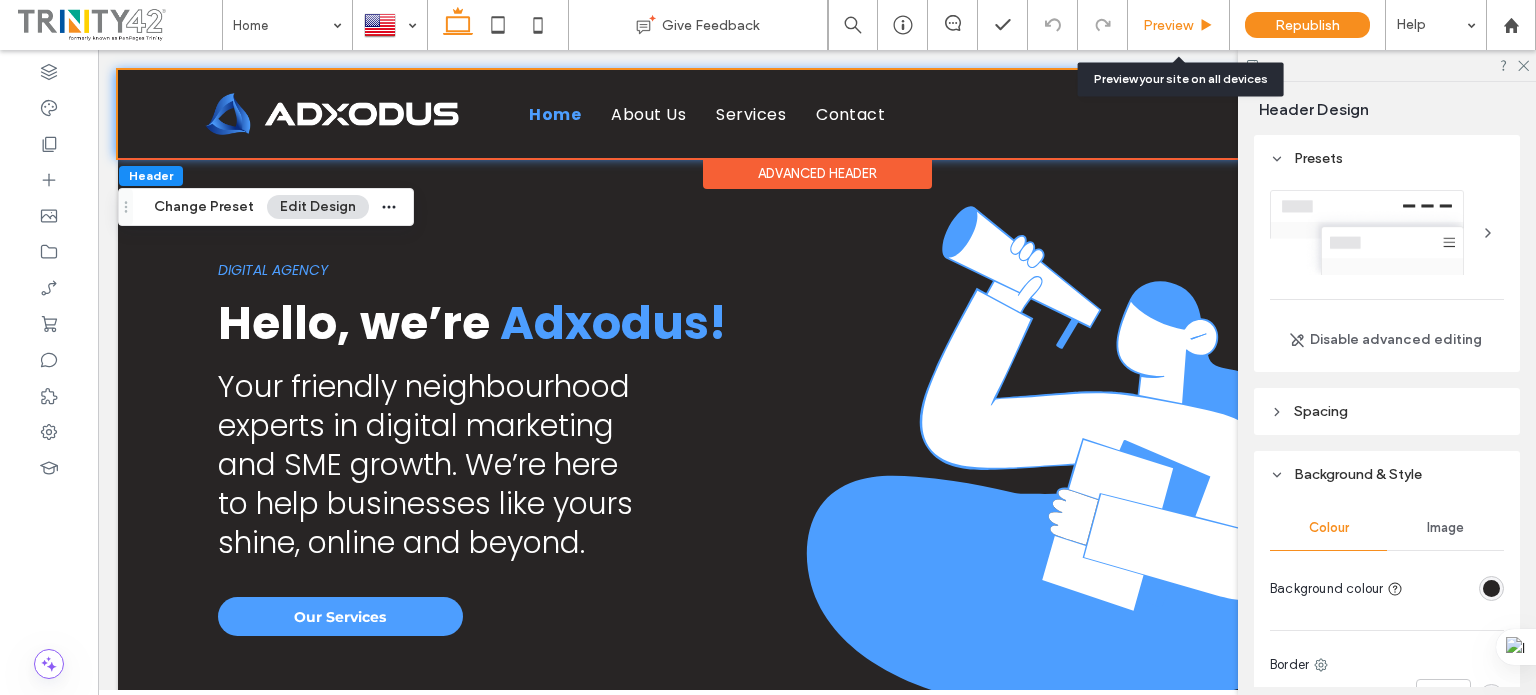 click on "Preview" at bounding box center (1168, 25) 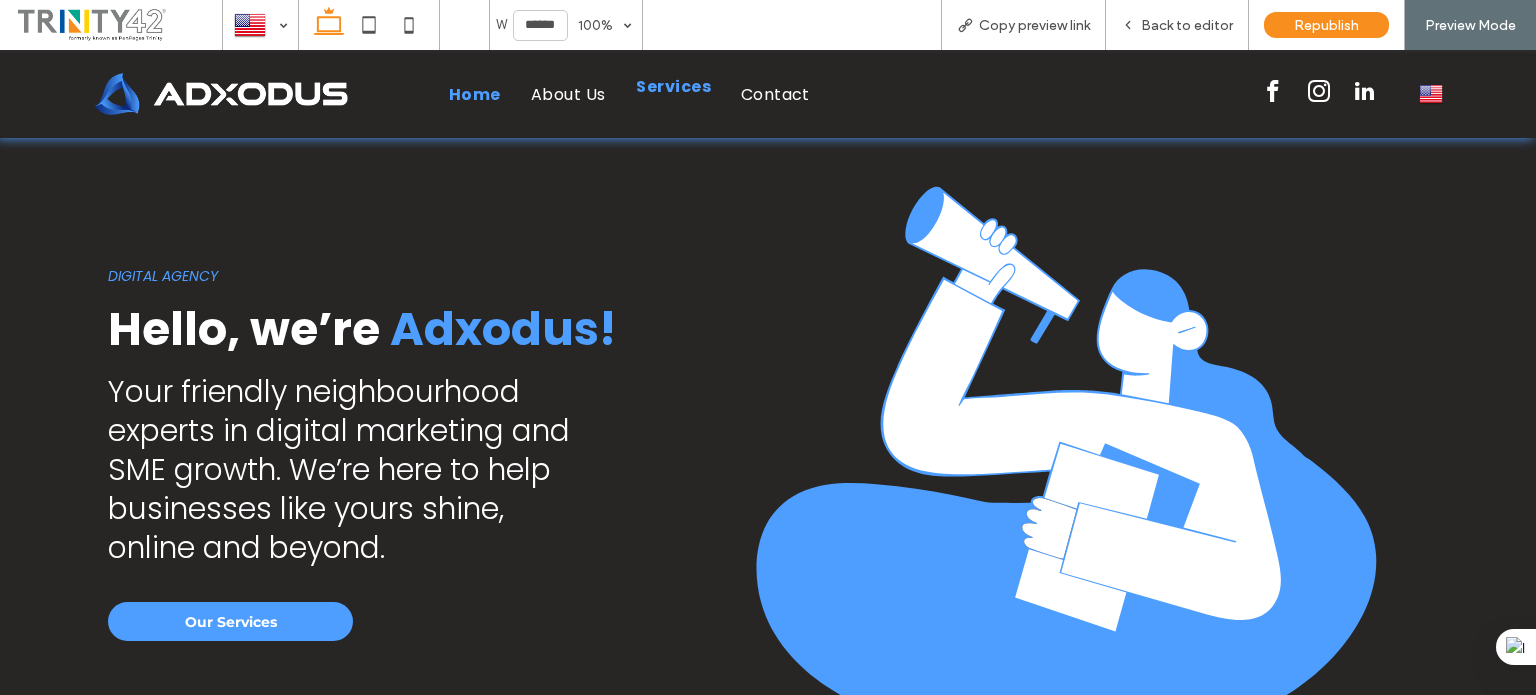 click on "Services" at bounding box center (673, 94) 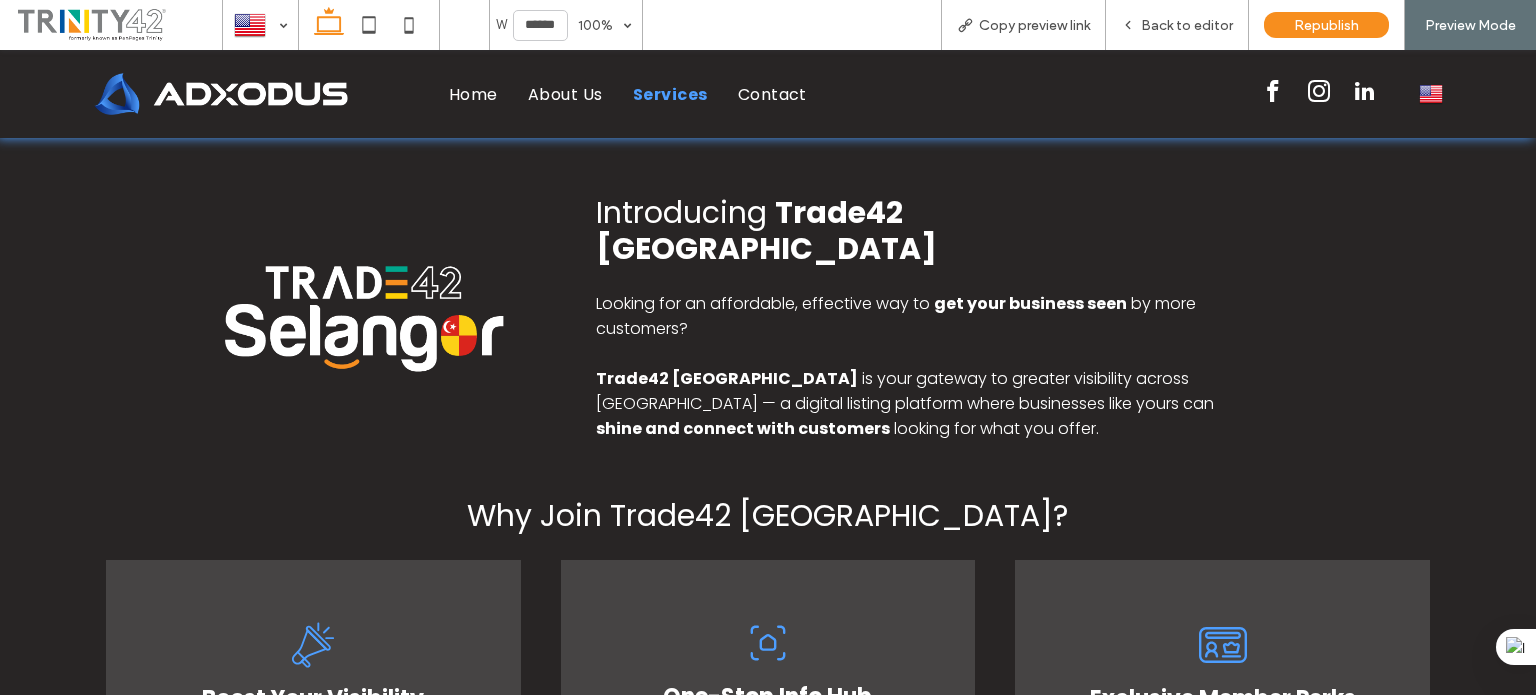 scroll, scrollTop: 846, scrollLeft: 0, axis: vertical 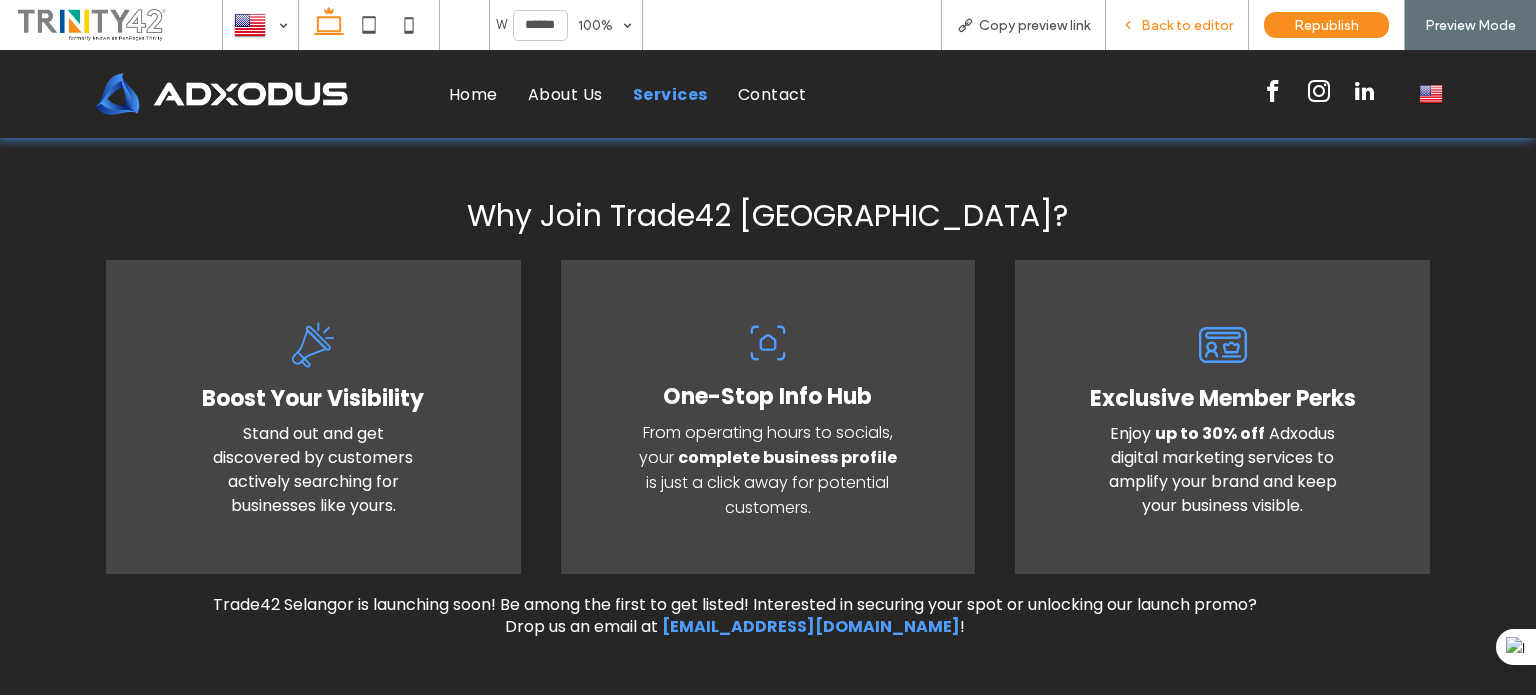 click on "Back to editor" at bounding box center (1187, 25) 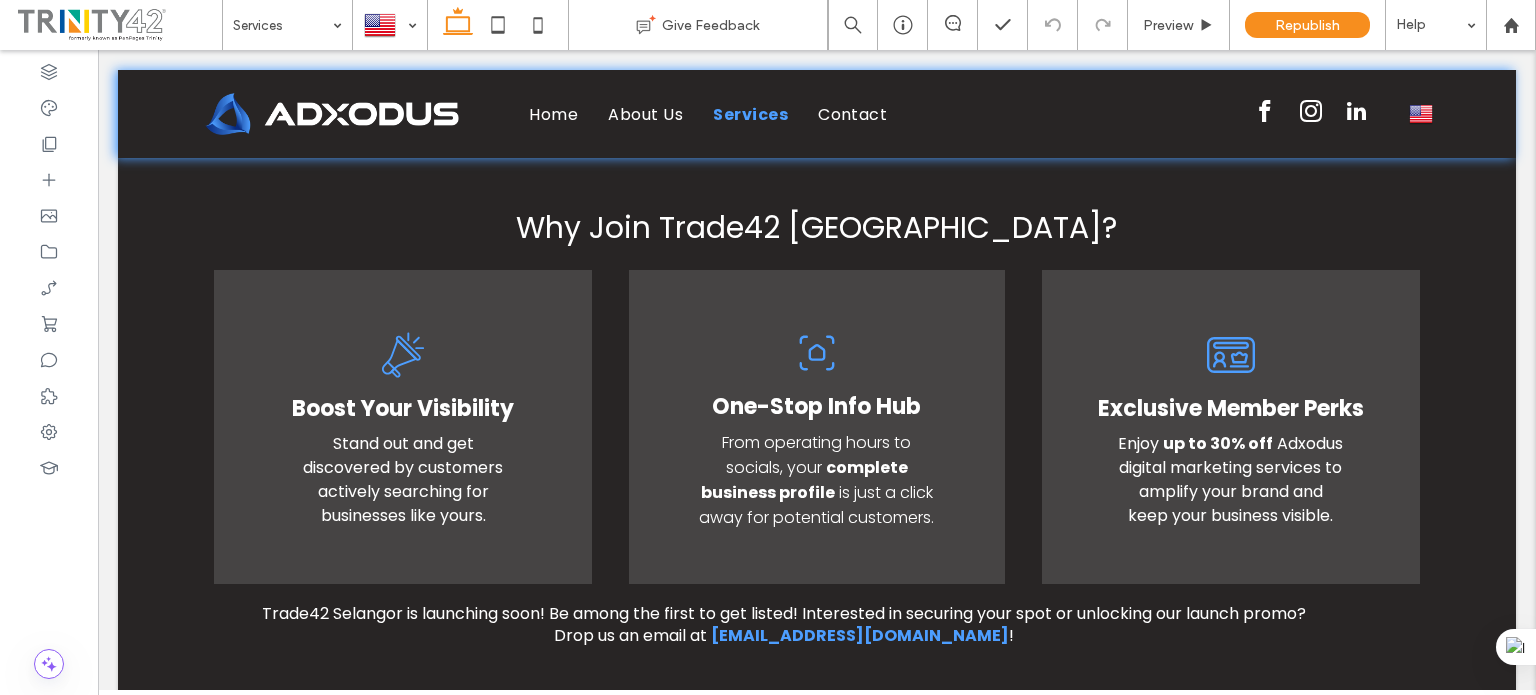 scroll, scrollTop: 842, scrollLeft: 0, axis: vertical 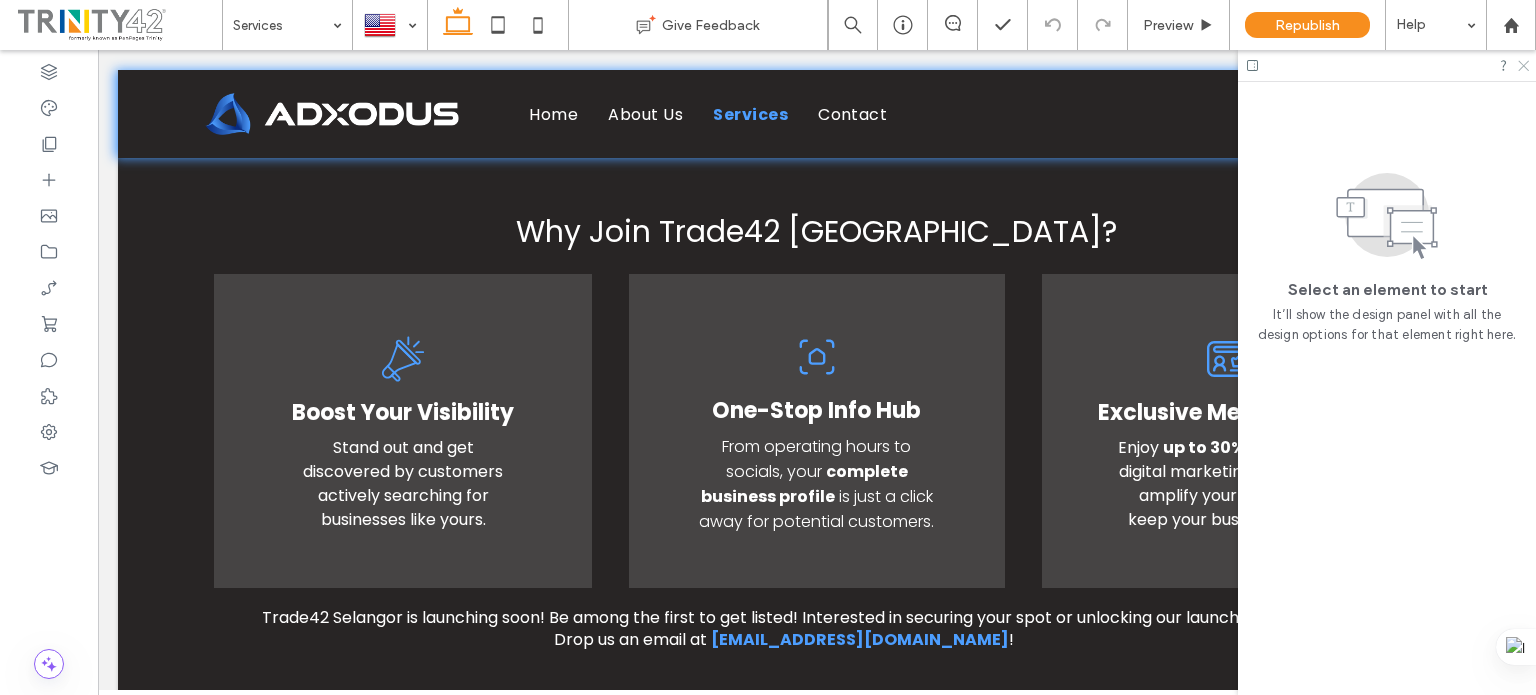 click 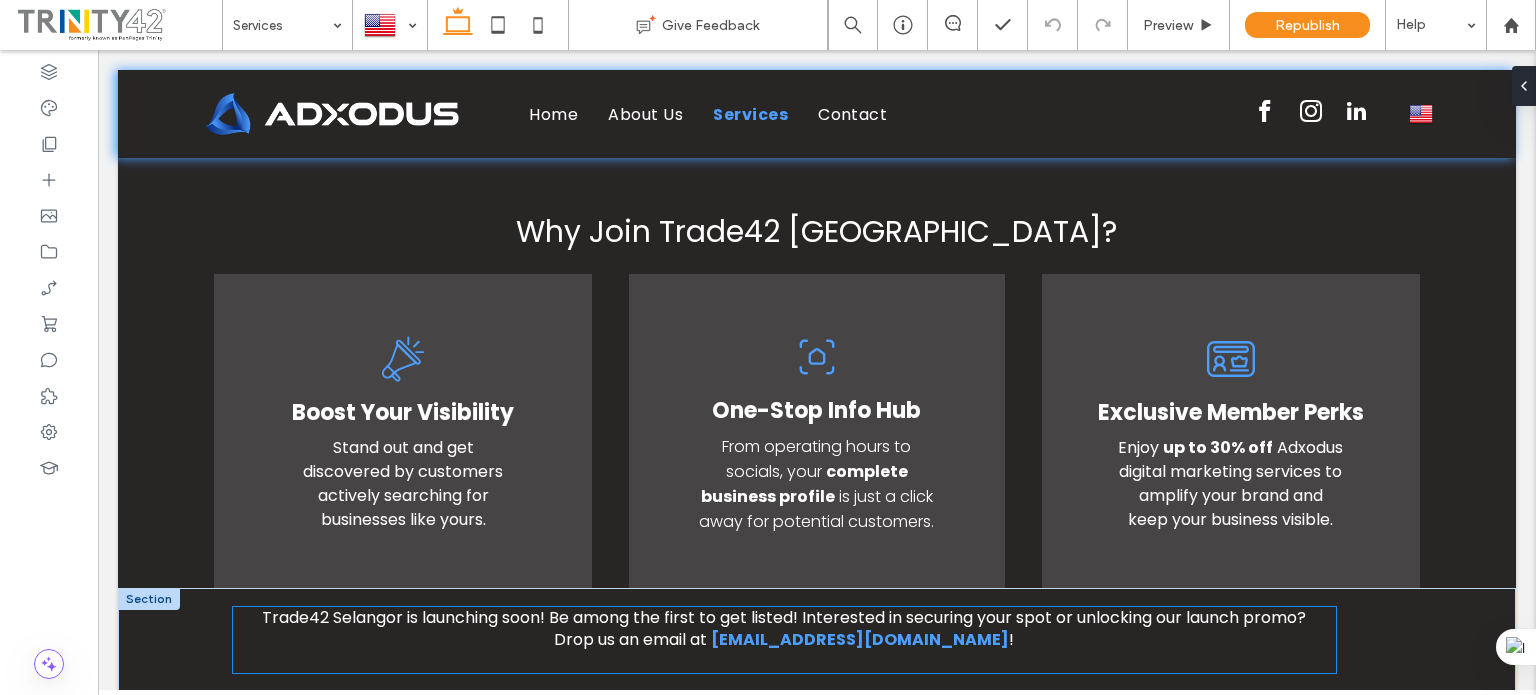 click on "﻿ Drop us an email at
info@adxodus.com !" at bounding box center [784, 651] 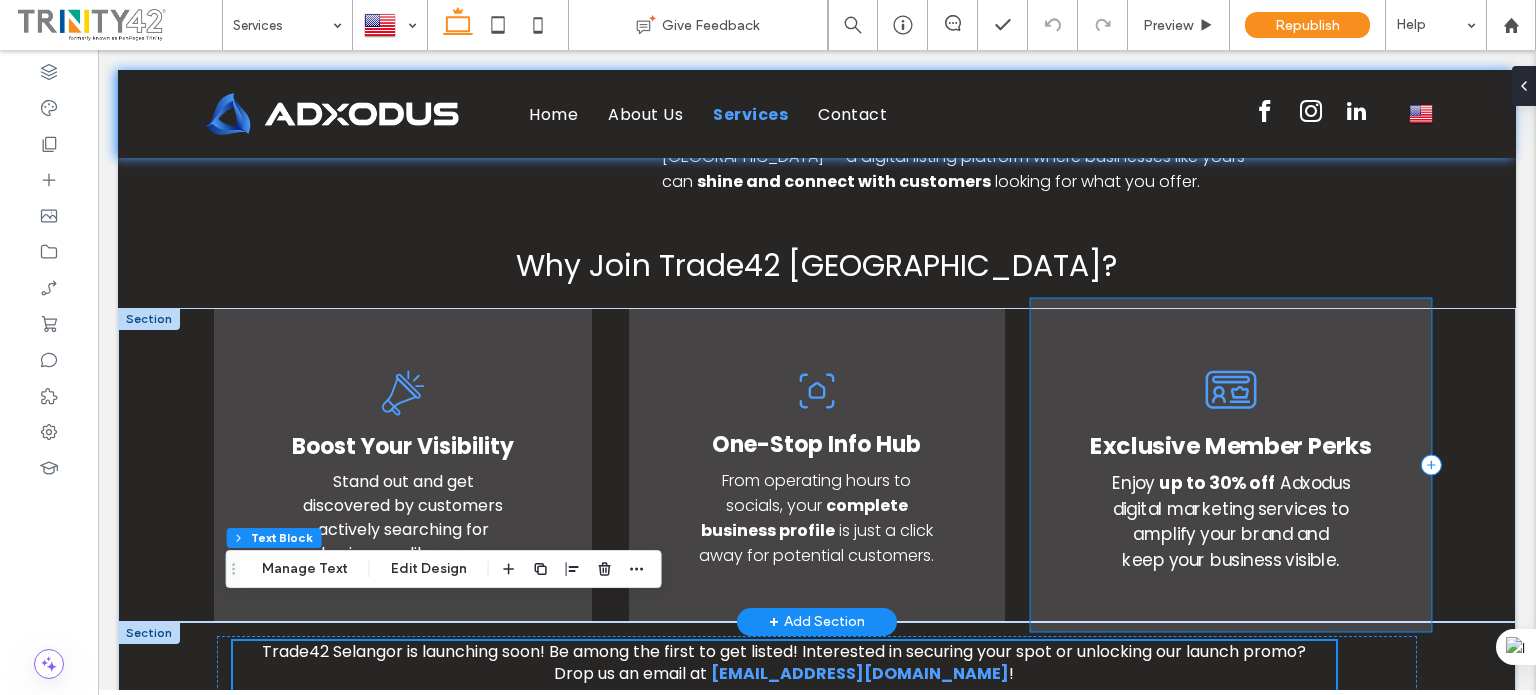 scroll, scrollTop: 832, scrollLeft: 0, axis: vertical 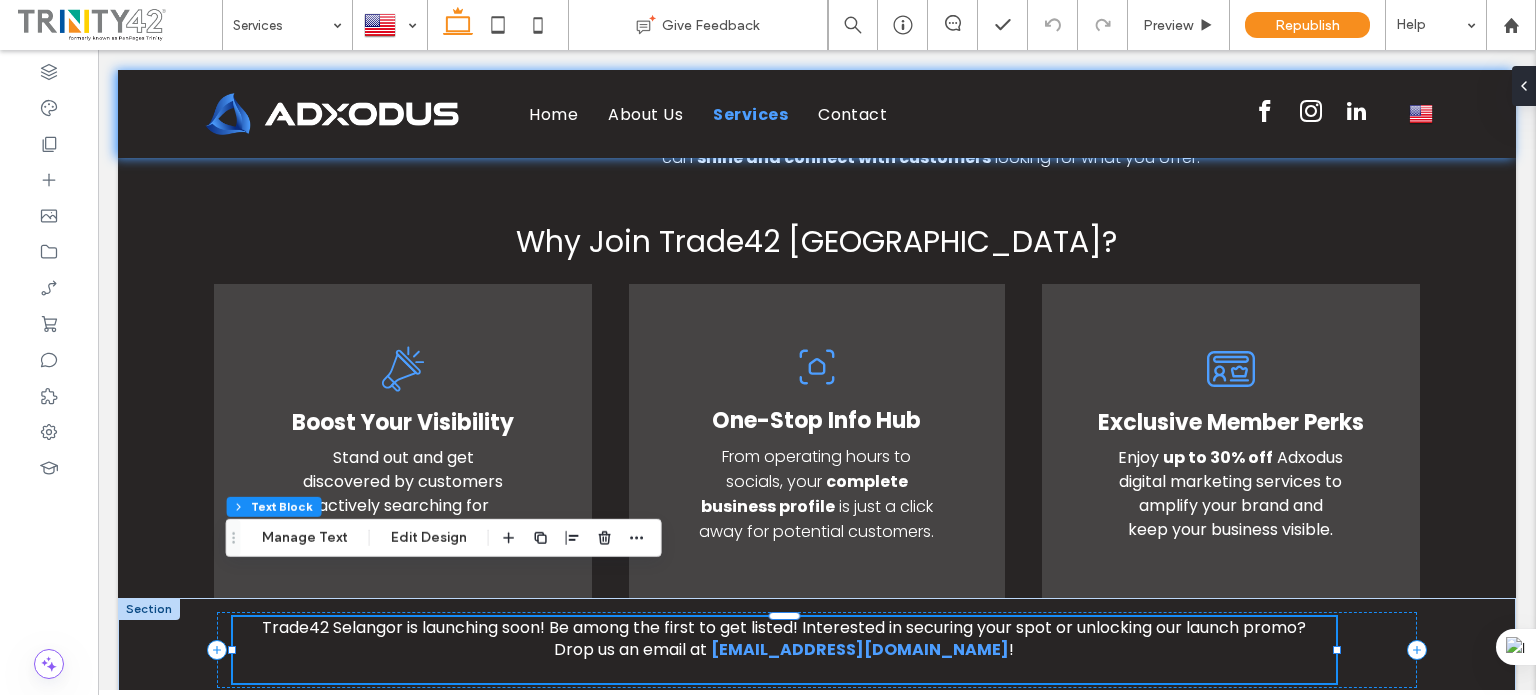 click on "﻿ Drop us an email at
info@adxodus.com !" at bounding box center [784, 661] 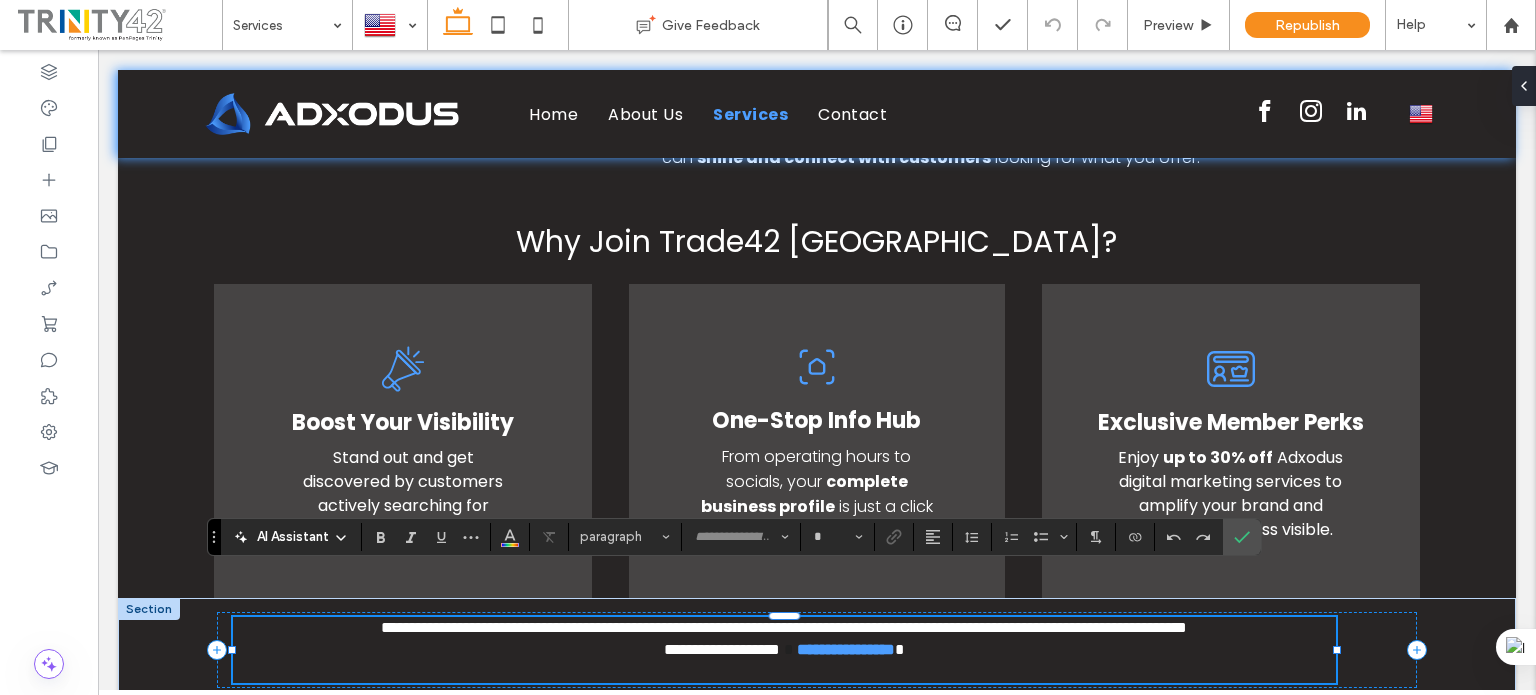 type on "*******" 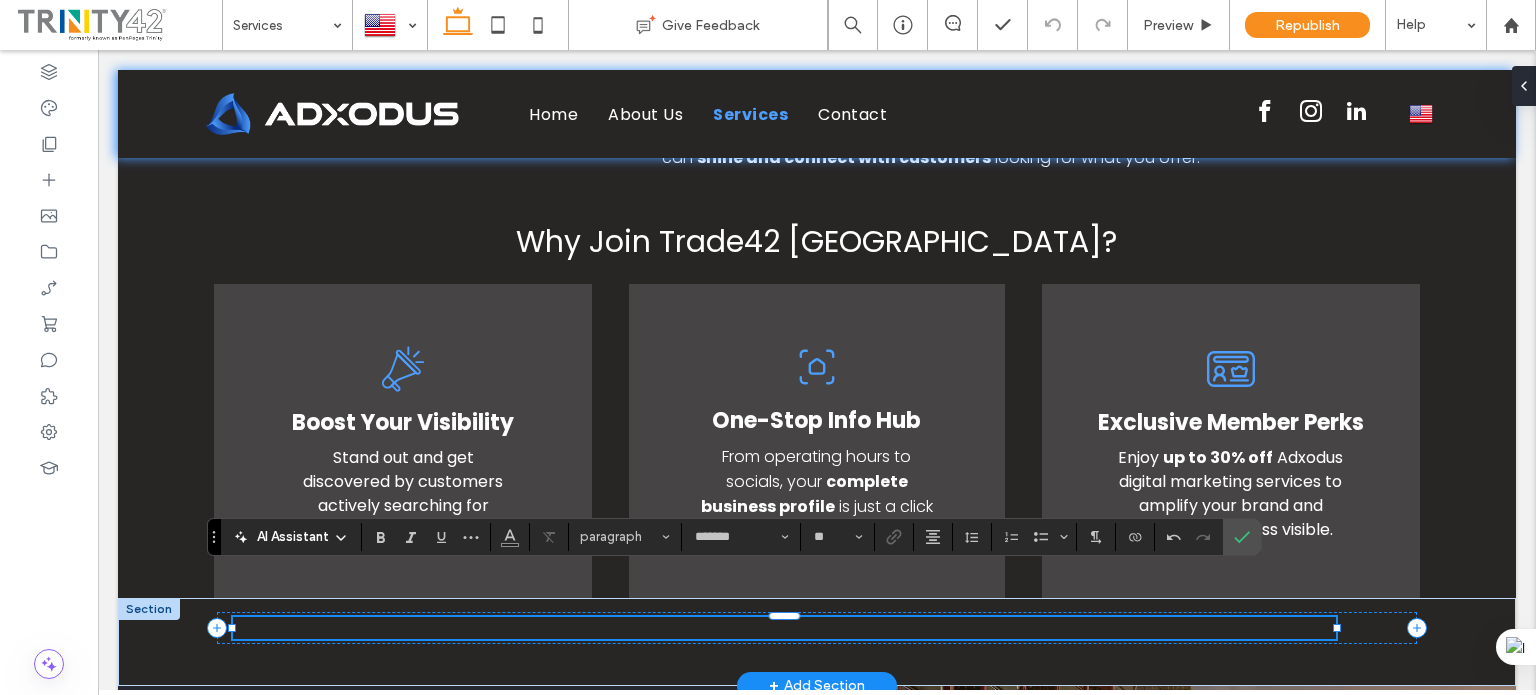 click at bounding box center [784, 628] 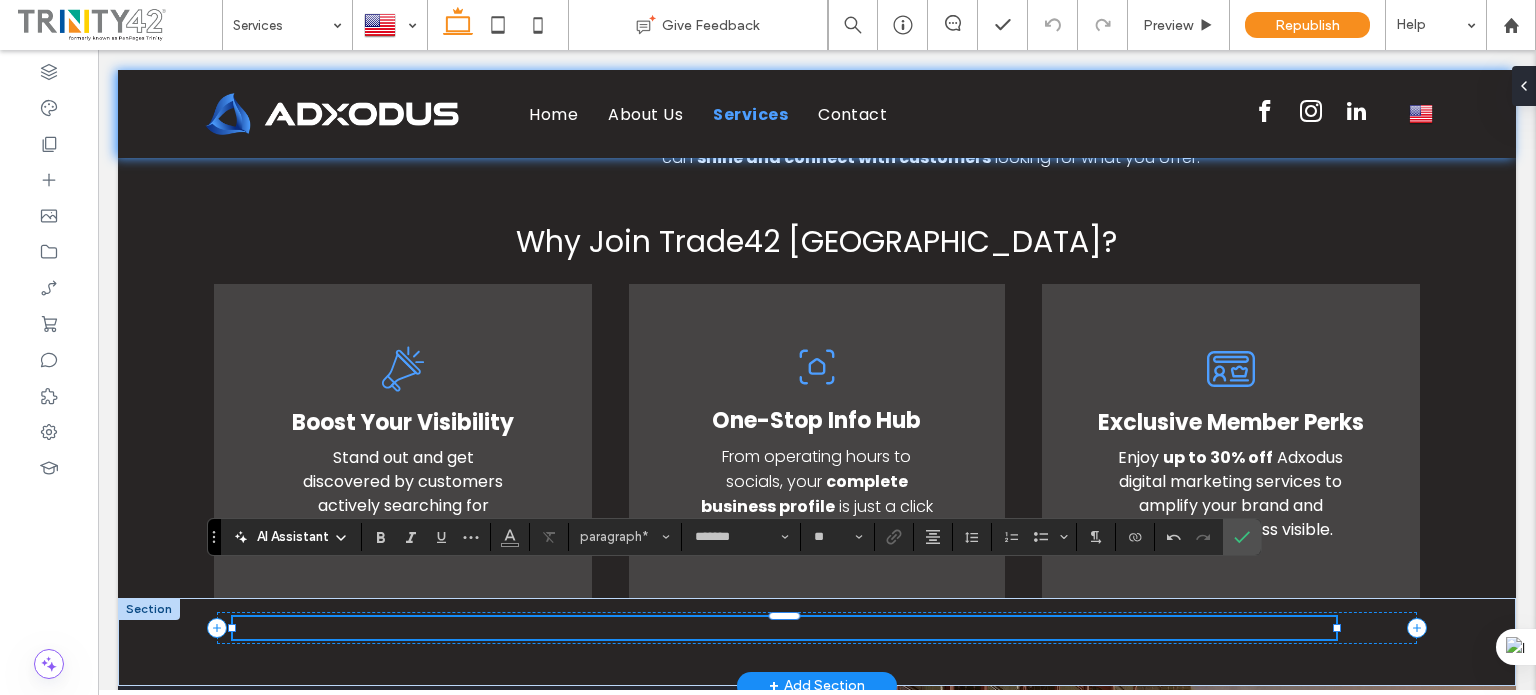 click on "﻿" at bounding box center (784, 628) 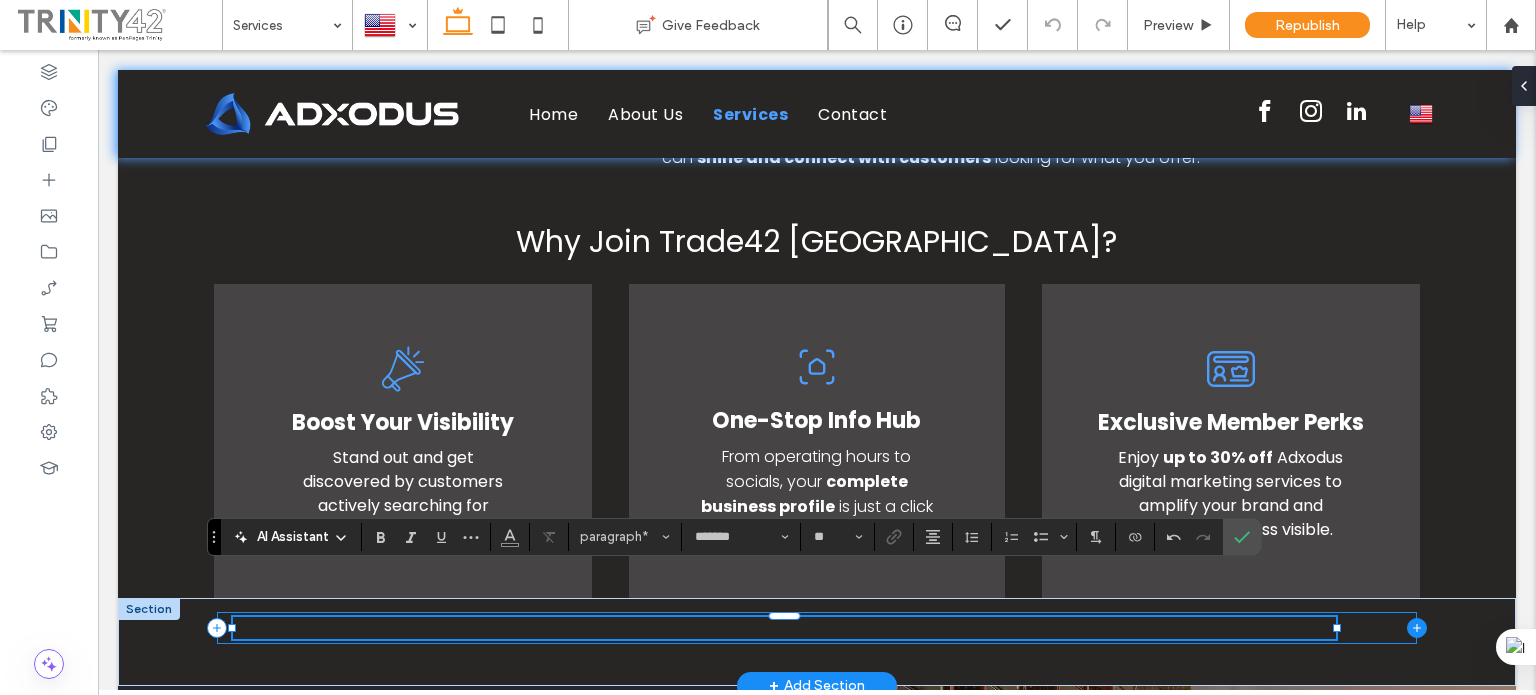 click 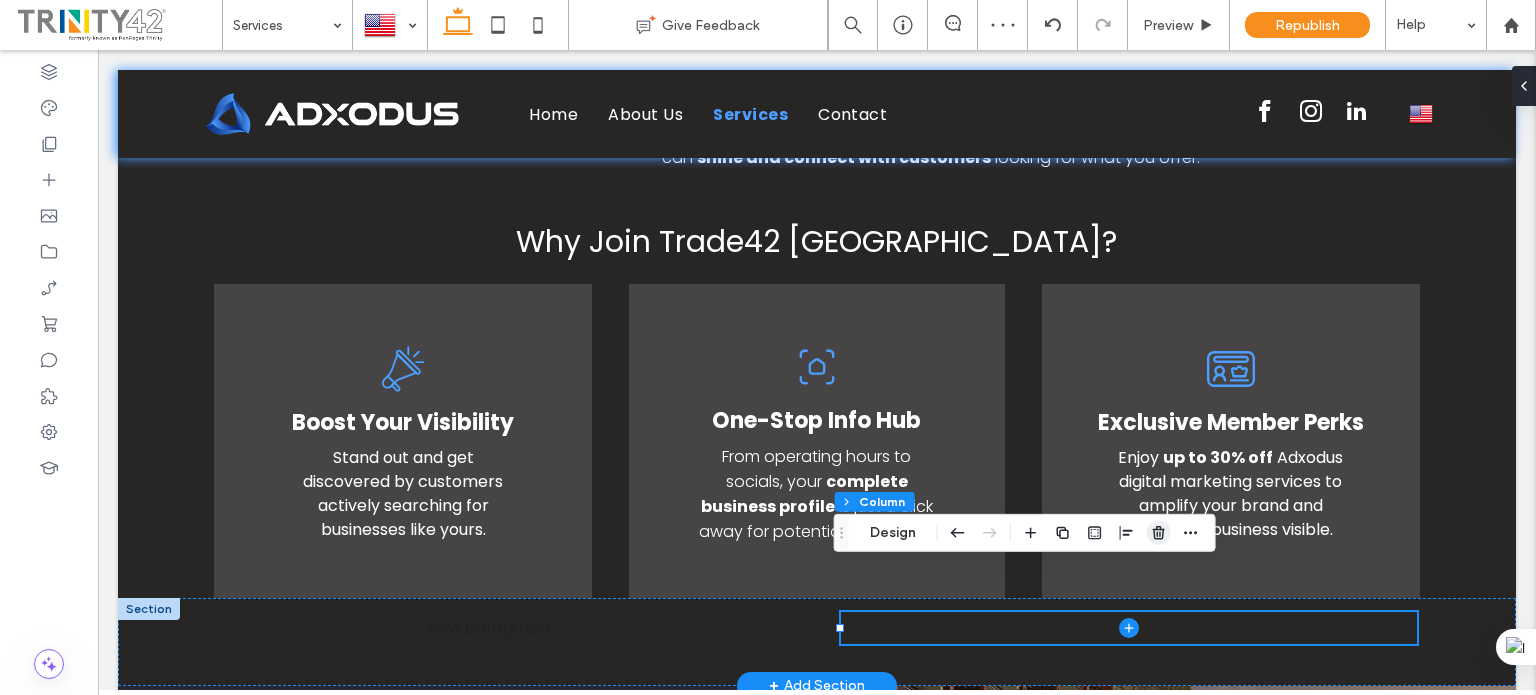 click 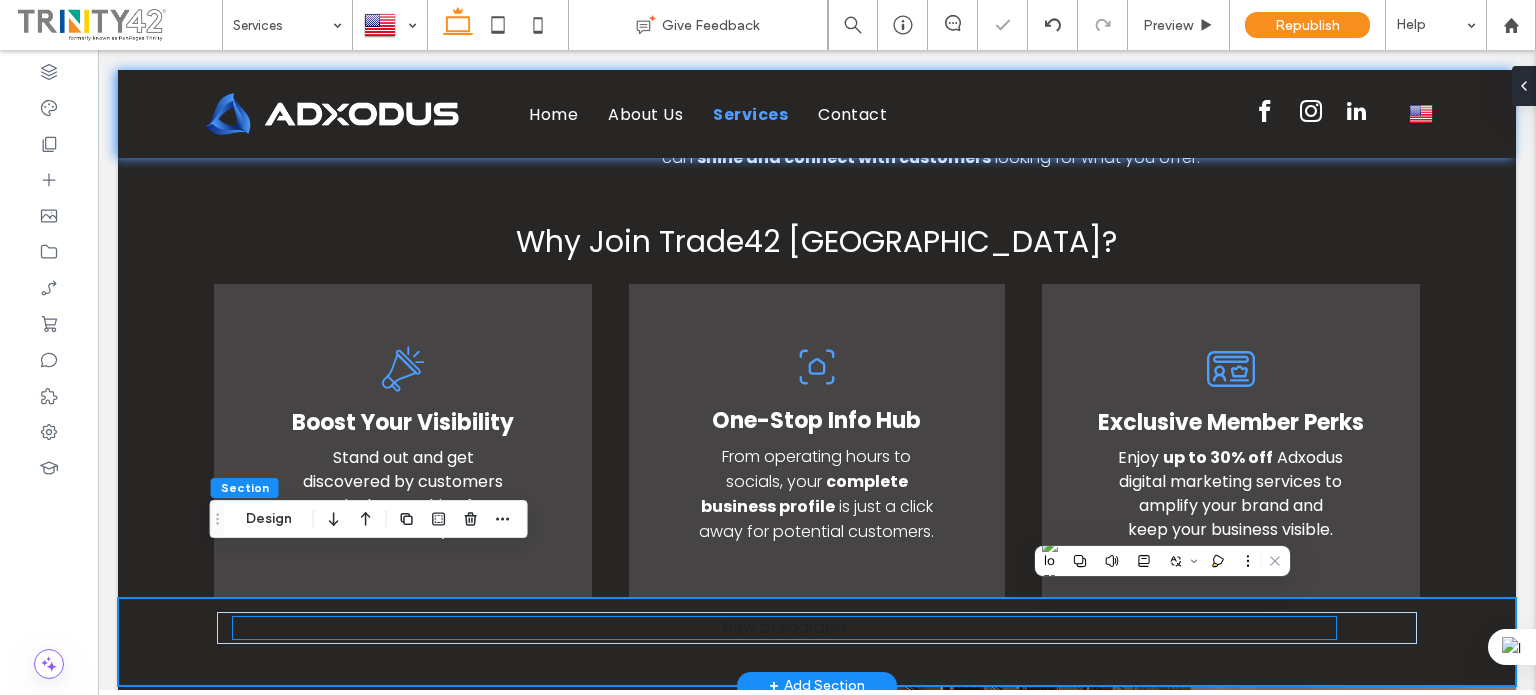 click on "New paragraph" at bounding box center [784, 628] 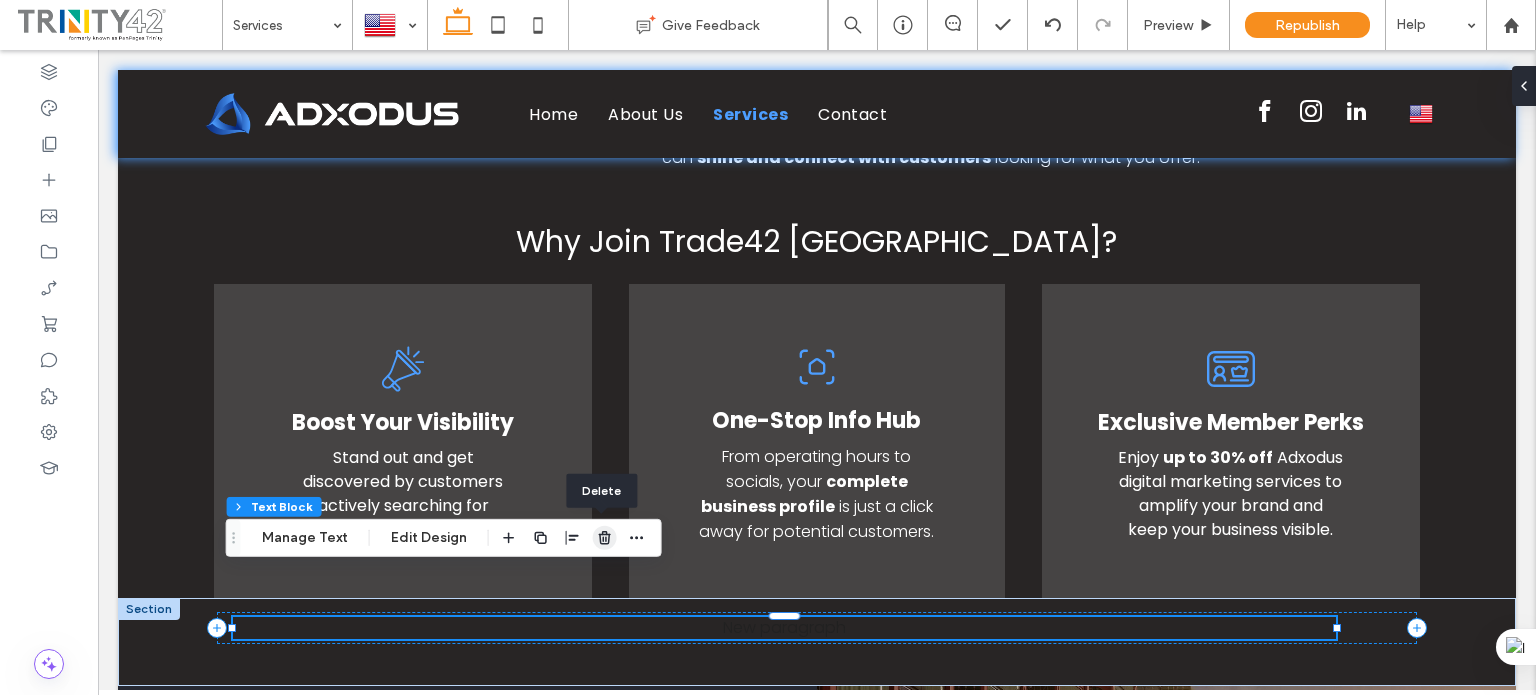 click 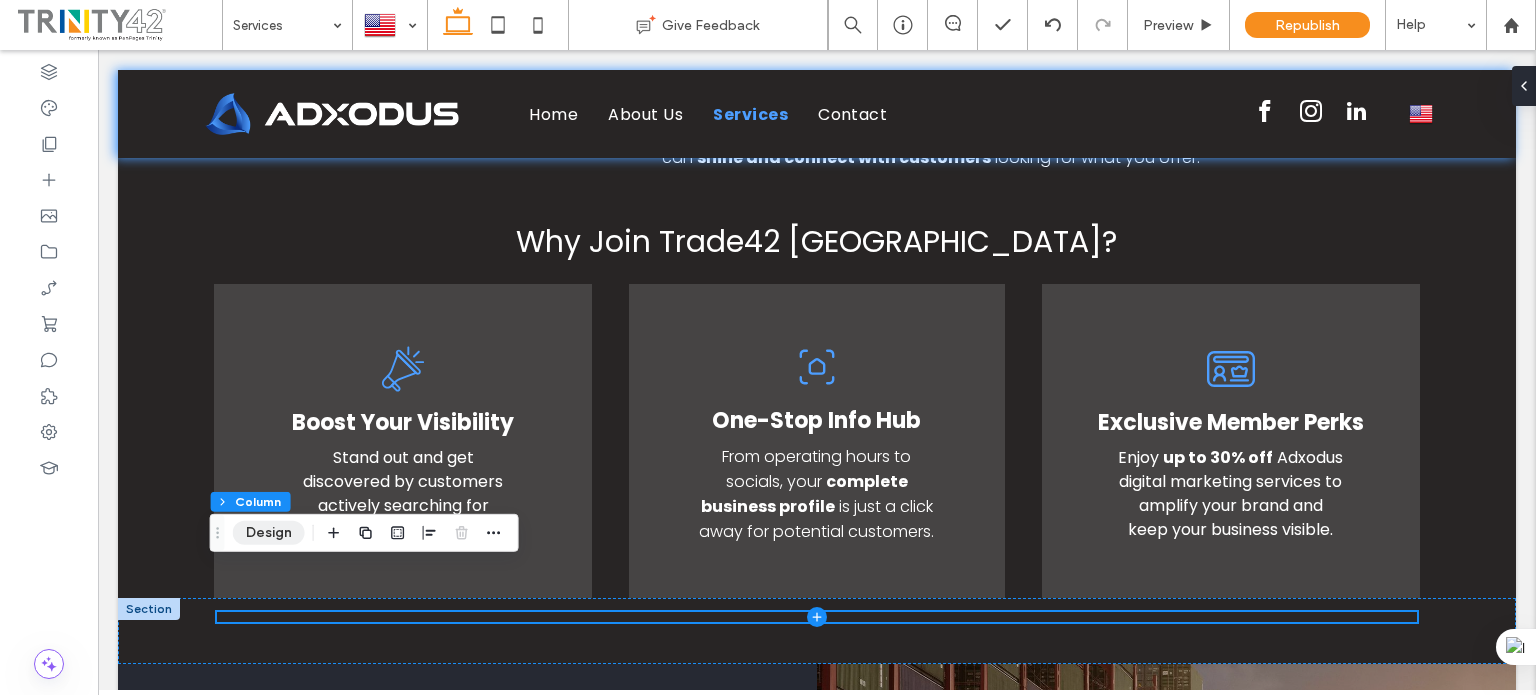 click on "Design" at bounding box center (269, 533) 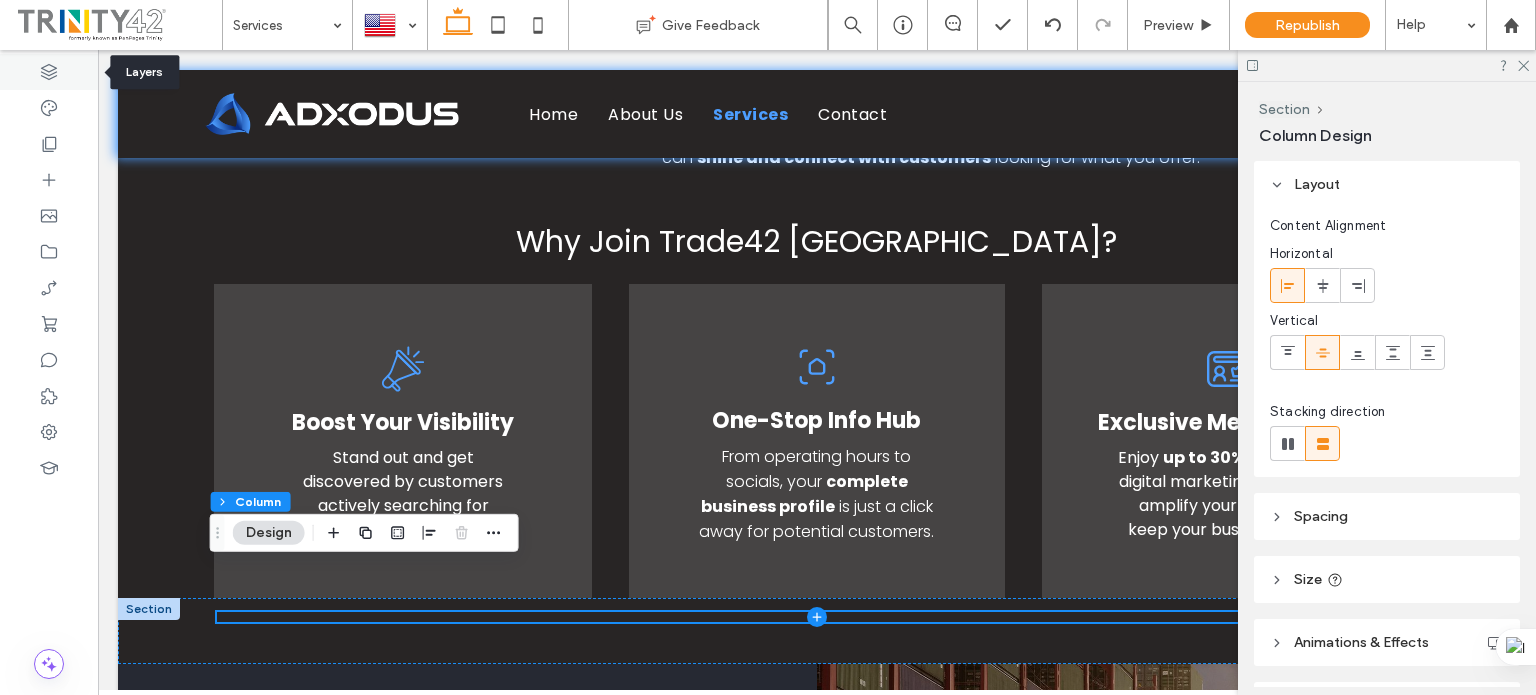 click 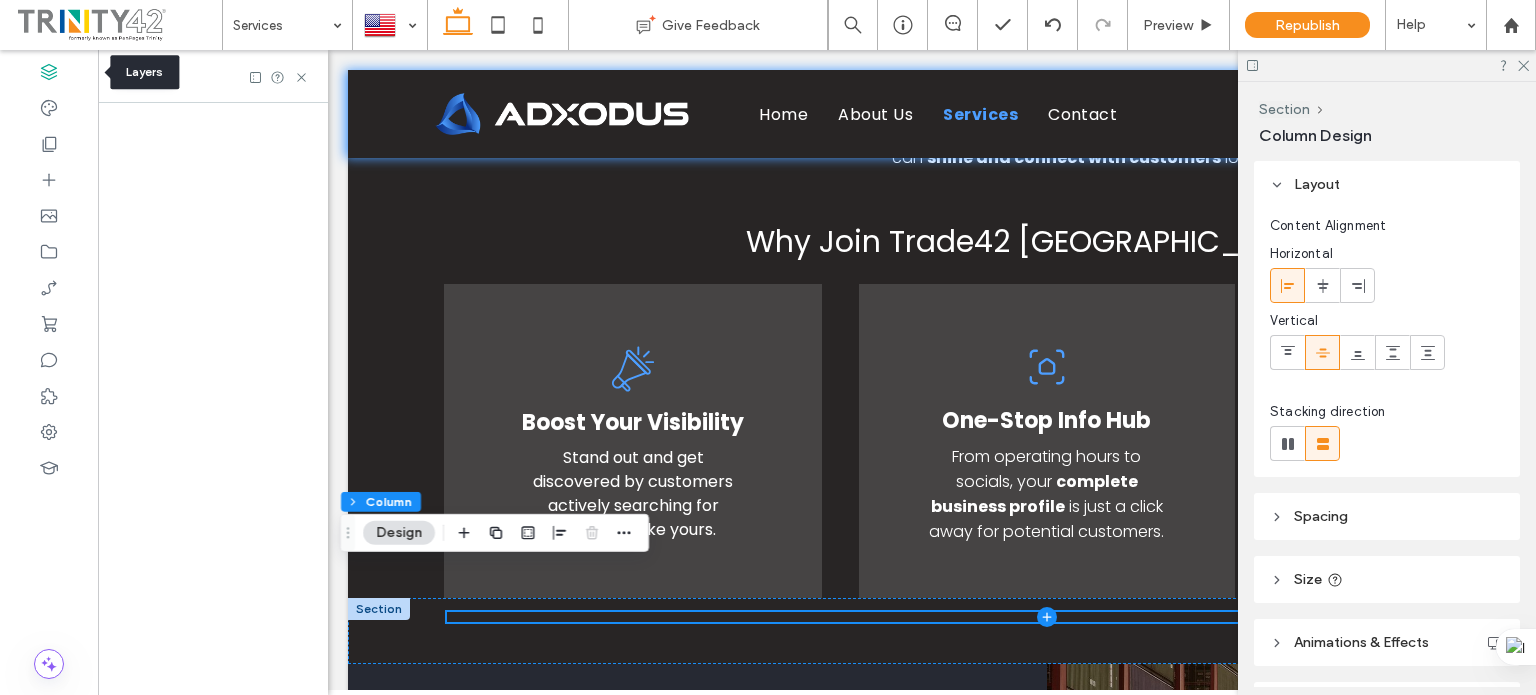scroll, scrollTop: 0, scrollLeft: 528, axis: horizontal 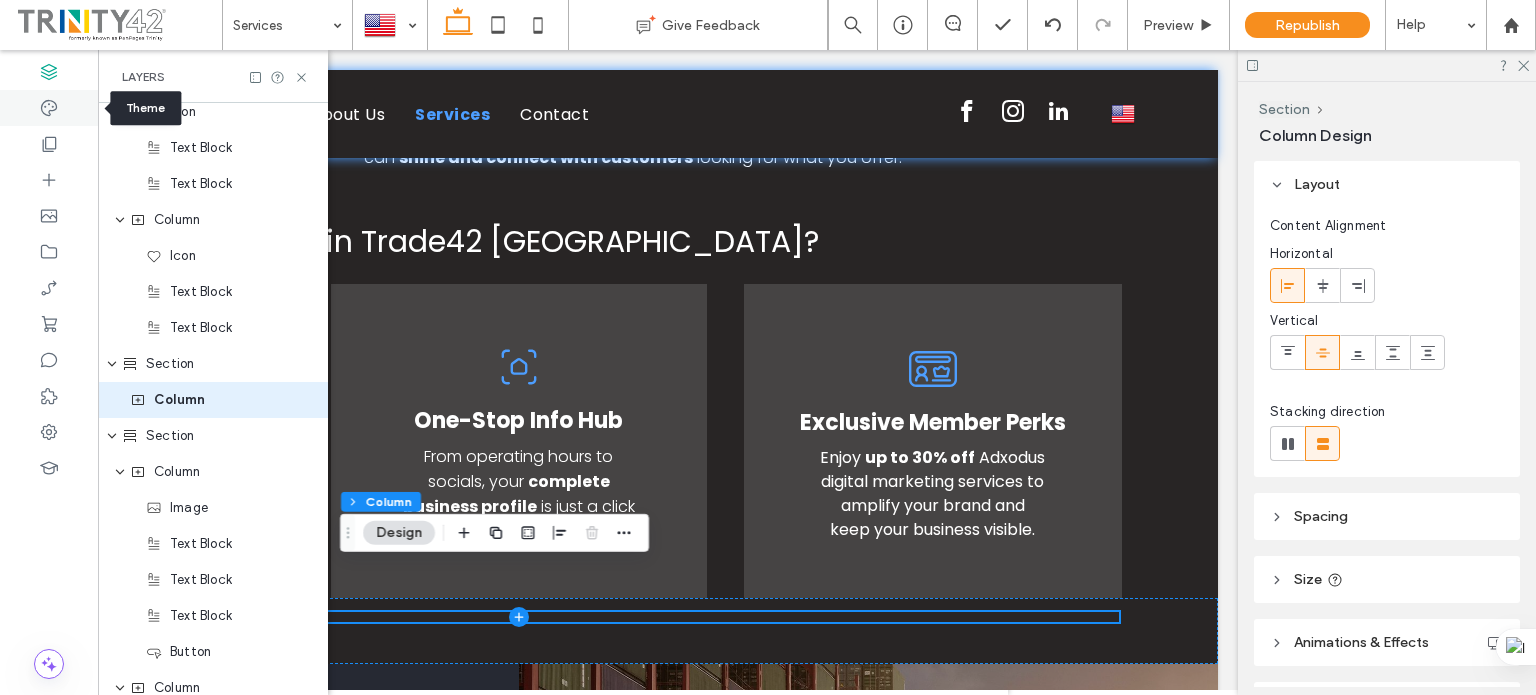 click 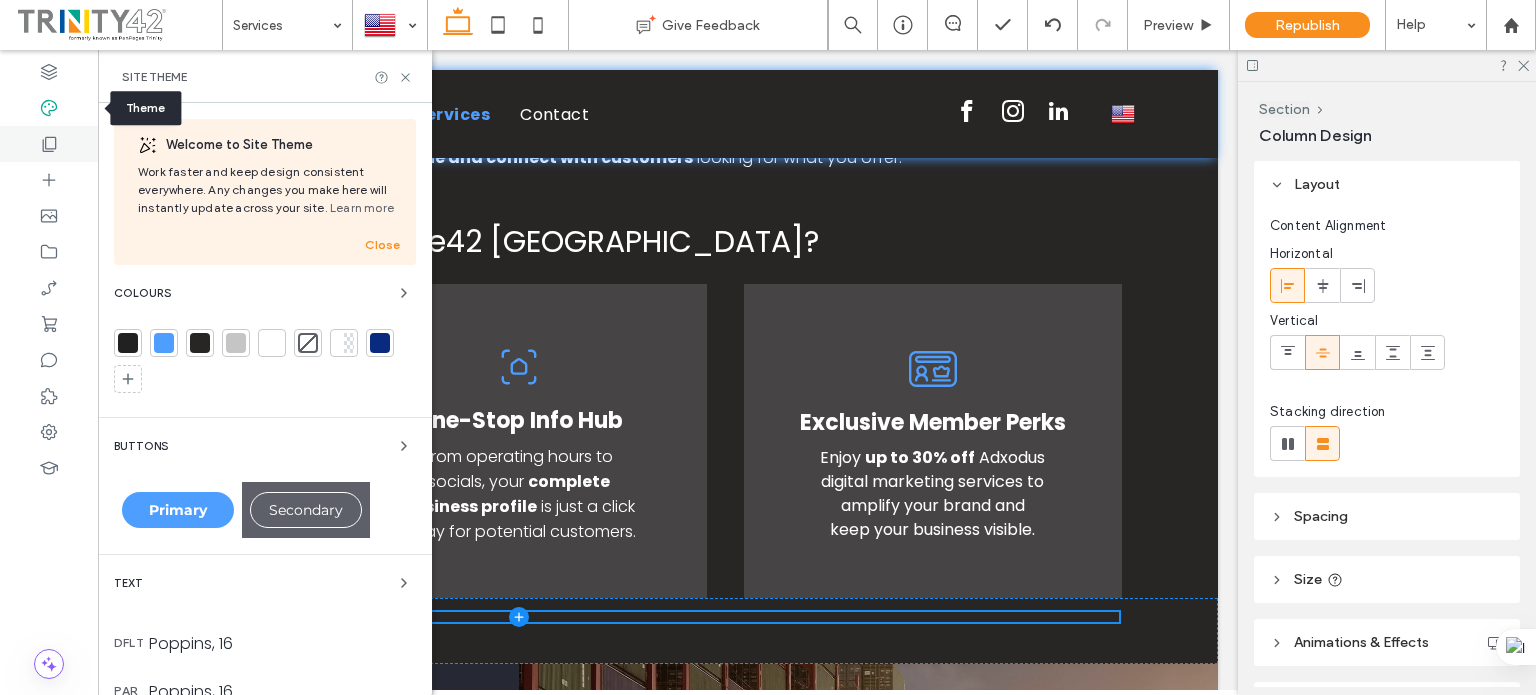 scroll, scrollTop: 0, scrollLeft: 297, axis: horizontal 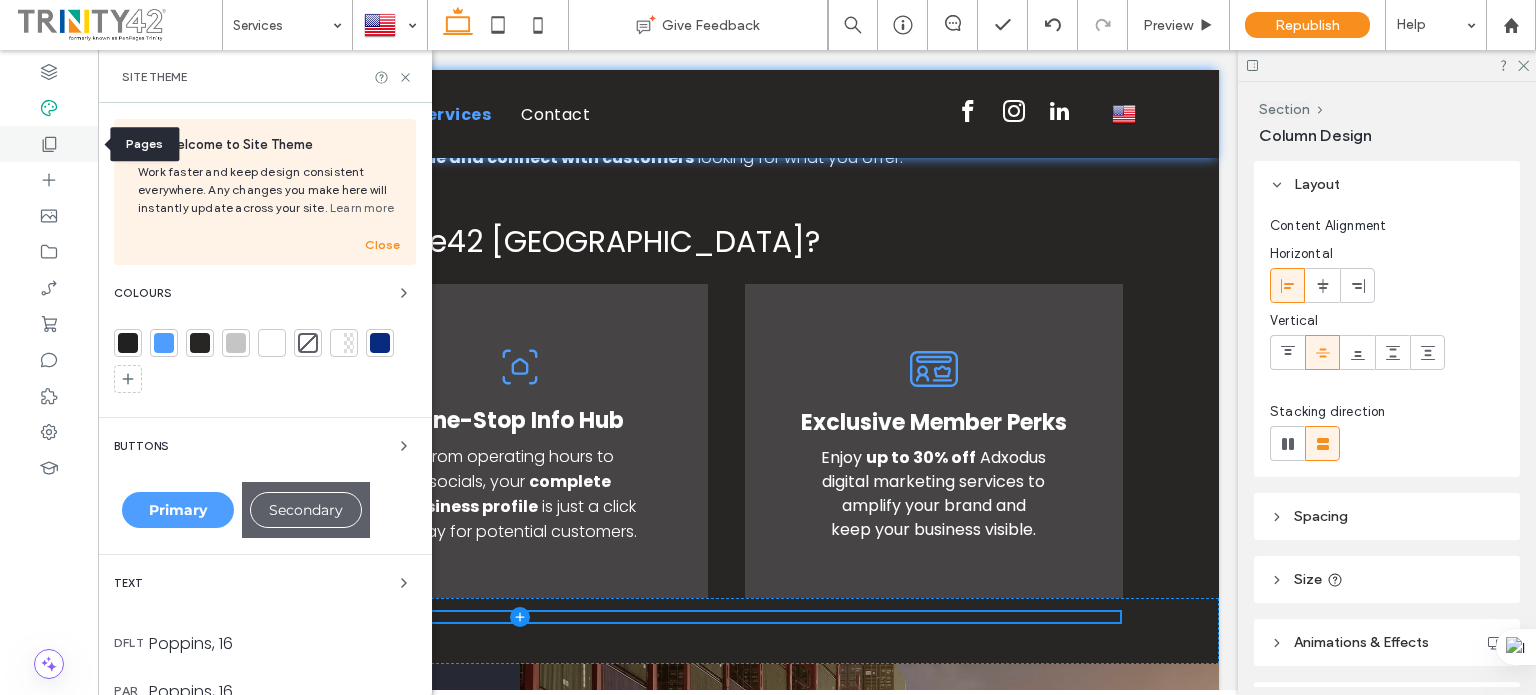 click 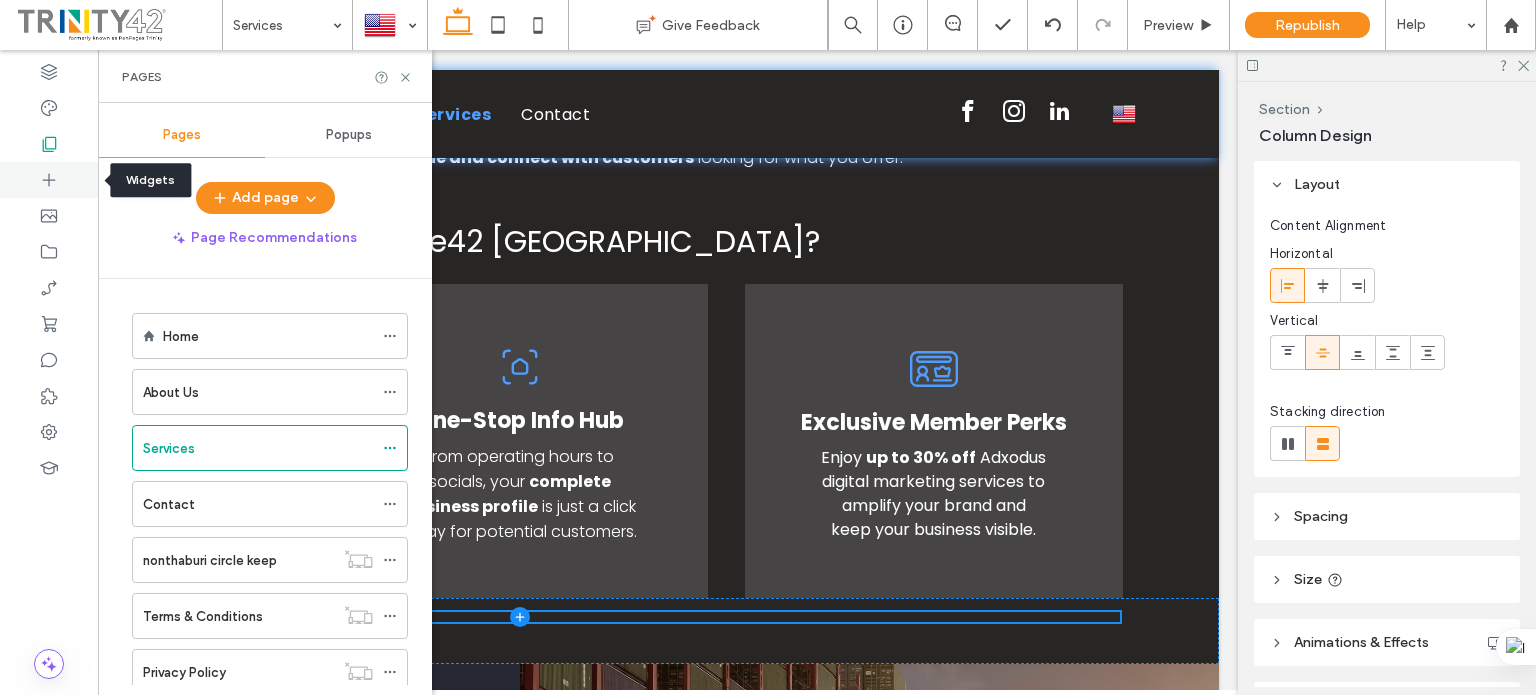 click 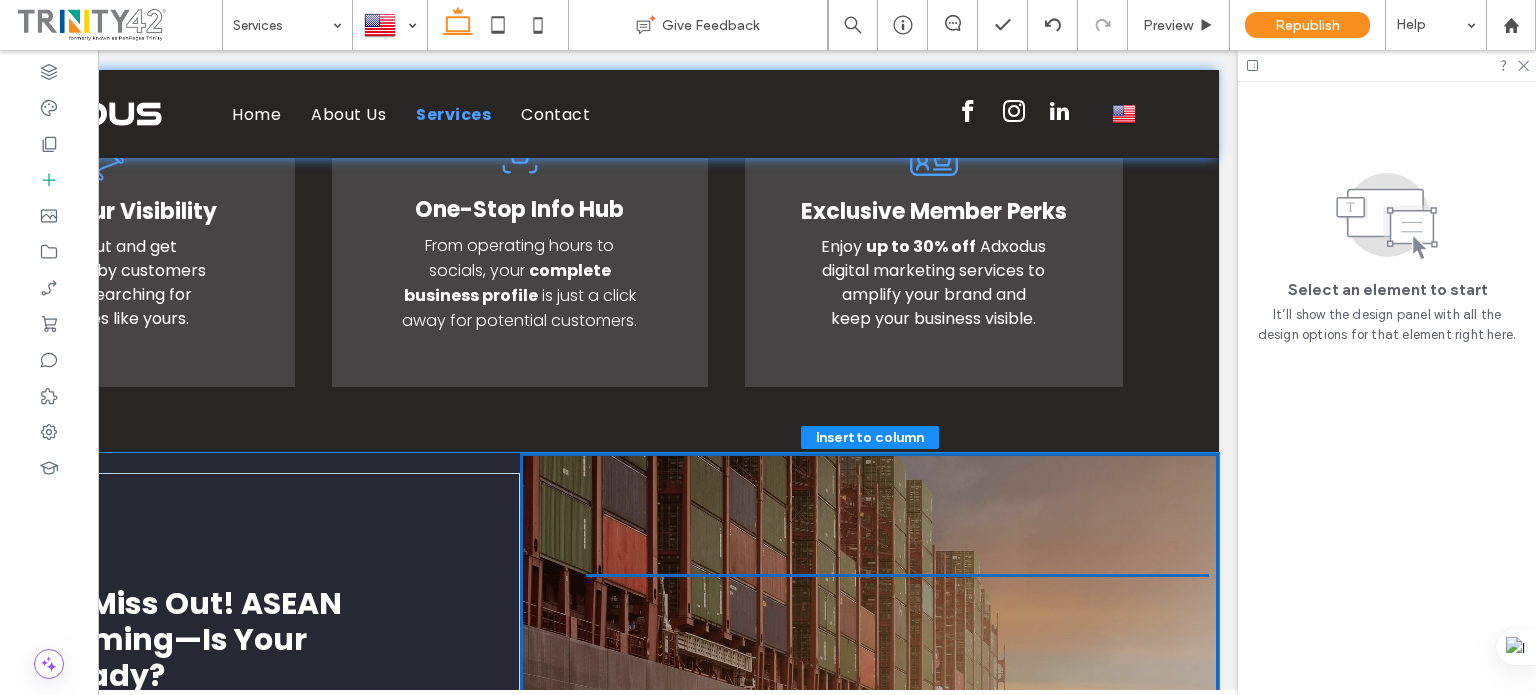 scroll, scrollTop: 1048, scrollLeft: 0, axis: vertical 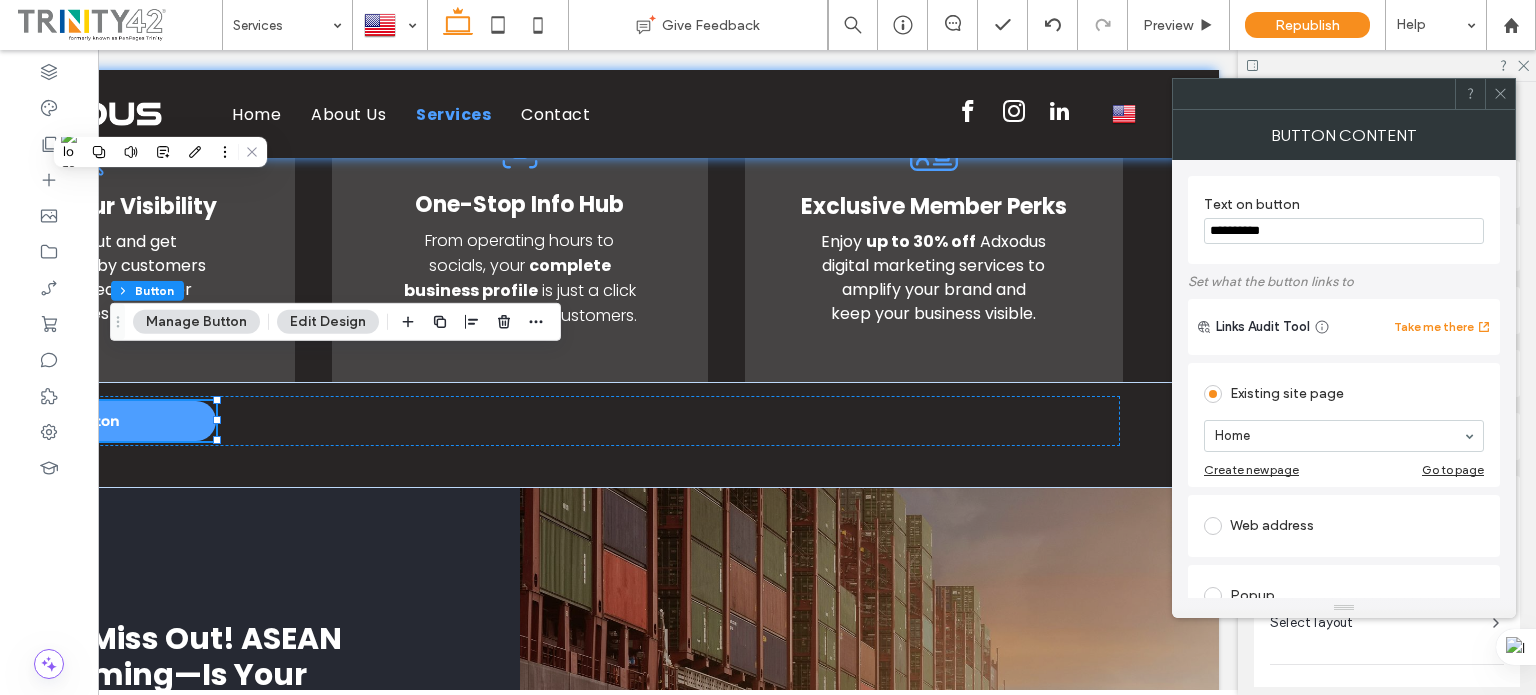 click on "**********" at bounding box center [1344, 231] 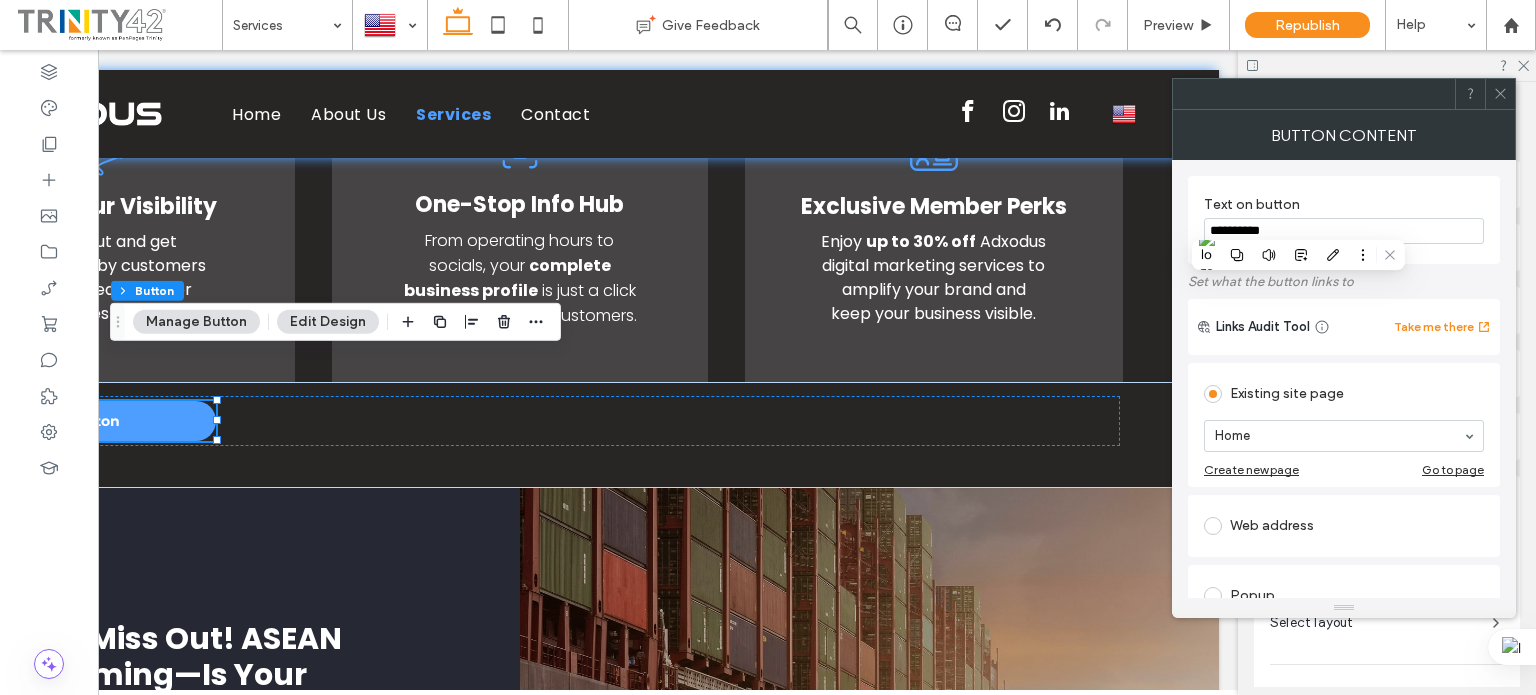 click on "**********" at bounding box center (1344, 231) 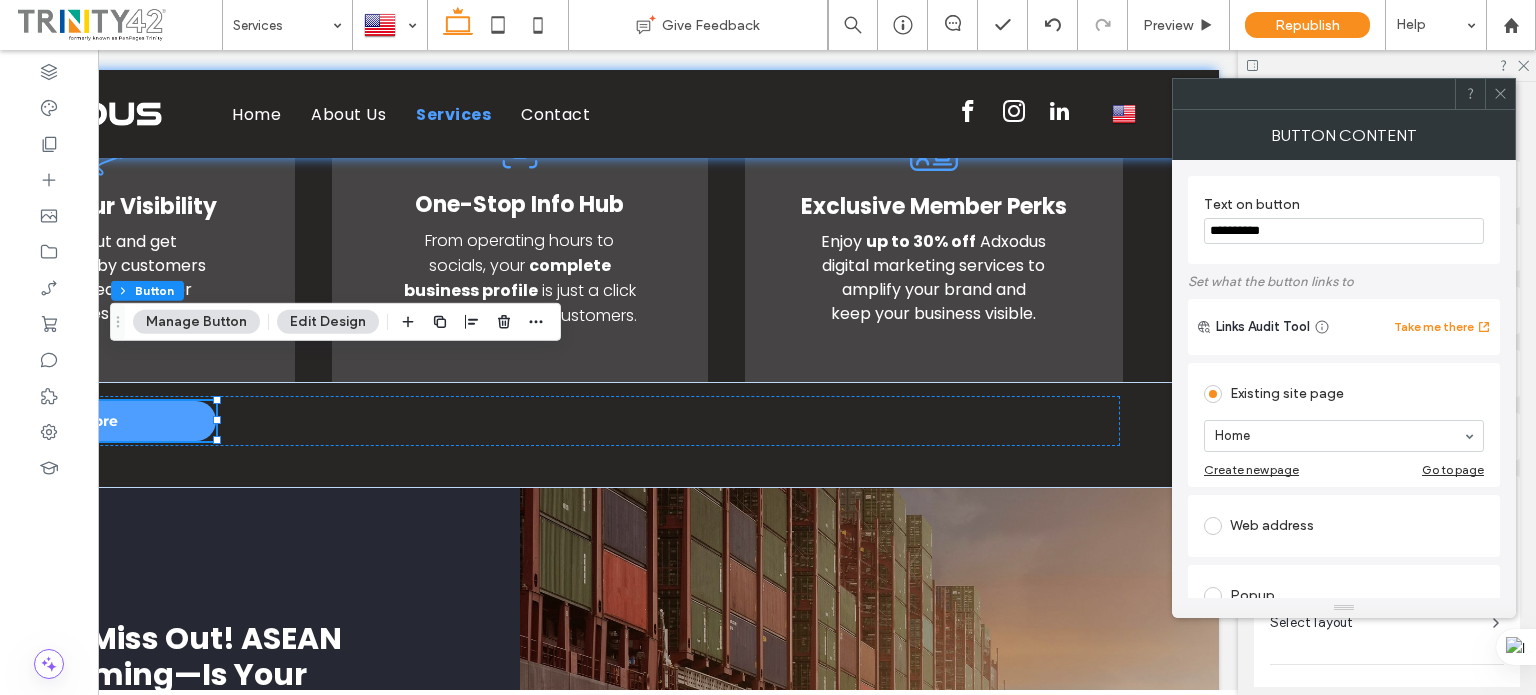 type on "**********" 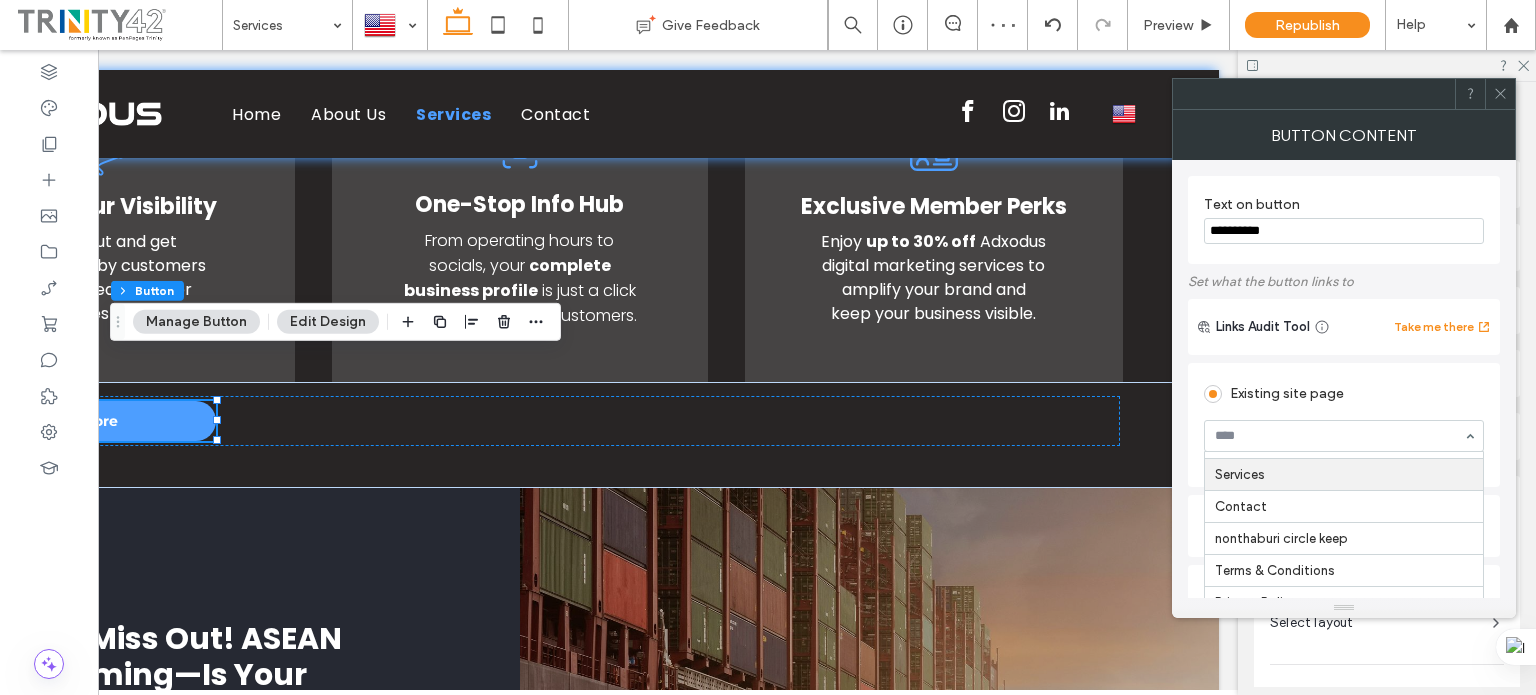 scroll, scrollTop: 63, scrollLeft: 0, axis: vertical 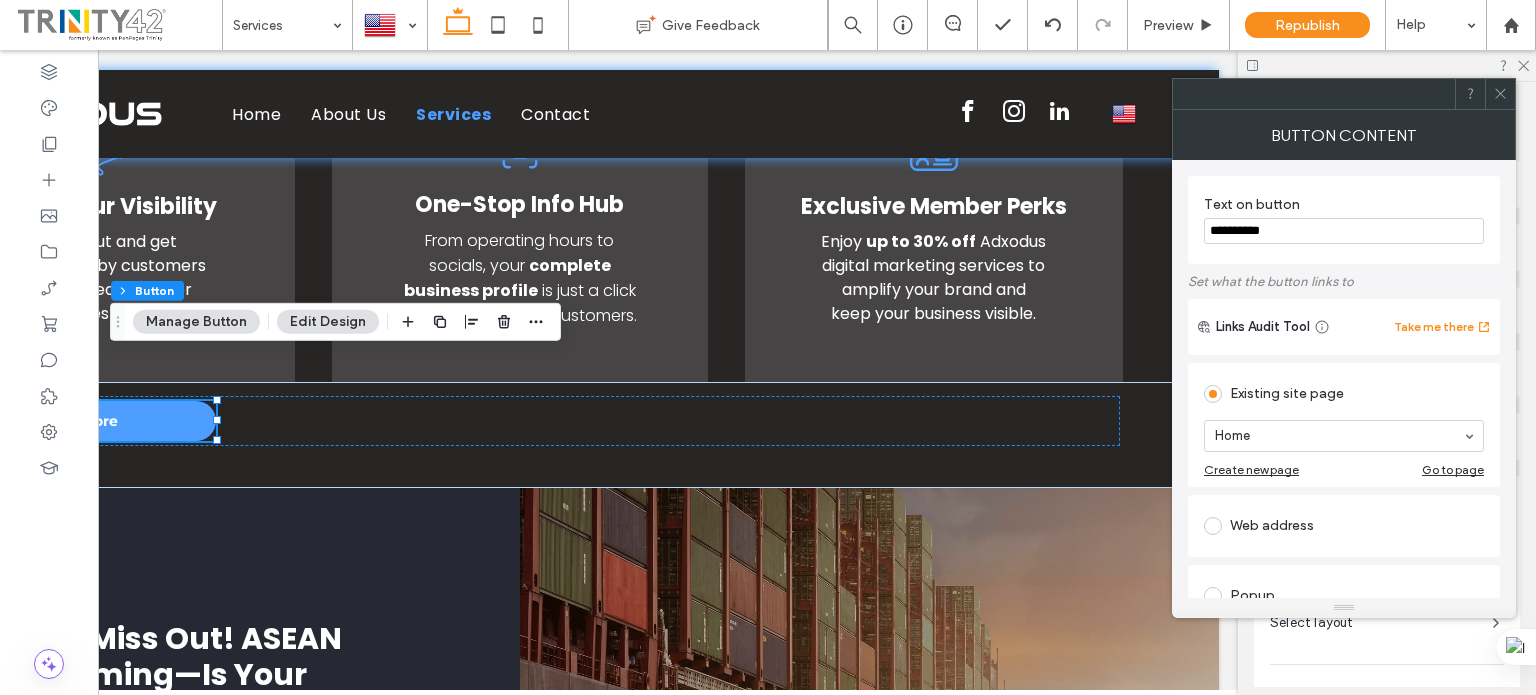 click at bounding box center (1213, 394) 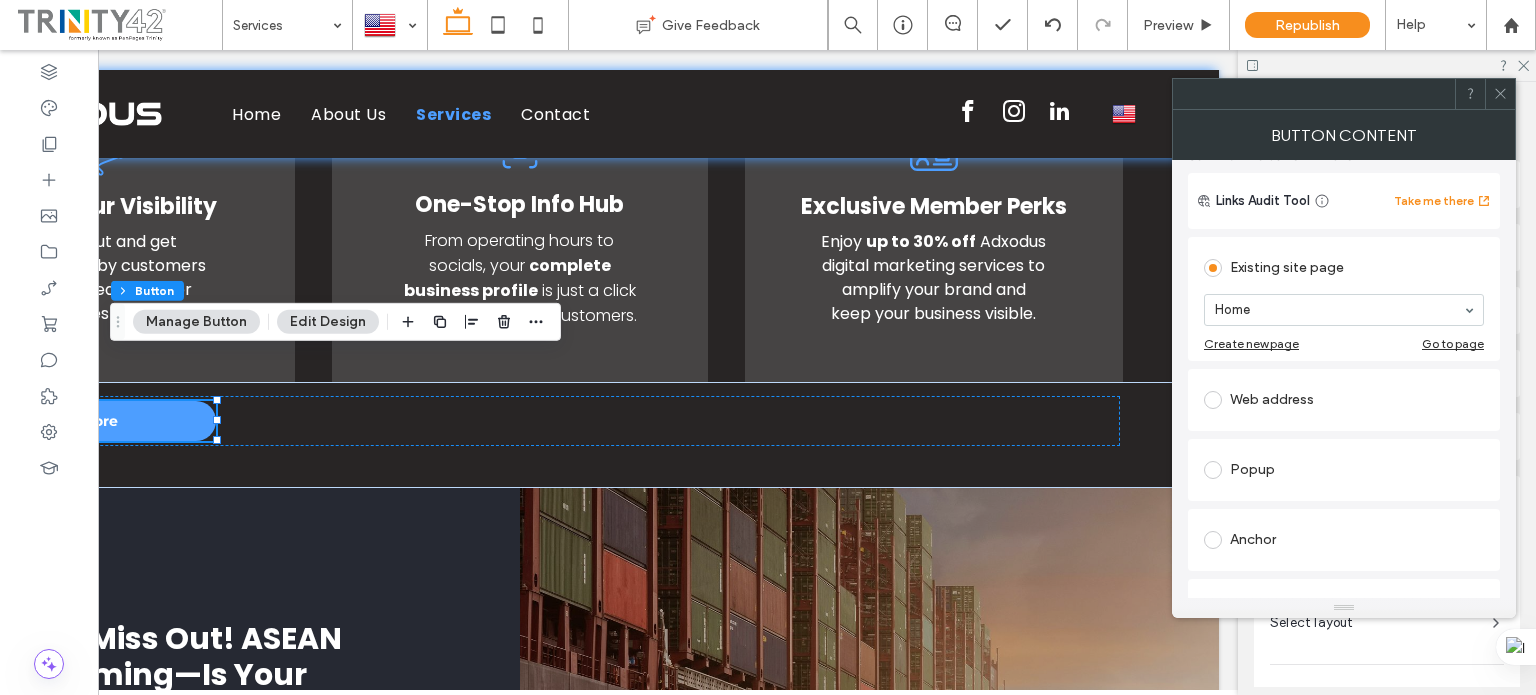 click at bounding box center [1213, 400] 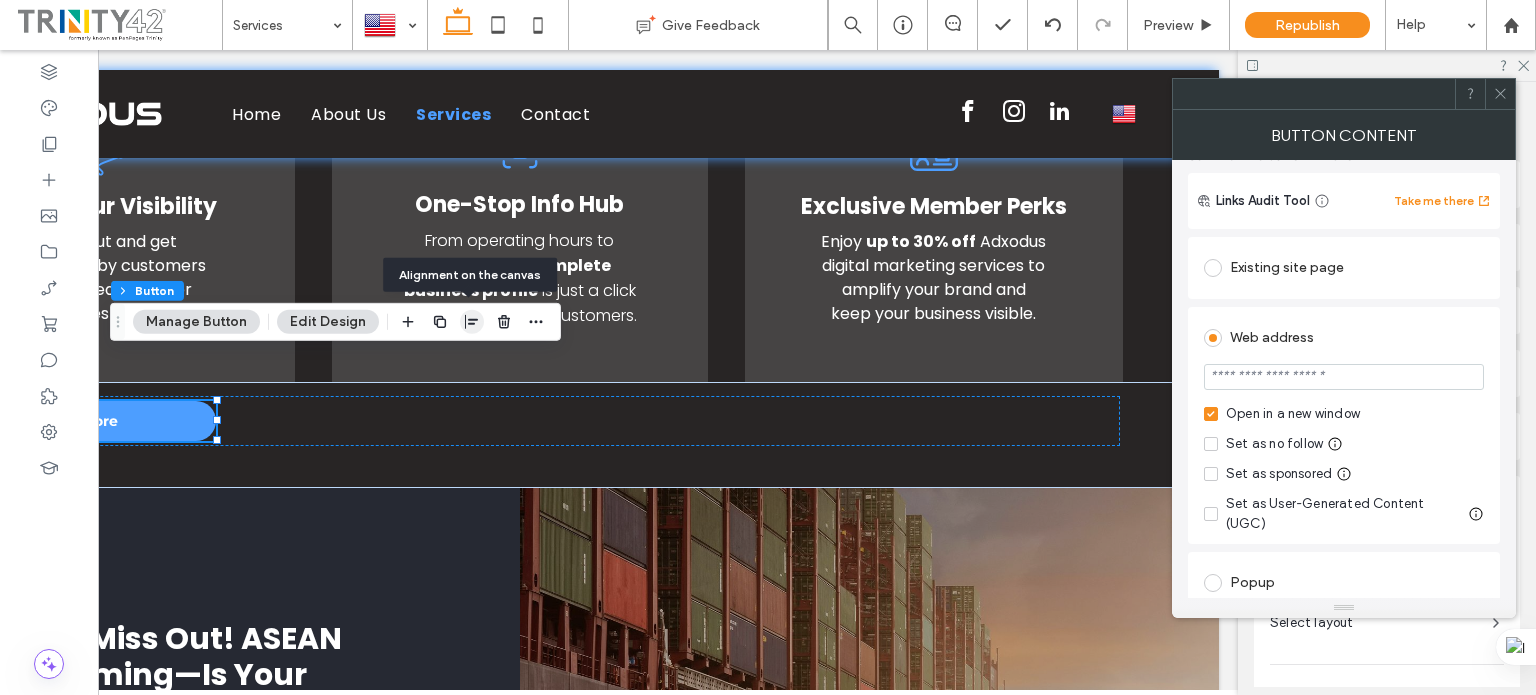click 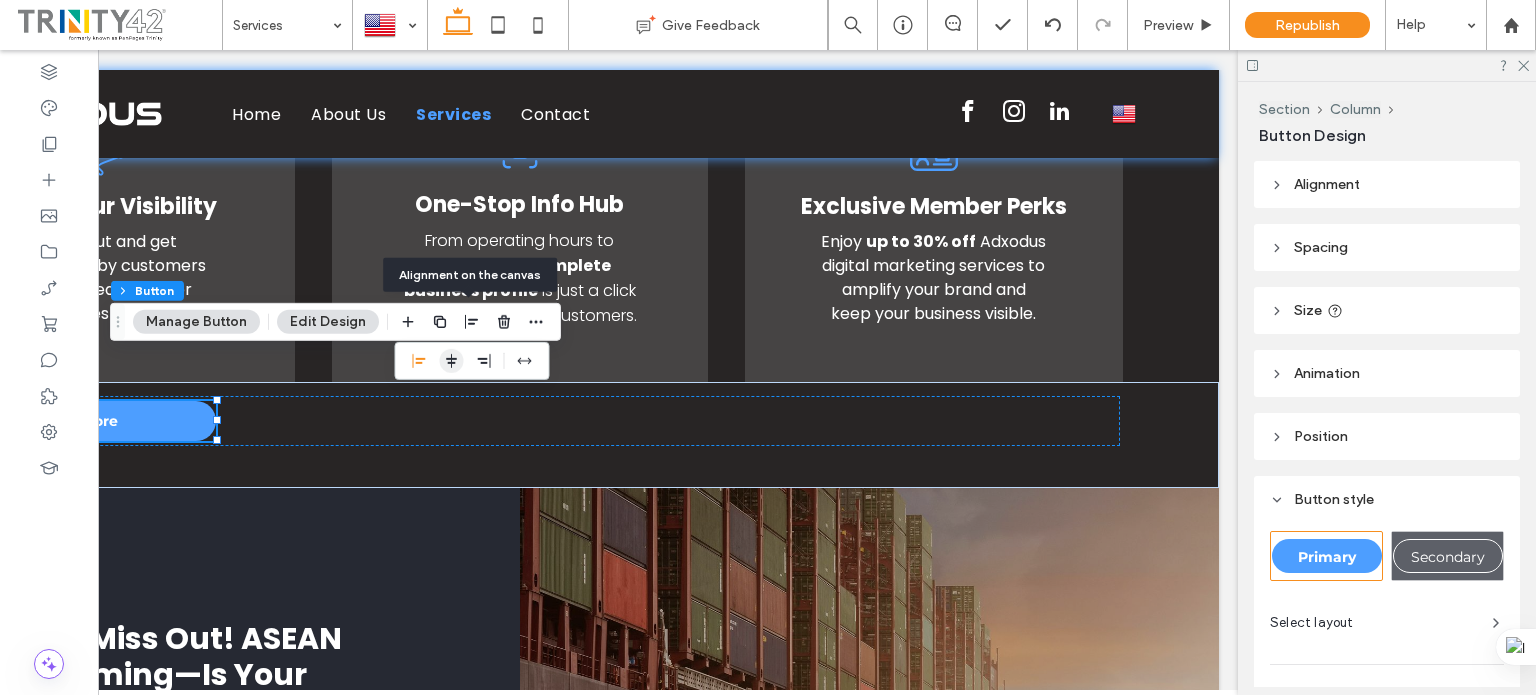 click 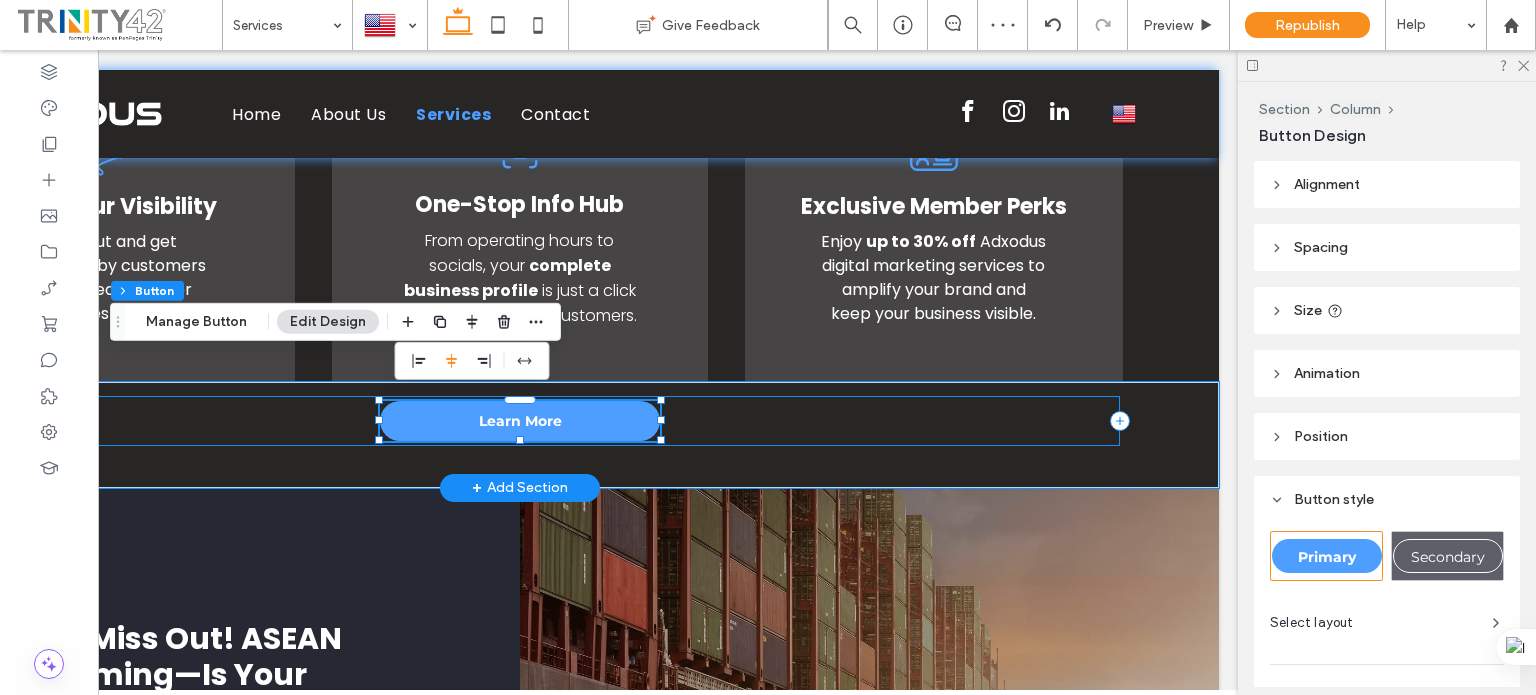 drag, startPoint x: 740, startPoint y: 360, endPoint x: 312, endPoint y: 424, distance: 432.7586 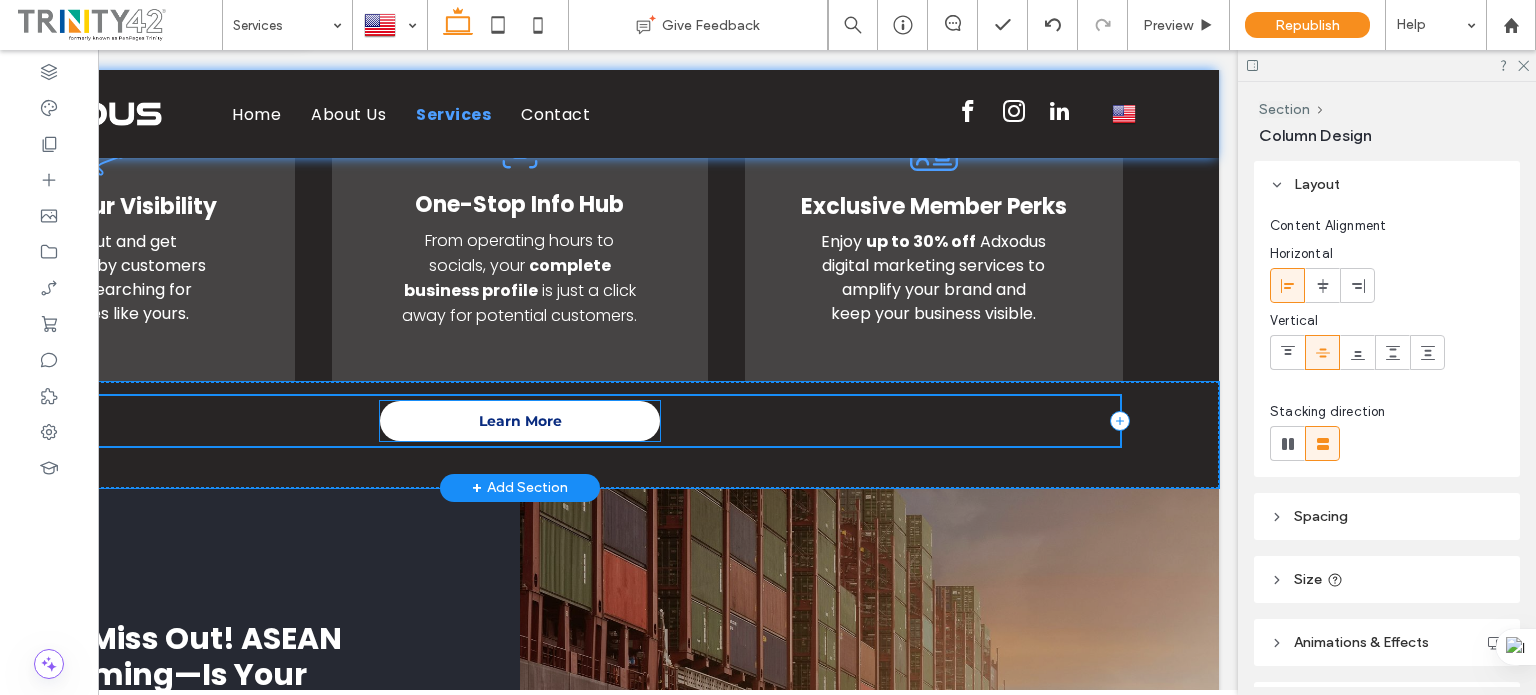 click on "Learn More" at bounding box center [520, 421] 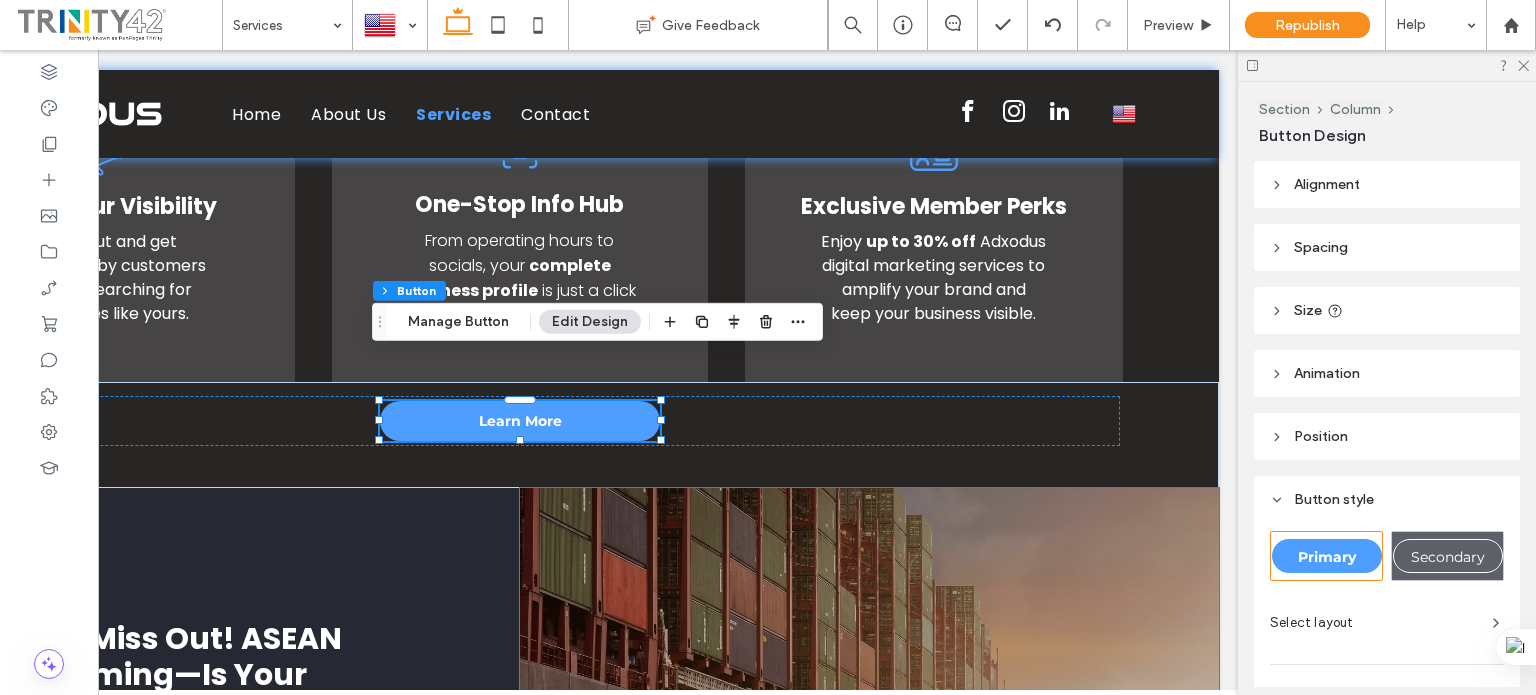 type on "**" 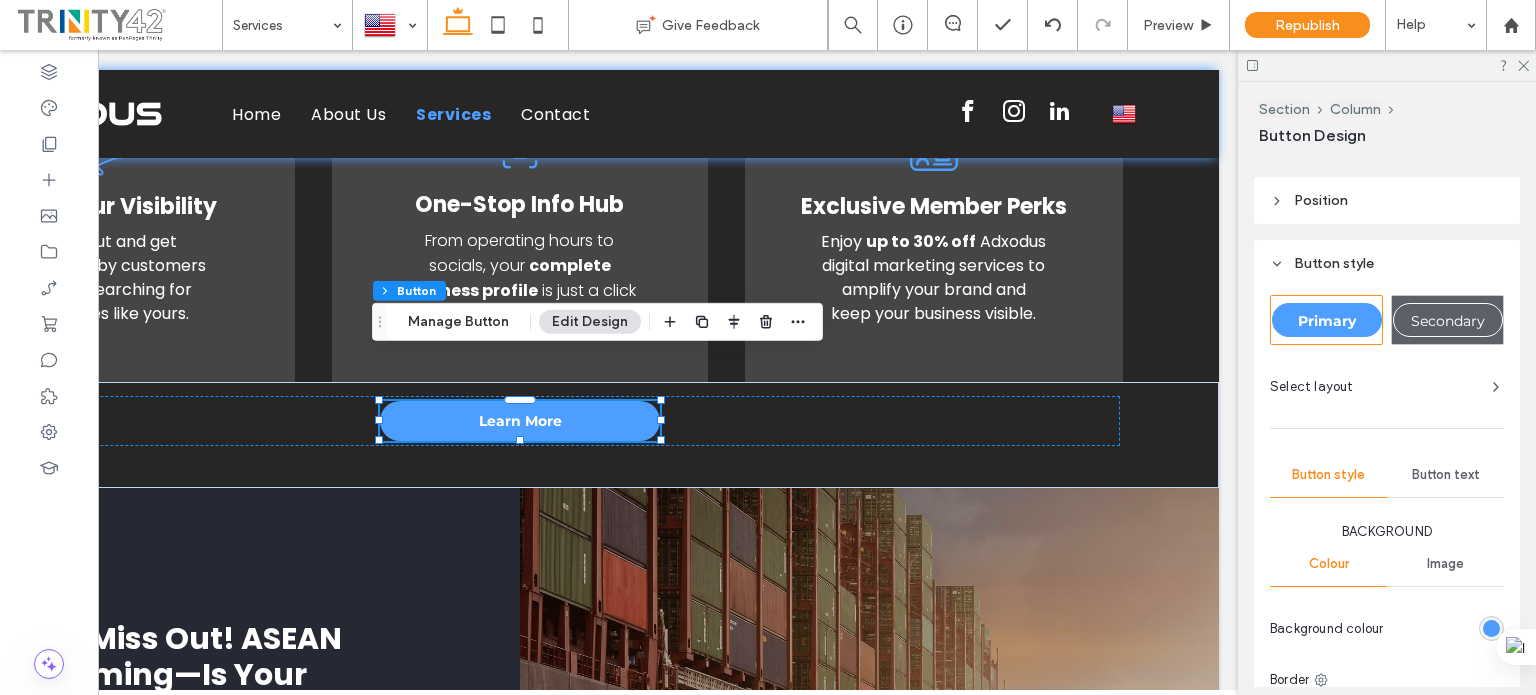 type on "*" 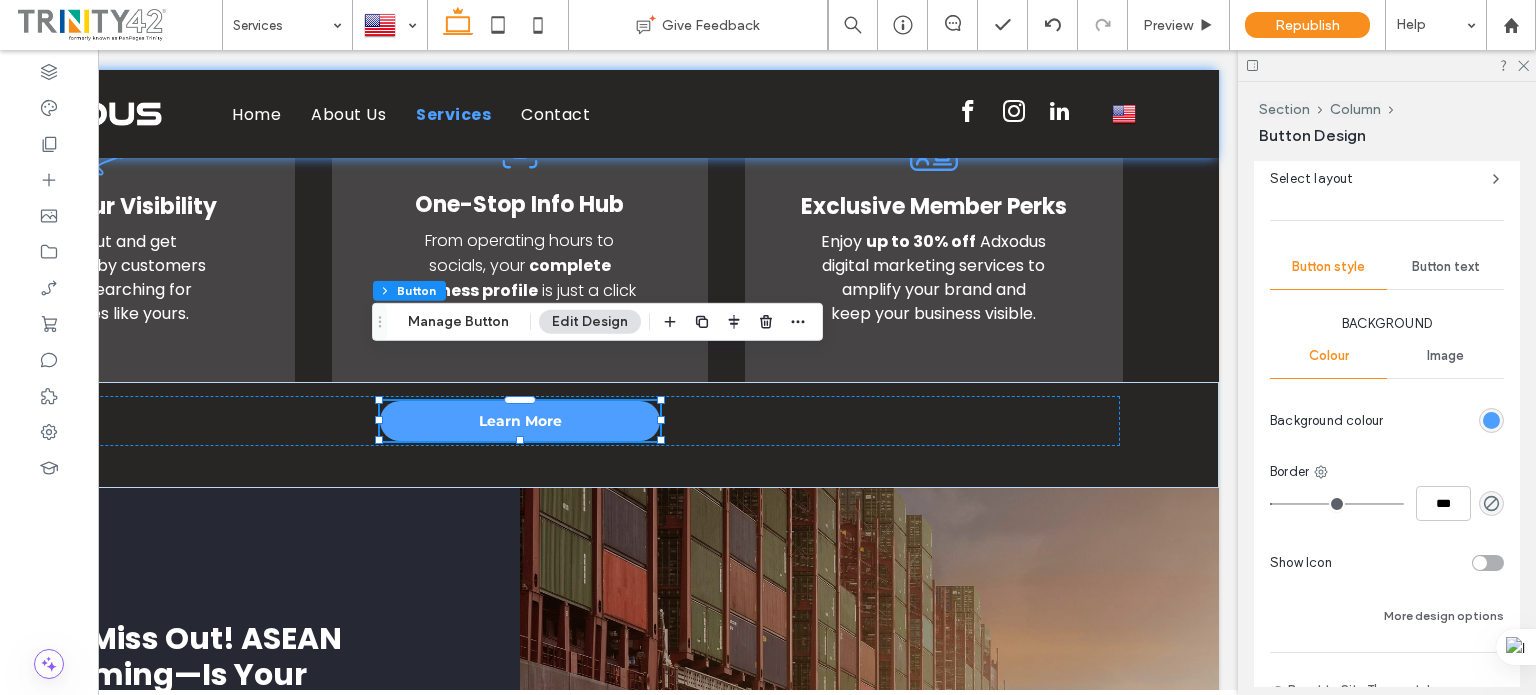 scroll, scrollTop: 0, scrollLeft: 0, axis: both 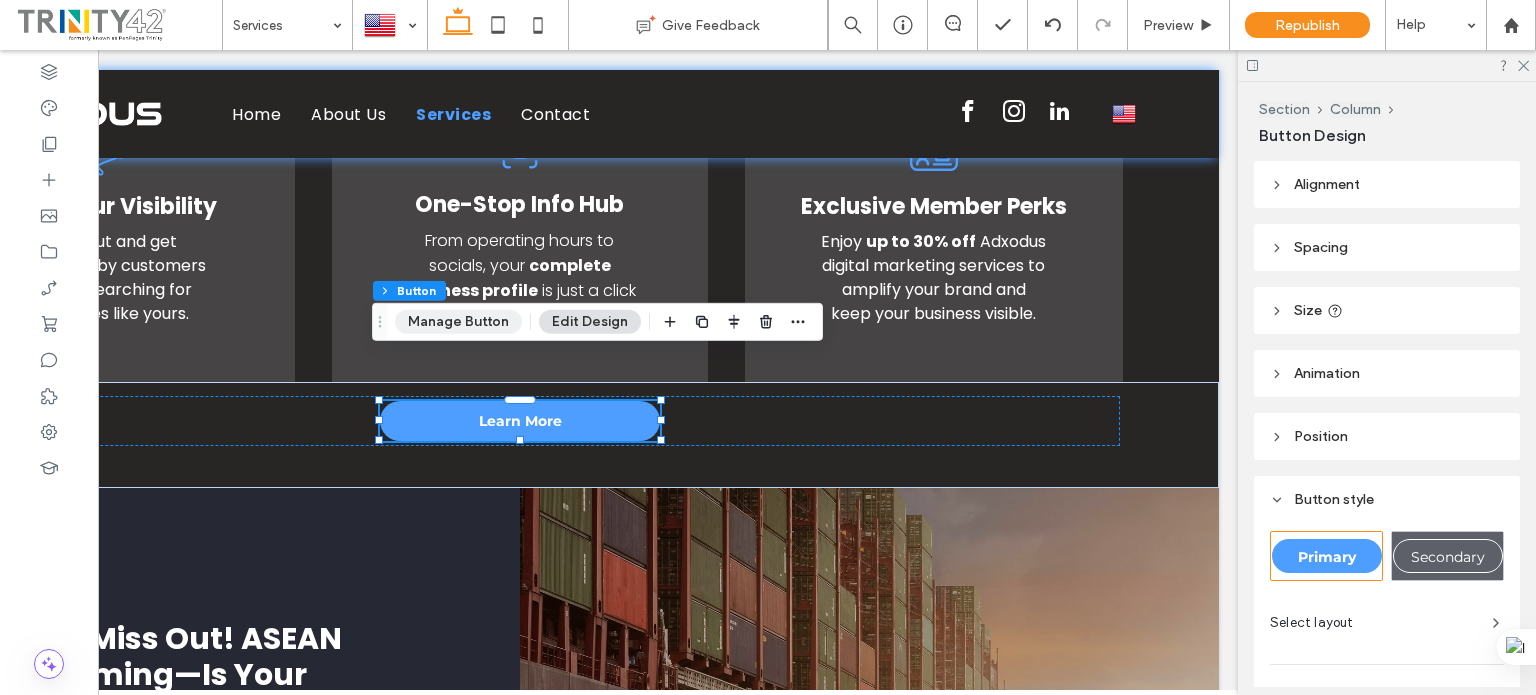 click on "Manage Button" at bounding box center [458, 322] 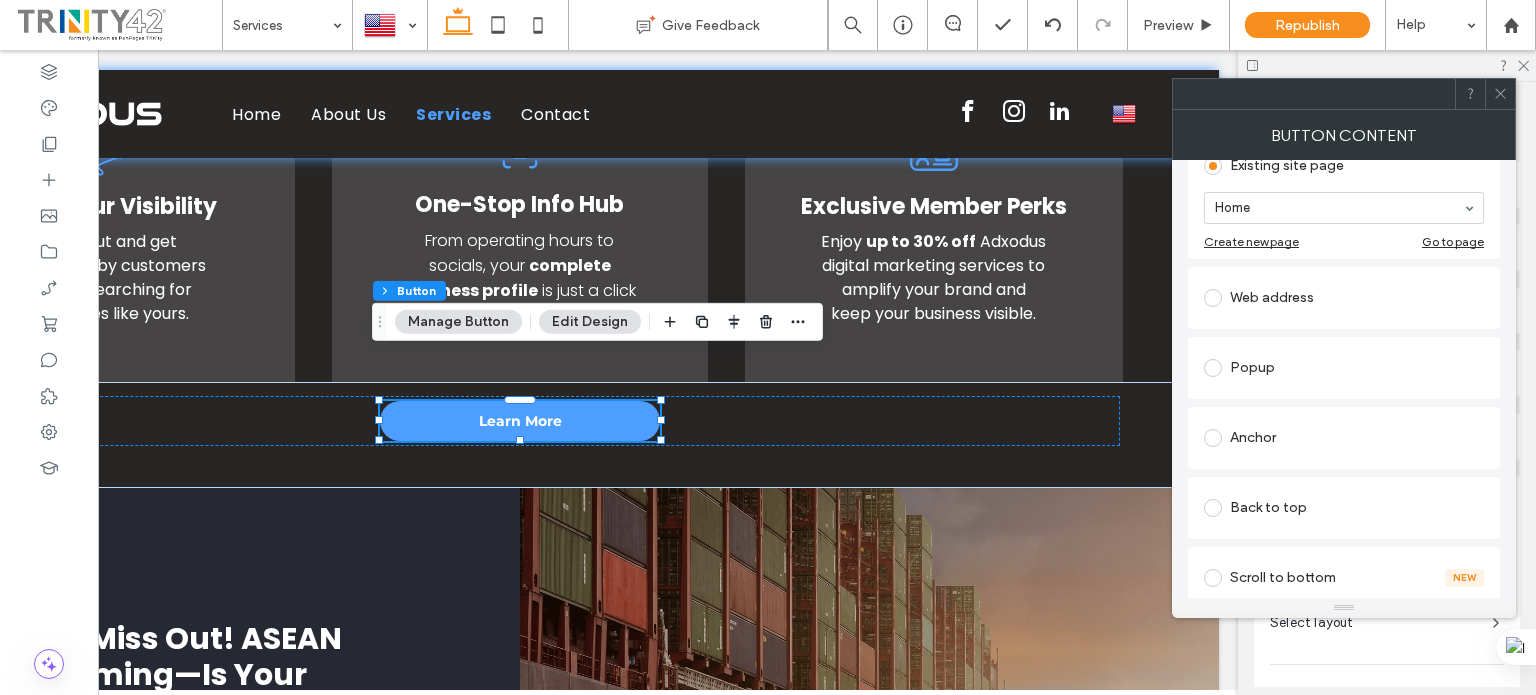 scroll, scrollTop: 228, scrollLeft: 0, axis: vertical 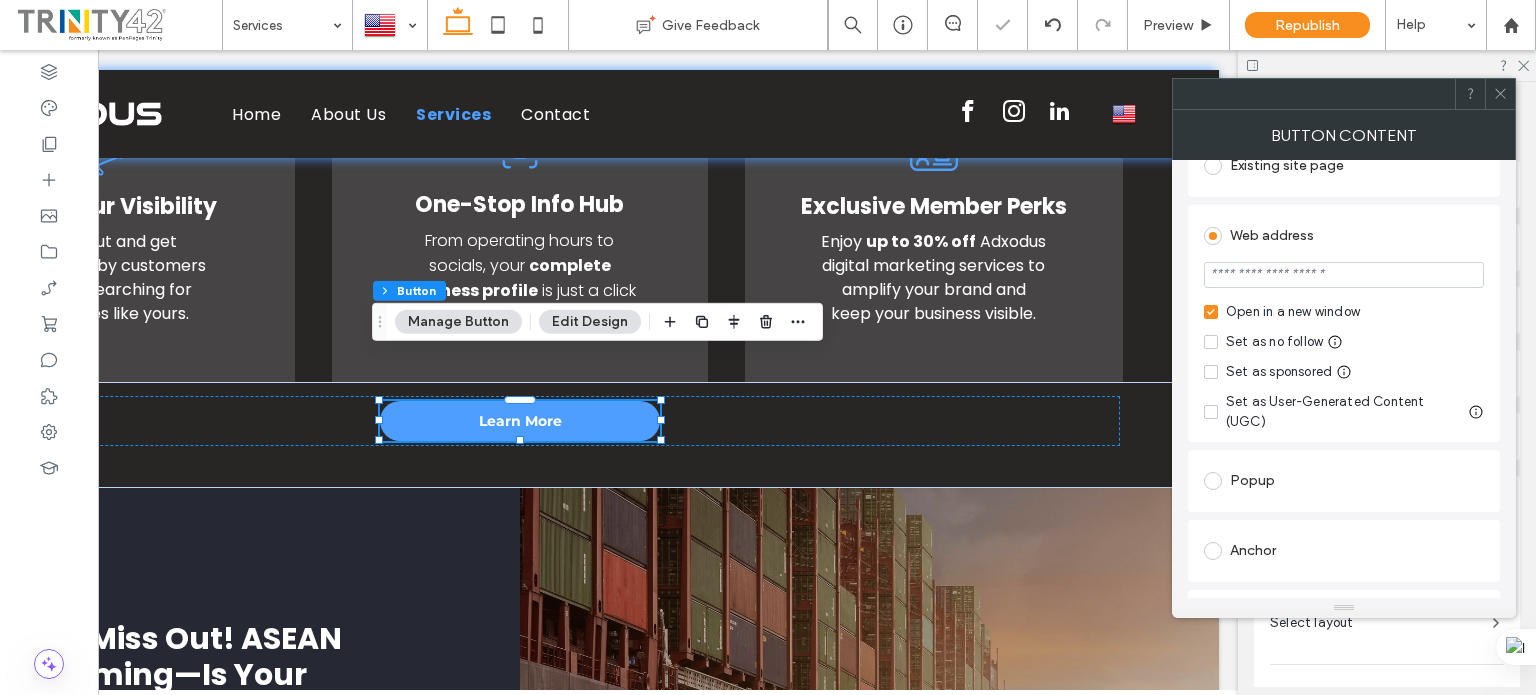 click at bounding box center (1344, 275) 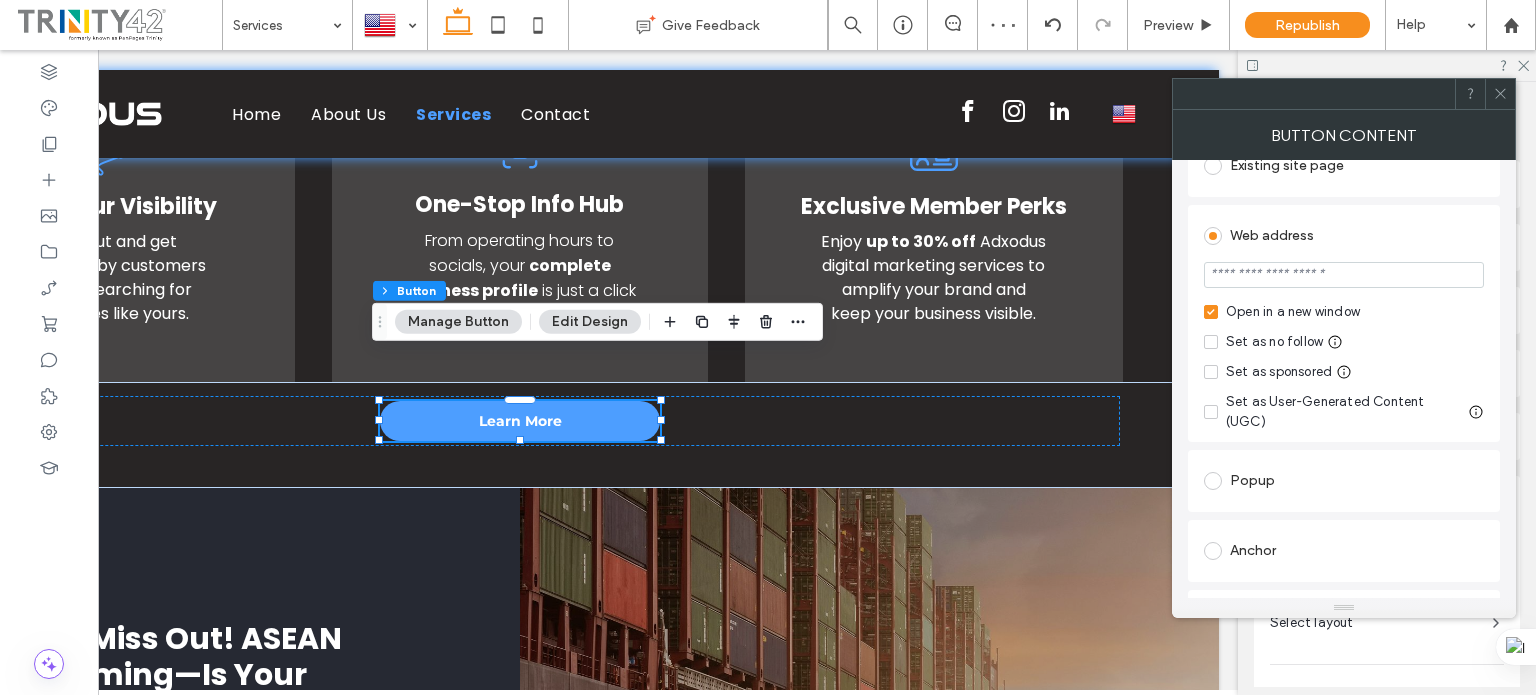 paste on "**********" 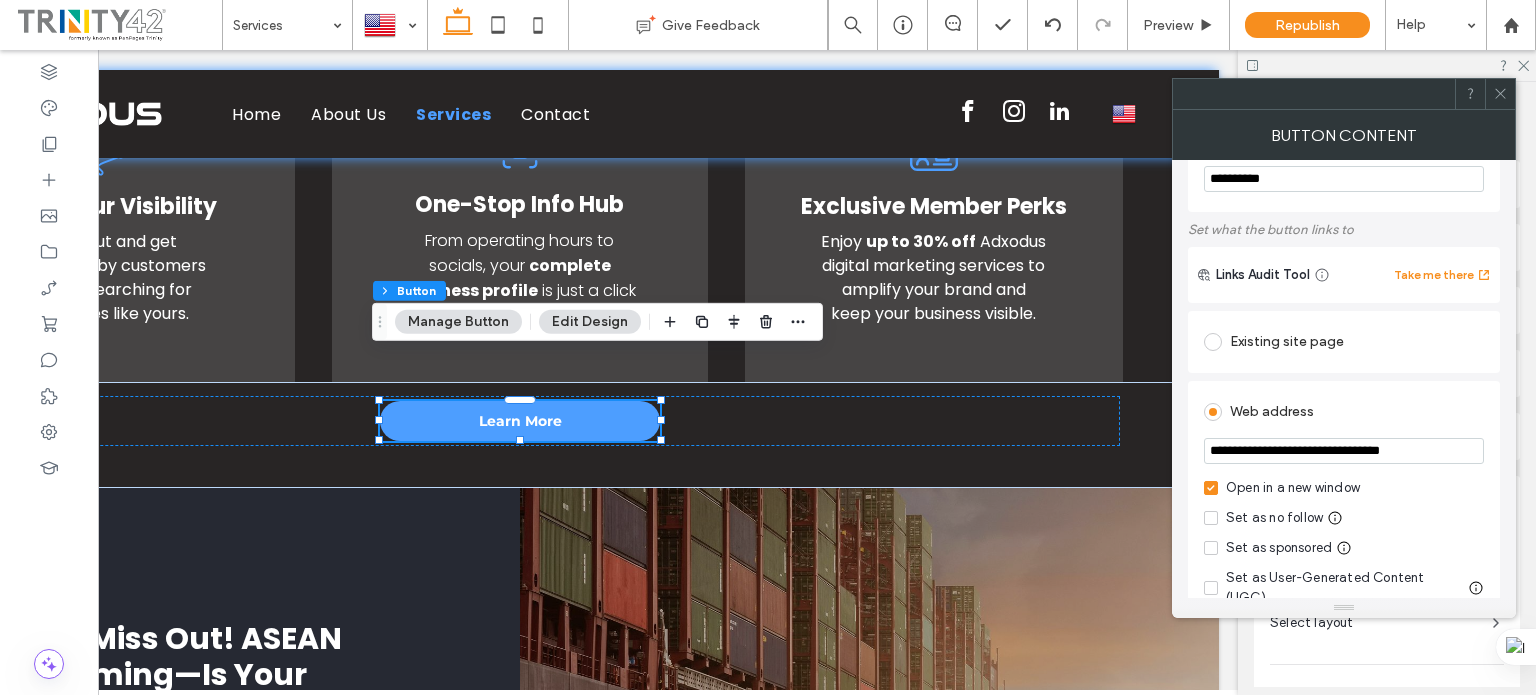 scroll, scrollTop: 0, scrollLeft: 0, axis: both 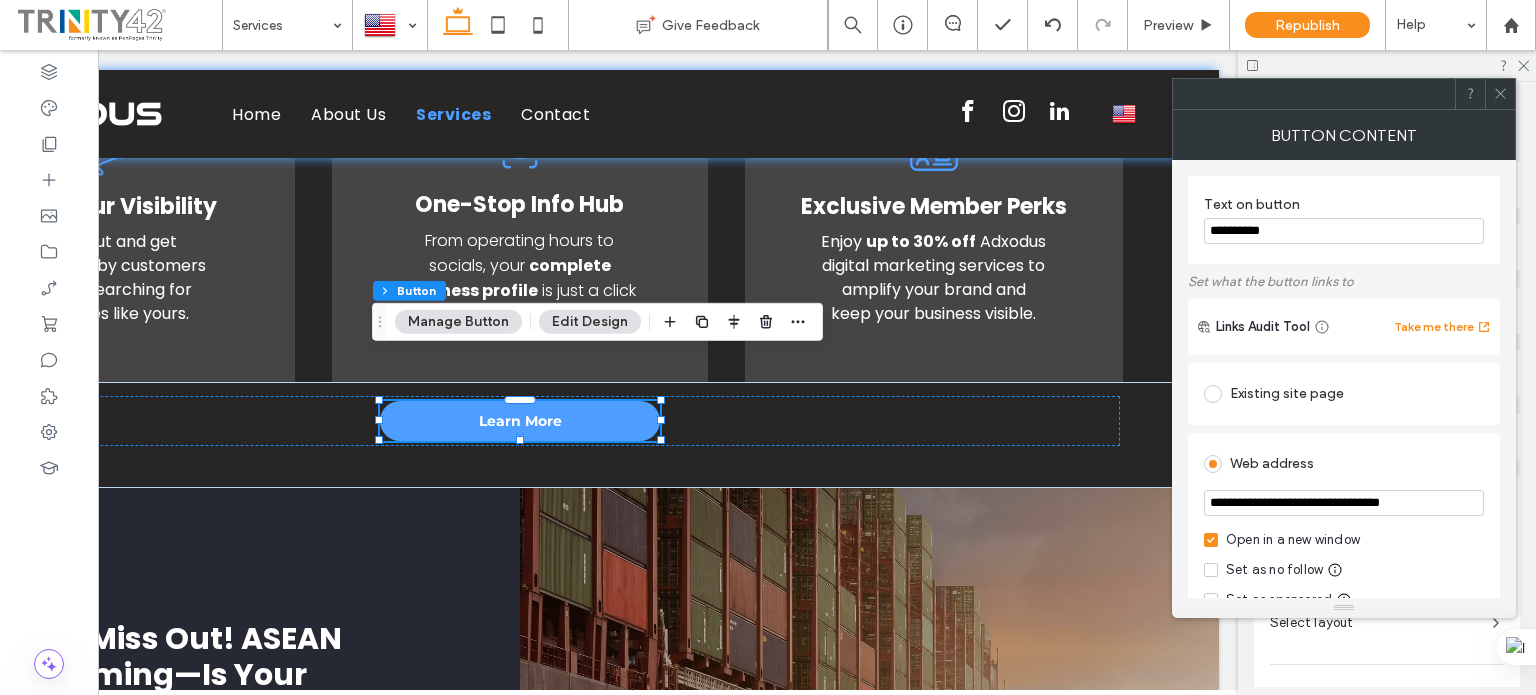 type on "**********" 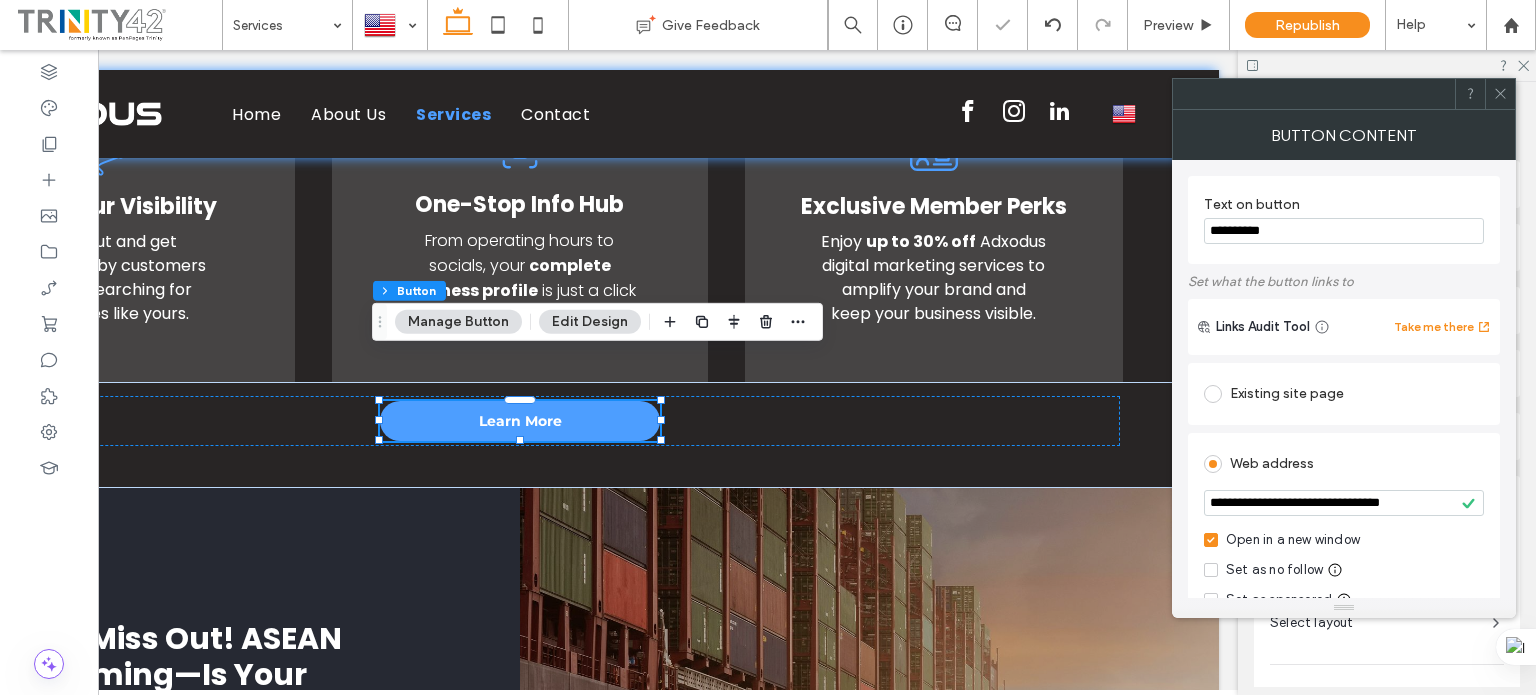 click on "Existing site page Home Create new page Go to page" at bounding box center (1344, 394) 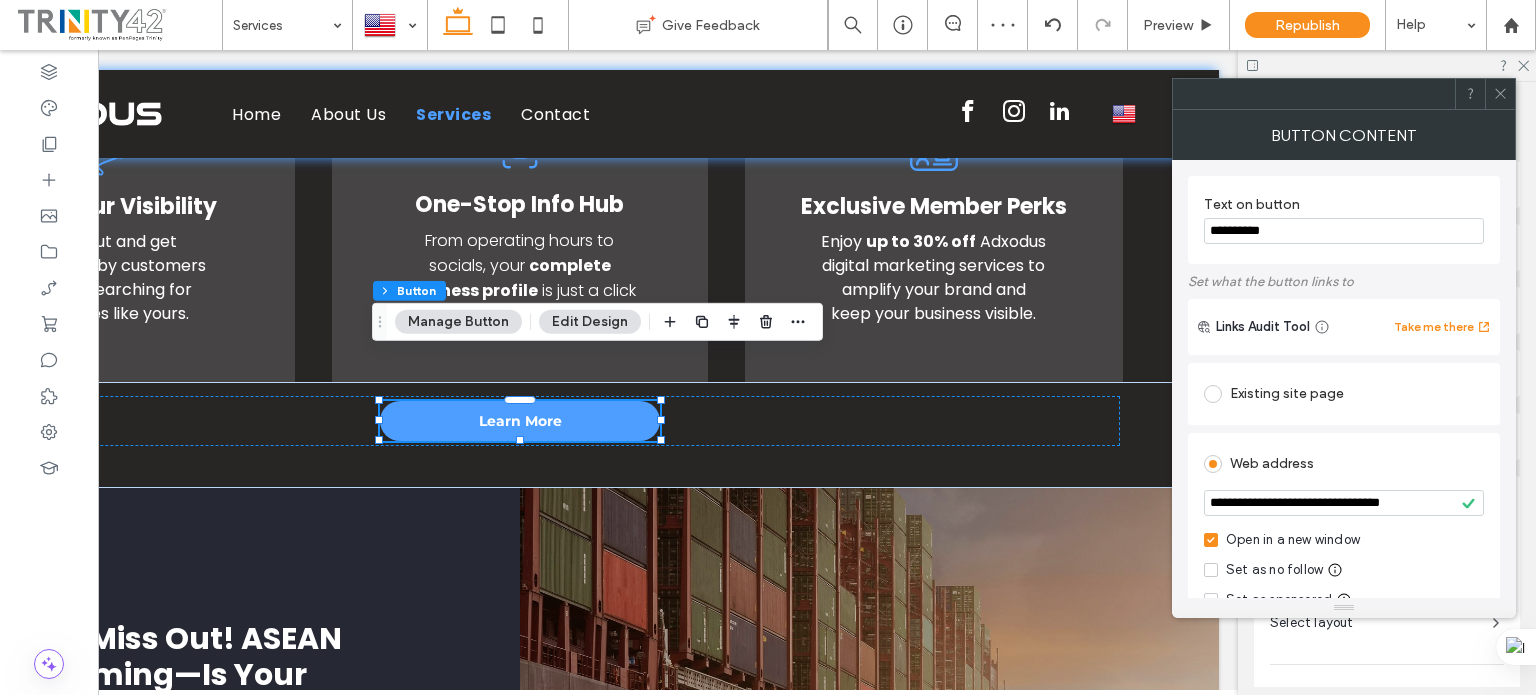 click on "Button Content" at bounding box center [1344, 135] 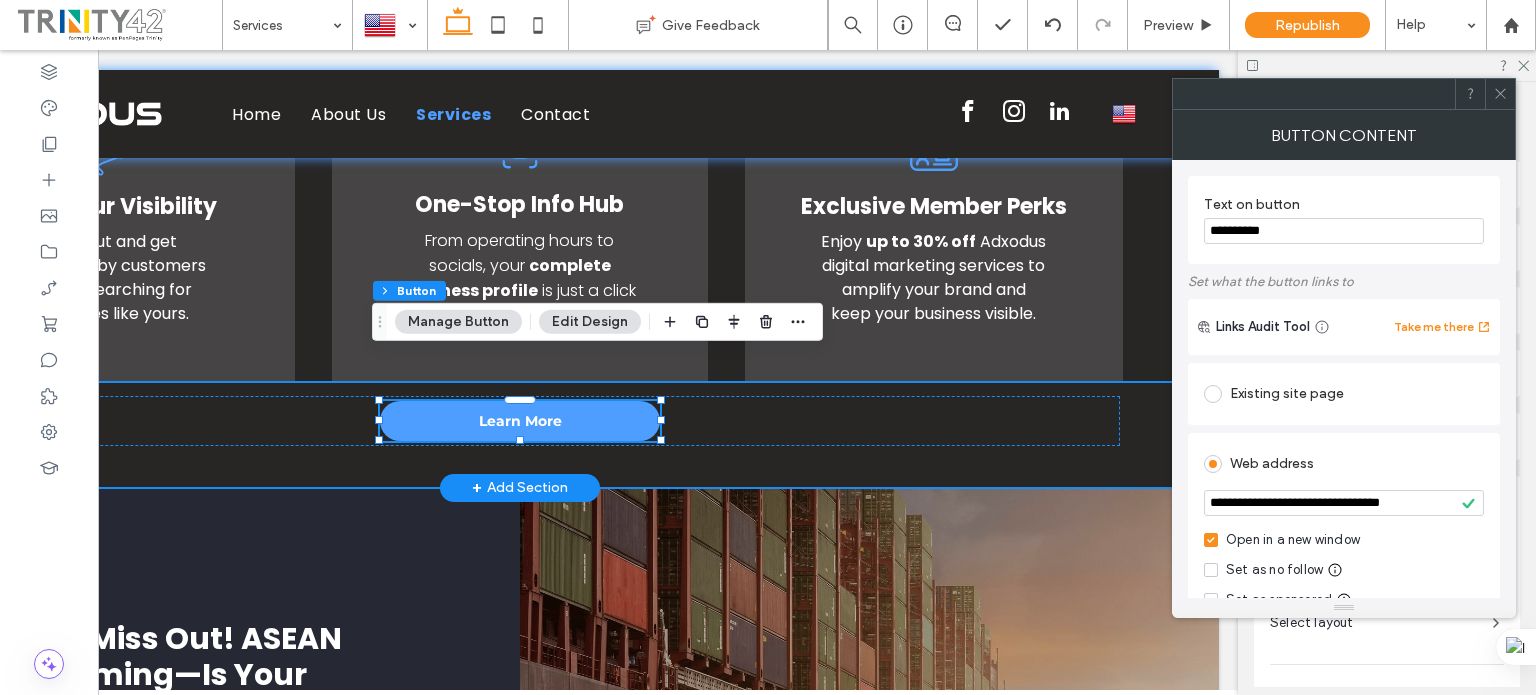 click on "Learn More" at bounding box center (520, 435) 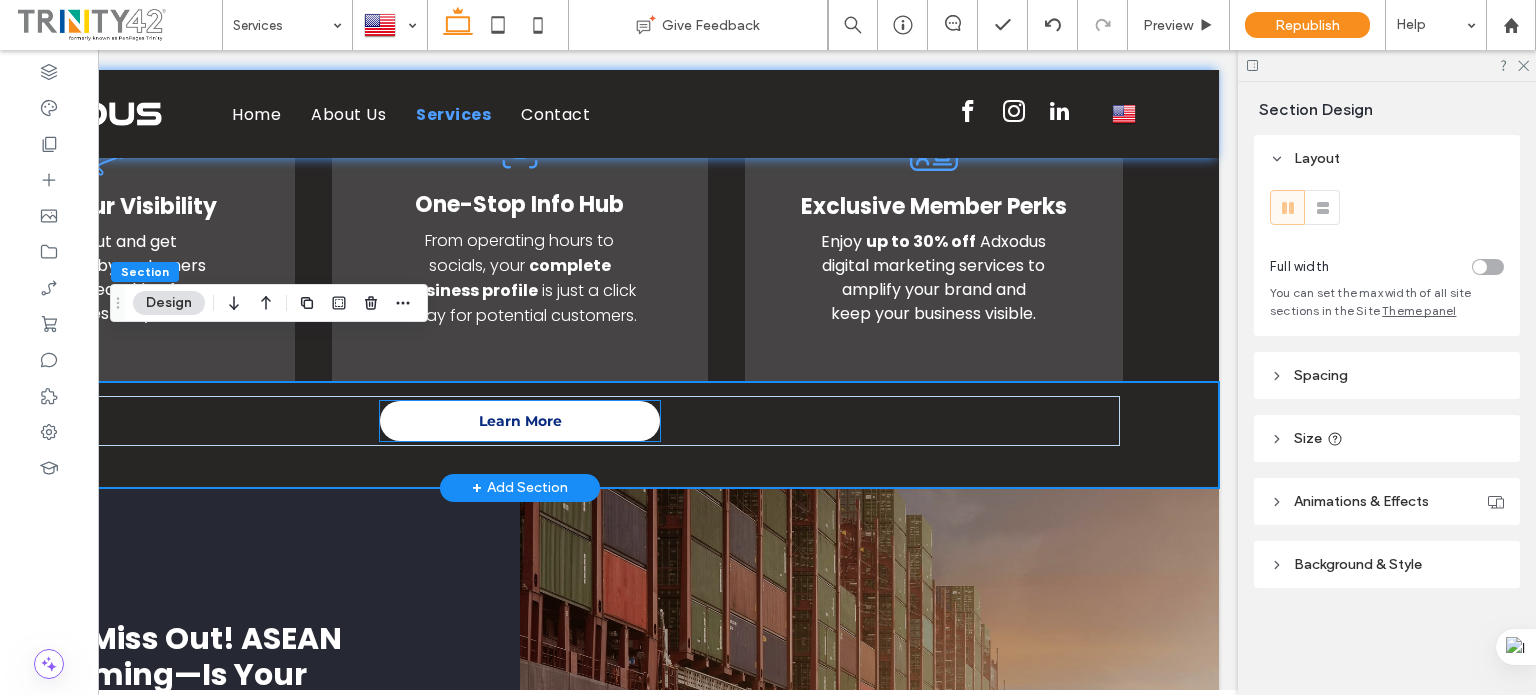 click on "Learn More" at bounding box center [520, 421] 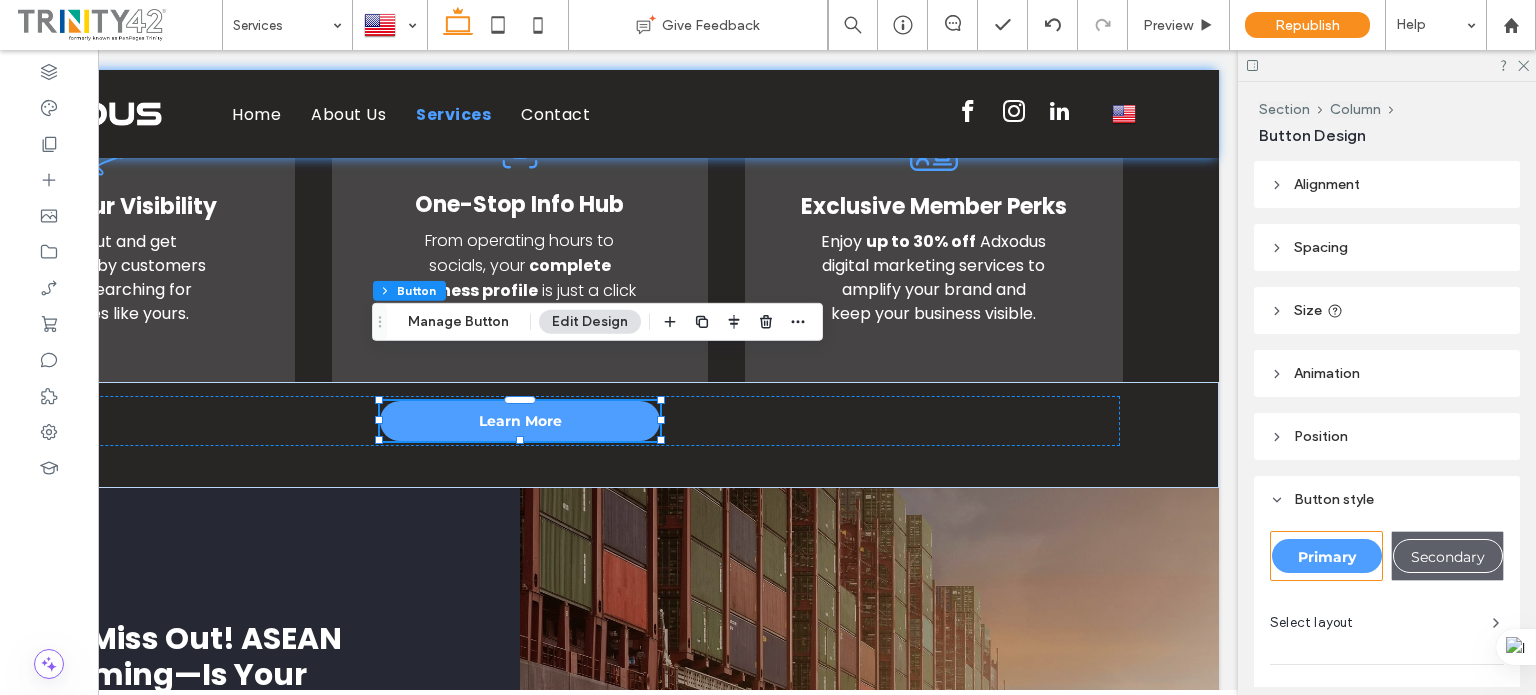type on "*" 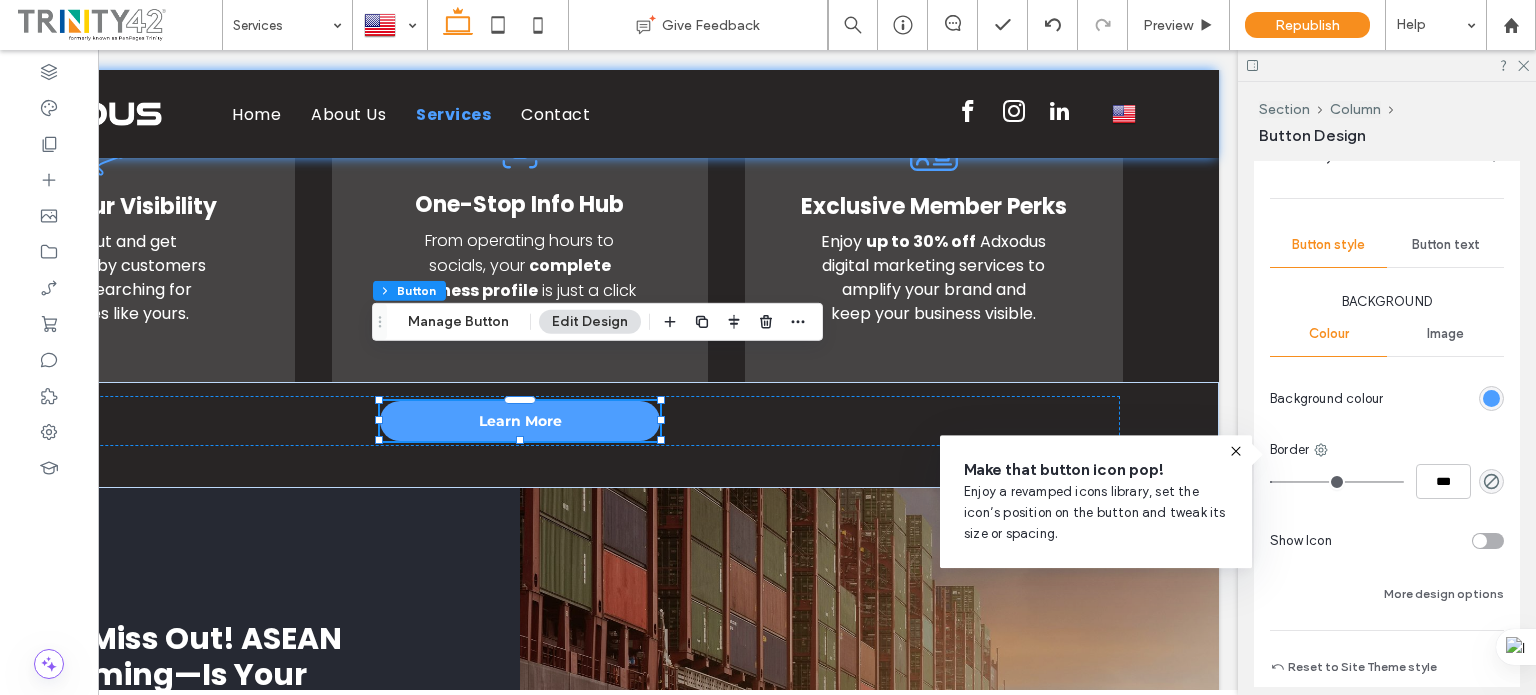 scroll, scrollTop: 552, scrollLeft: 0, axis: vertical 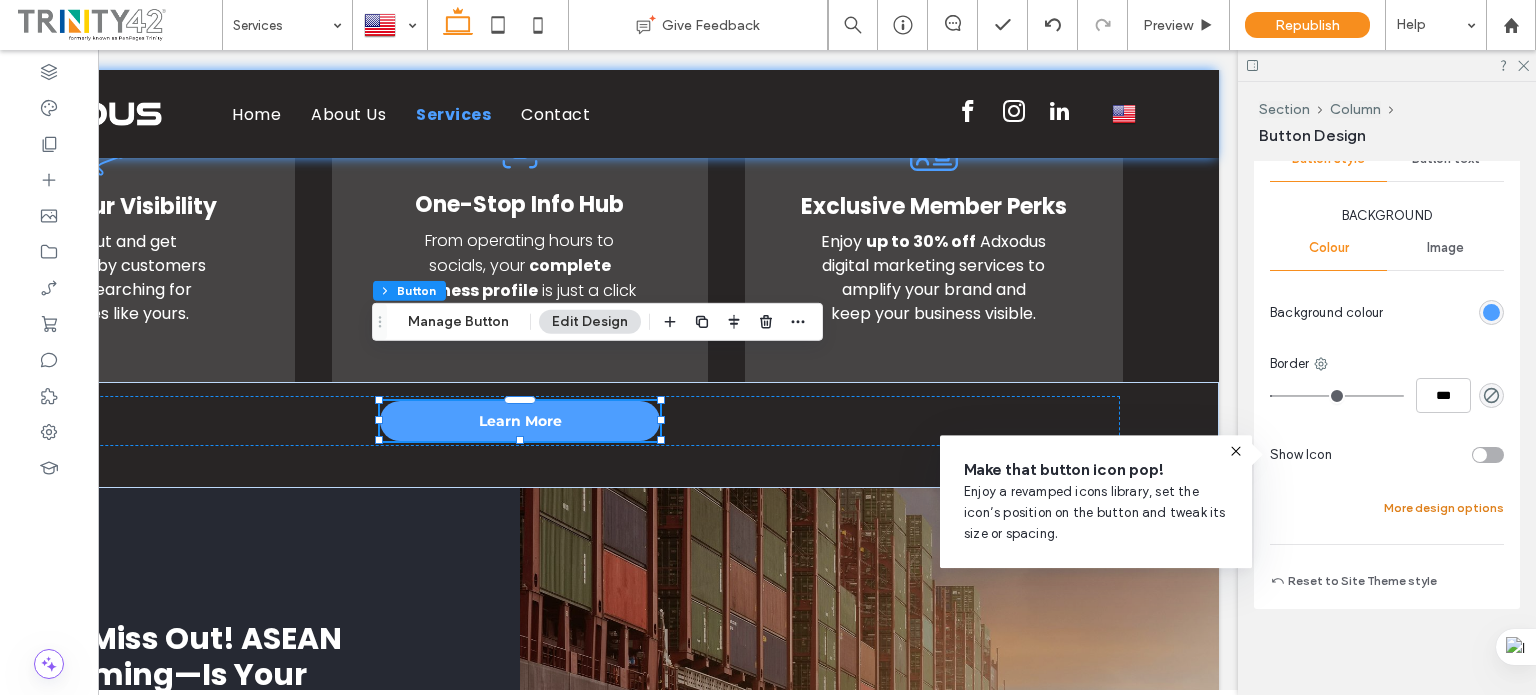 click on "More design options" at bounding box center (1444, 508) 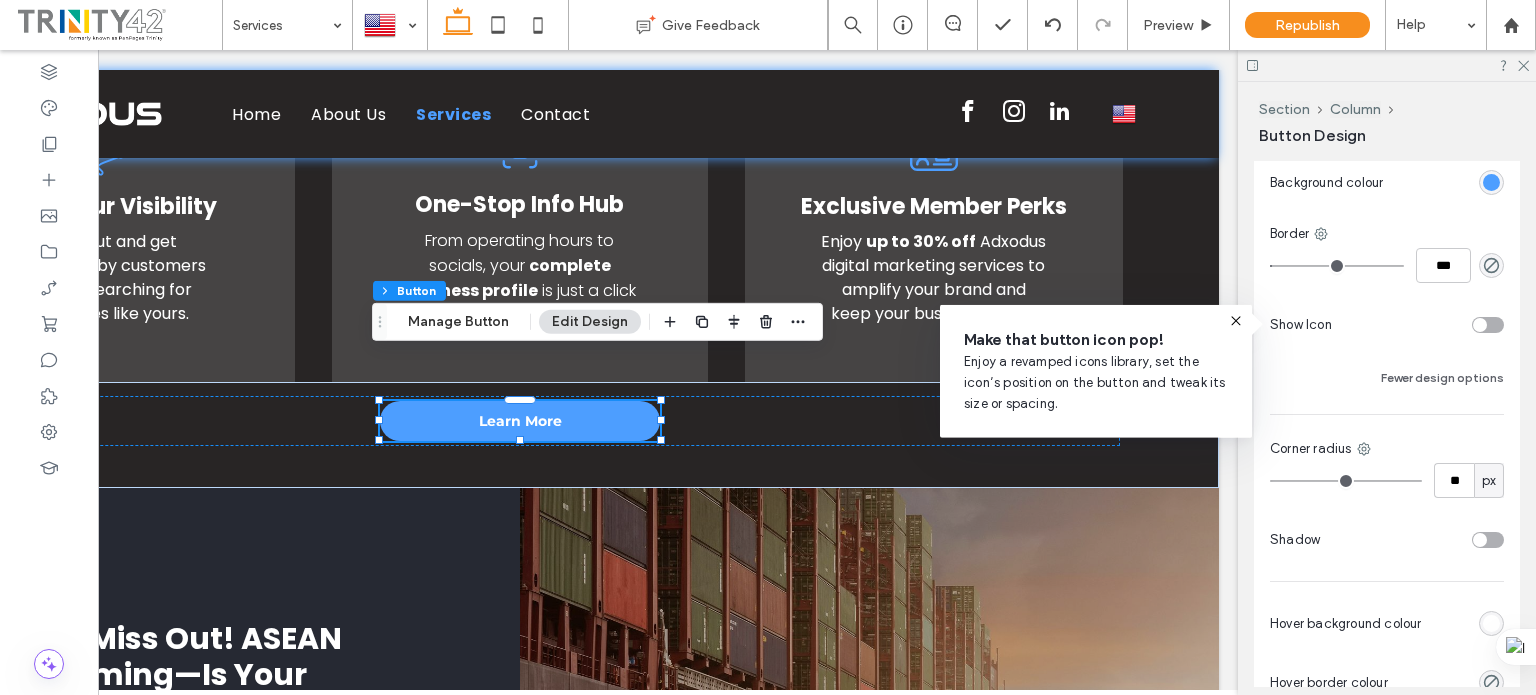 scroll, scrollTop: 590, scrollLeft: 0, axis: vertical 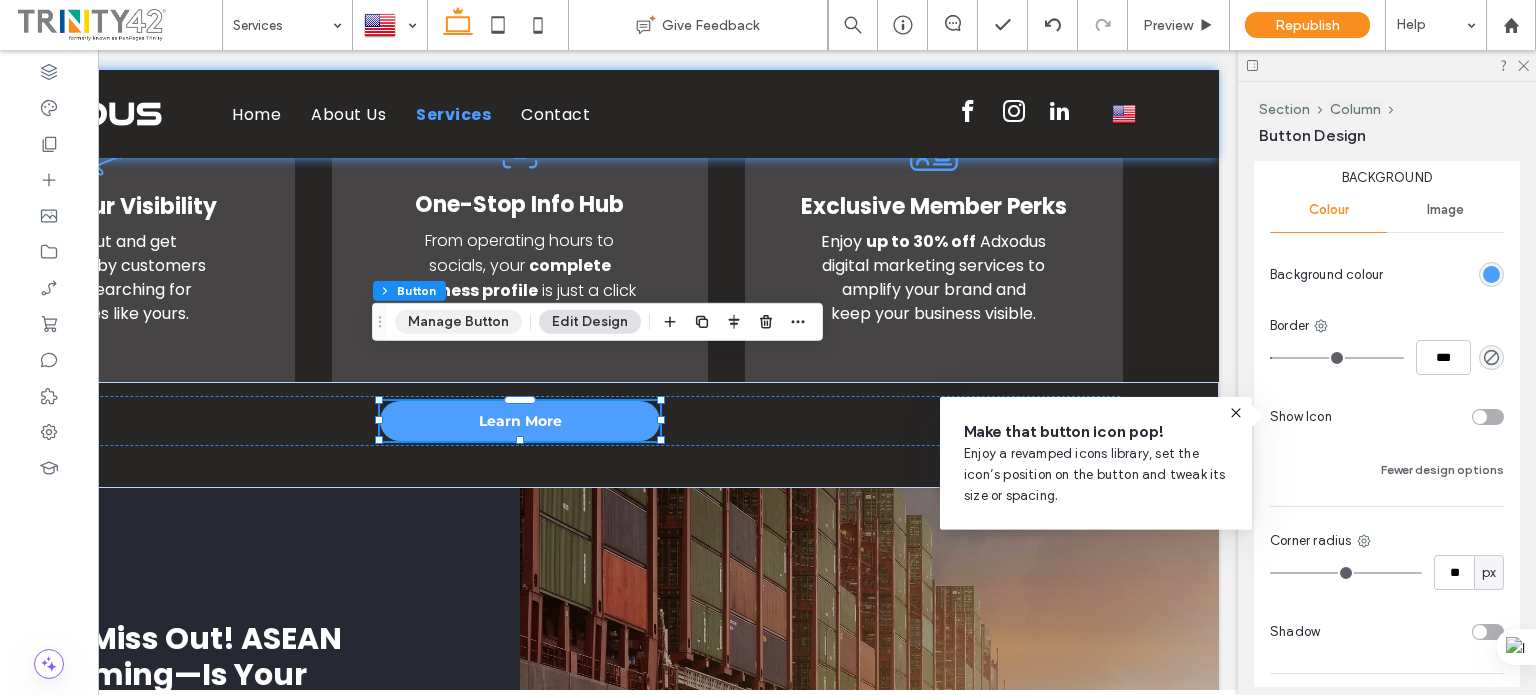 click on "Manage Button" at bounding box center [458, 322] 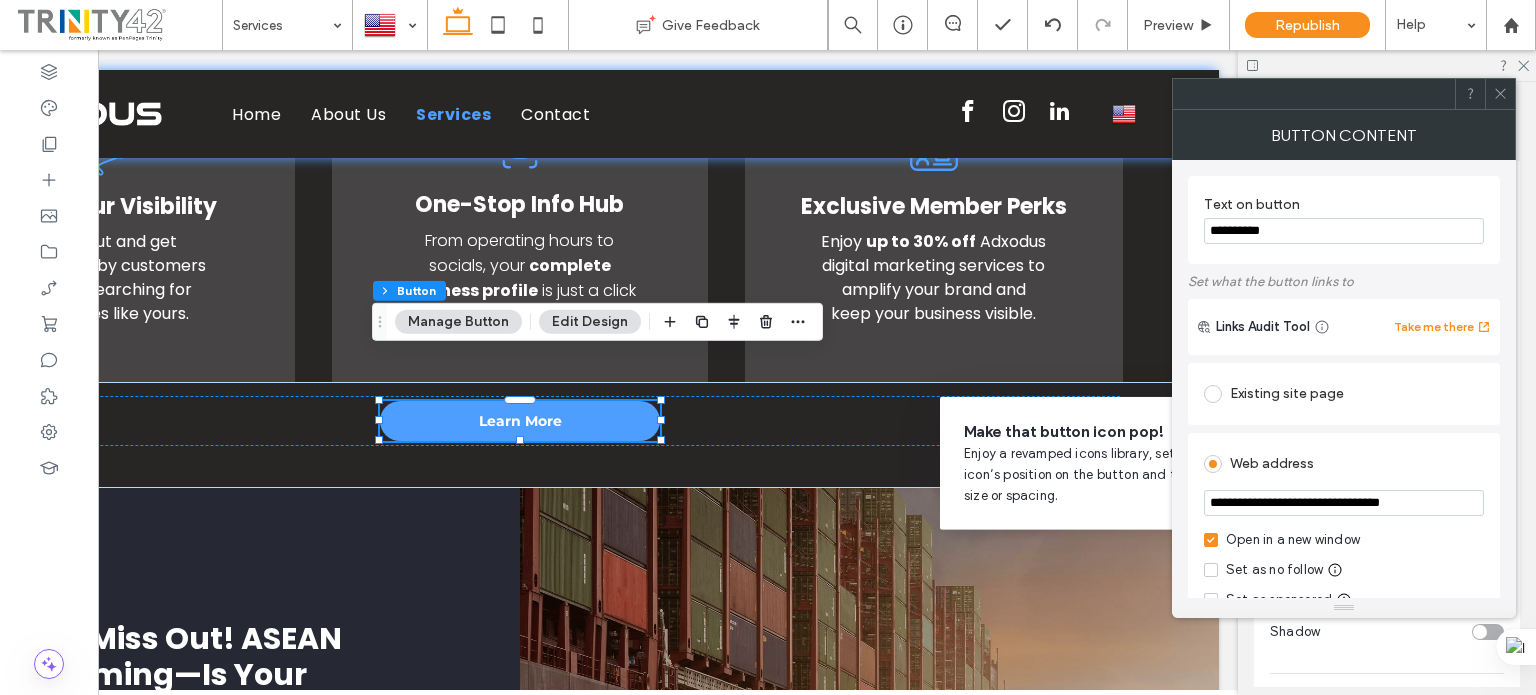click on "Button Content" at bounding box center (1344, 135) 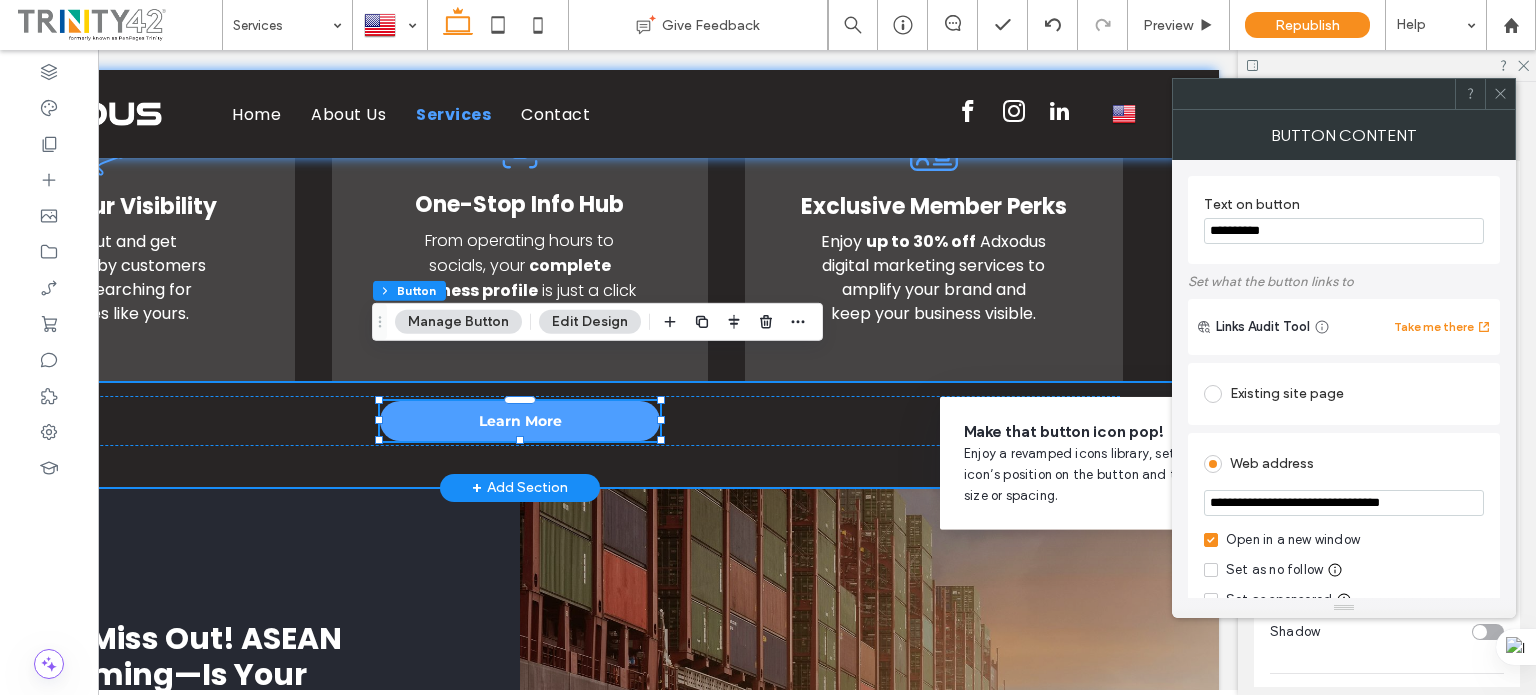 click on "Learn More" at bounding box center (520, 435) 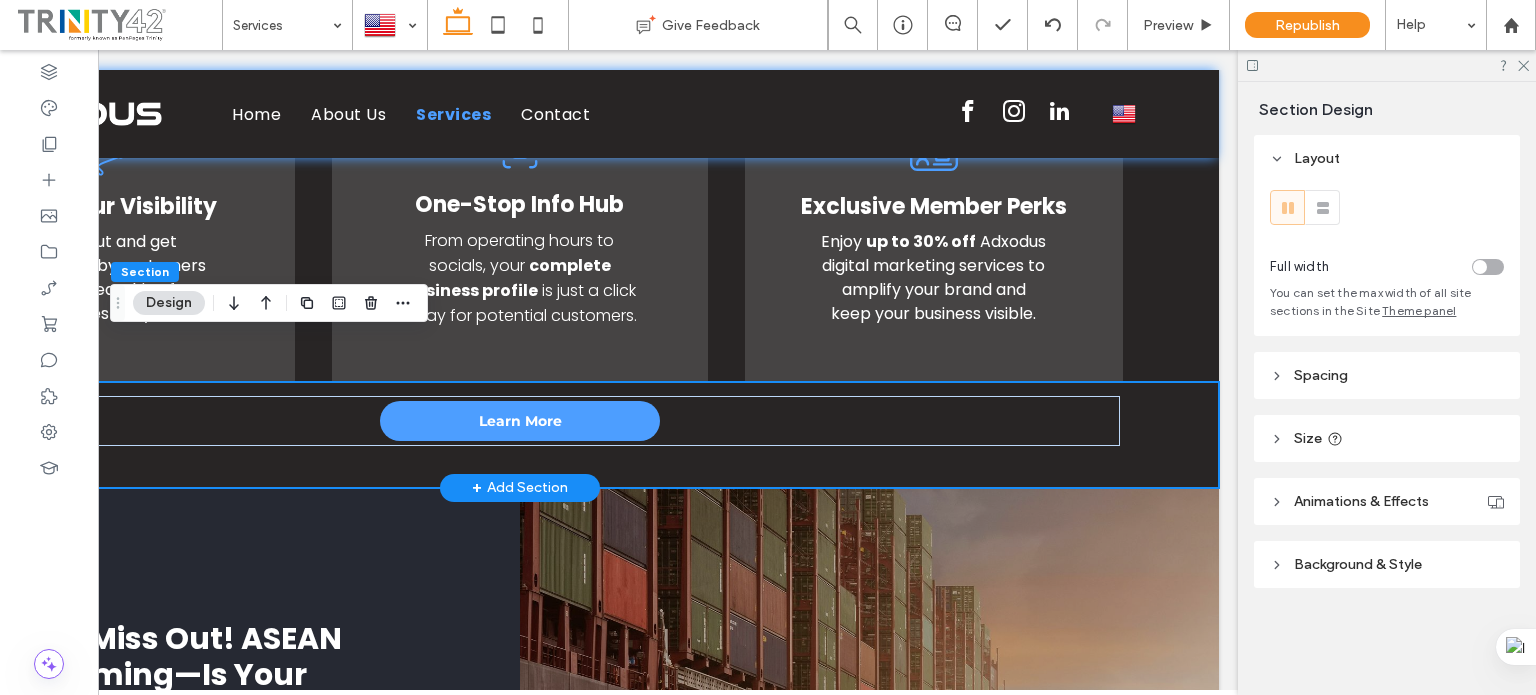 click on "Learn More" at bounding box center (520, 435) 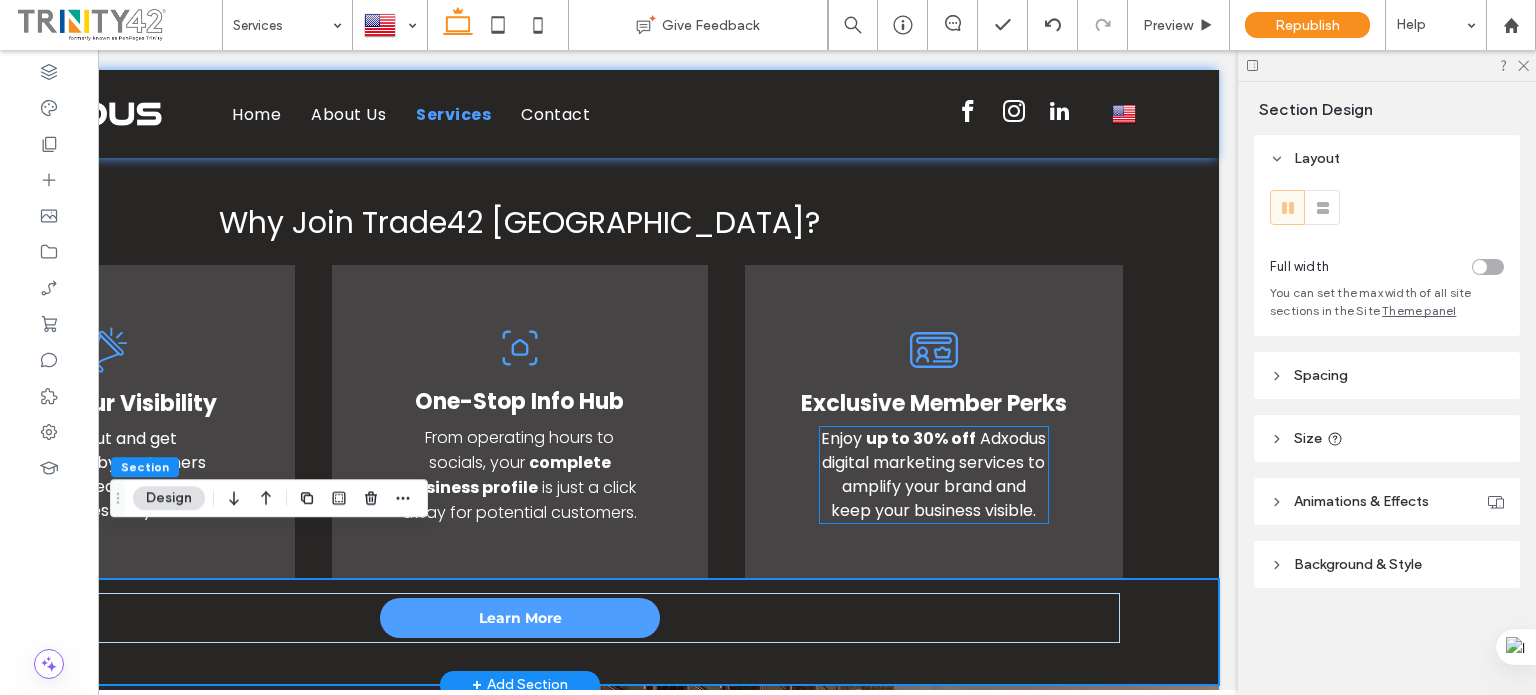 scroll, scrollTop: 850, scrollLeft: 0, axis: vertical 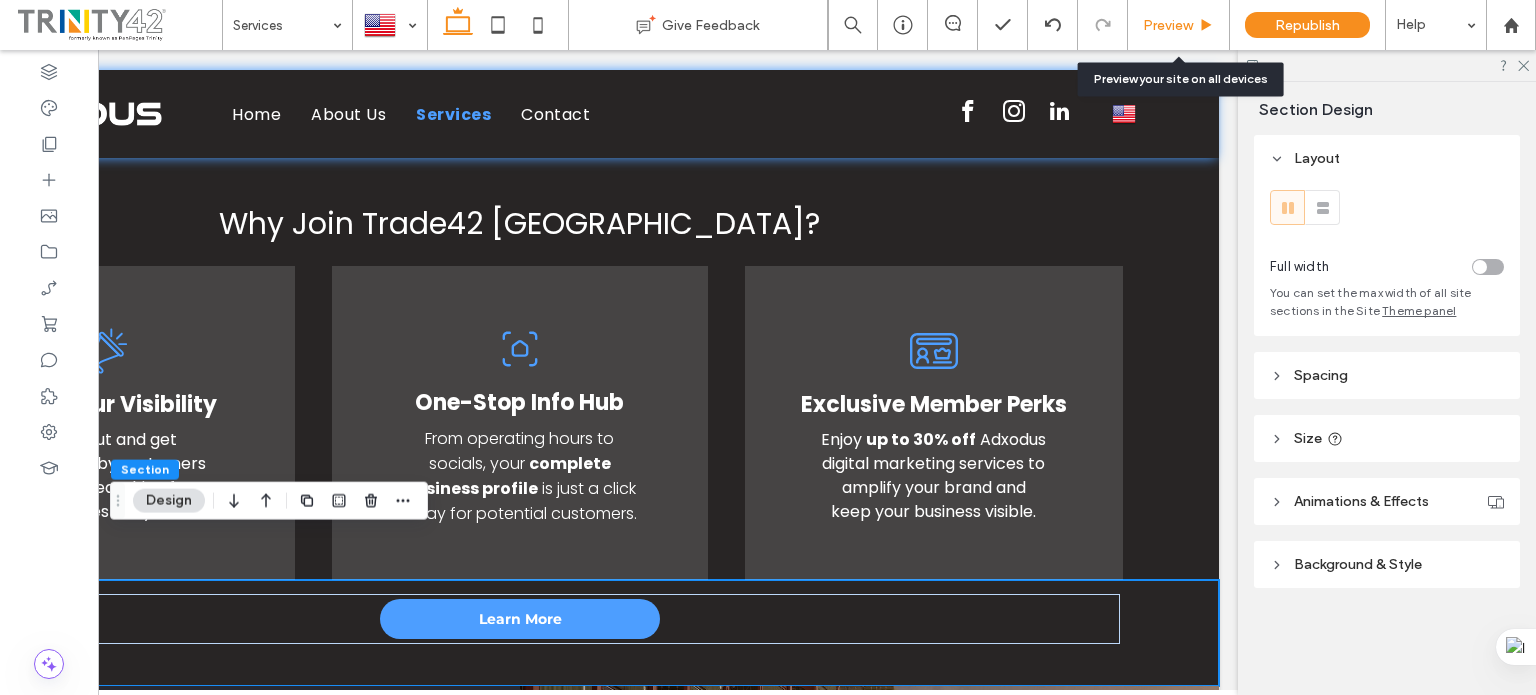 click on "Preview" at bounding box center (1179, 25) 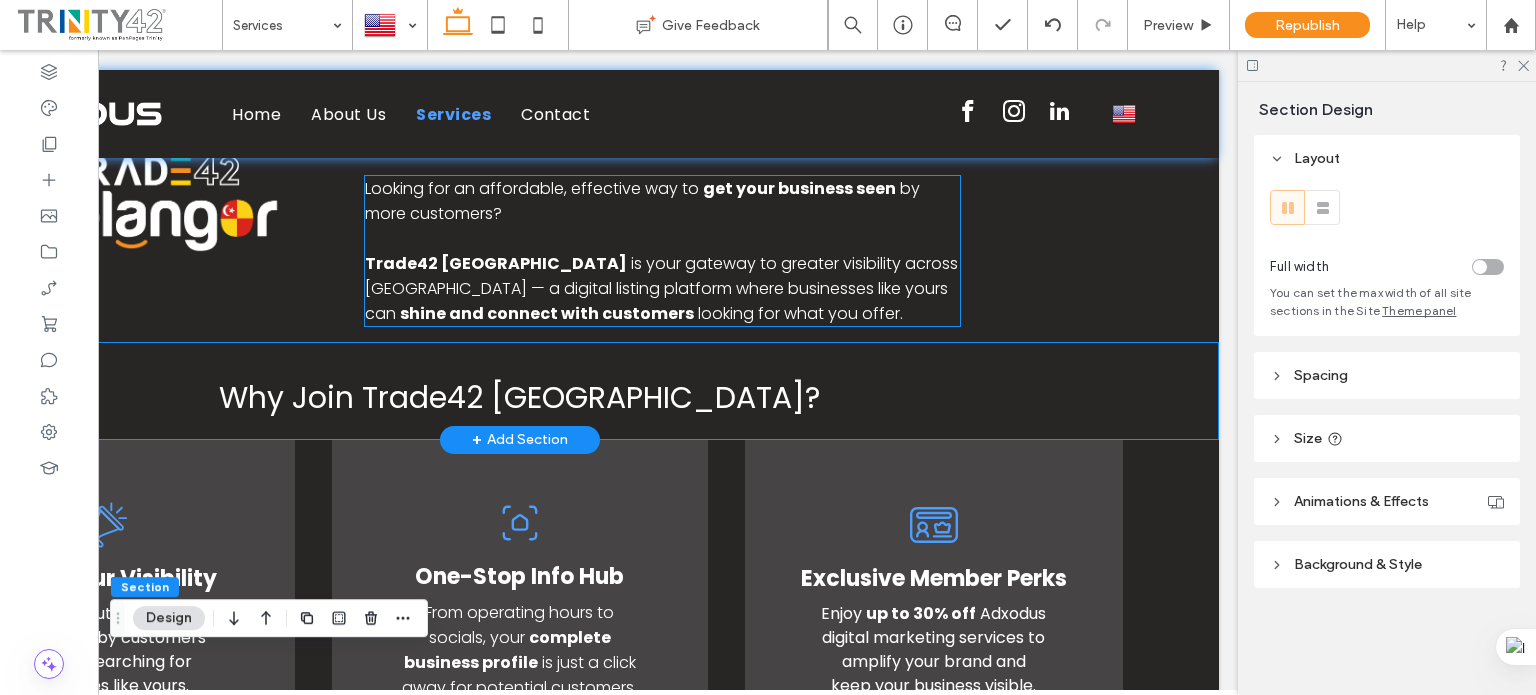 scroll, scrollTop: 668, scrollLeft: 0, axis: vertical 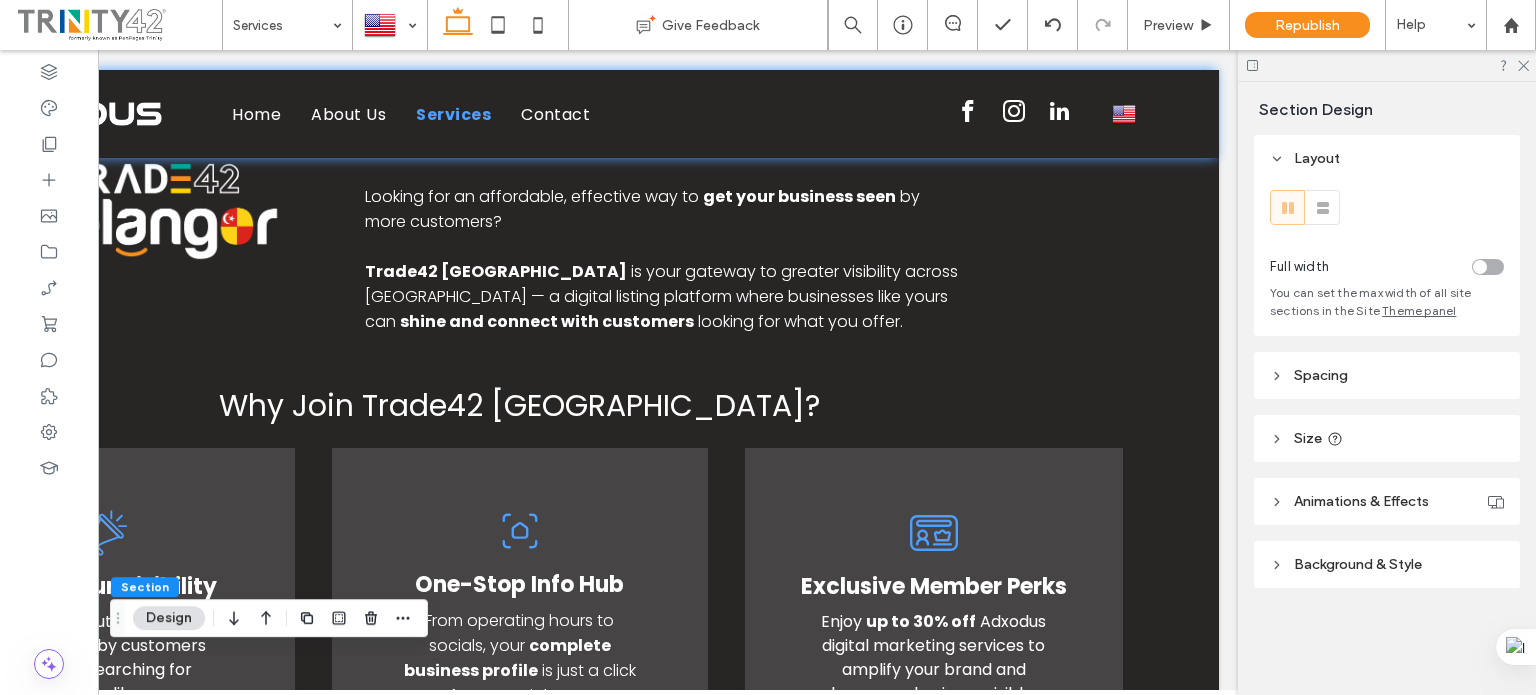 click at bounding box center (1387, 65) 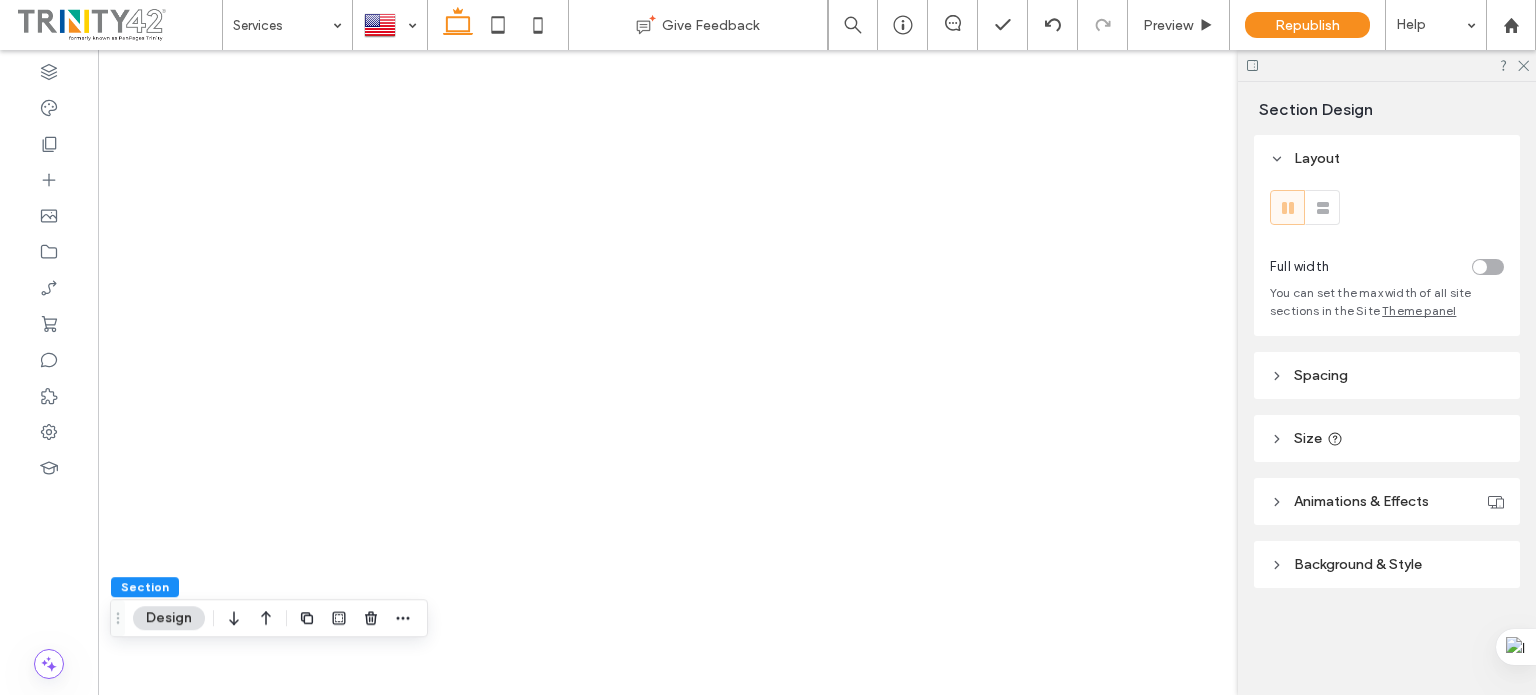 click 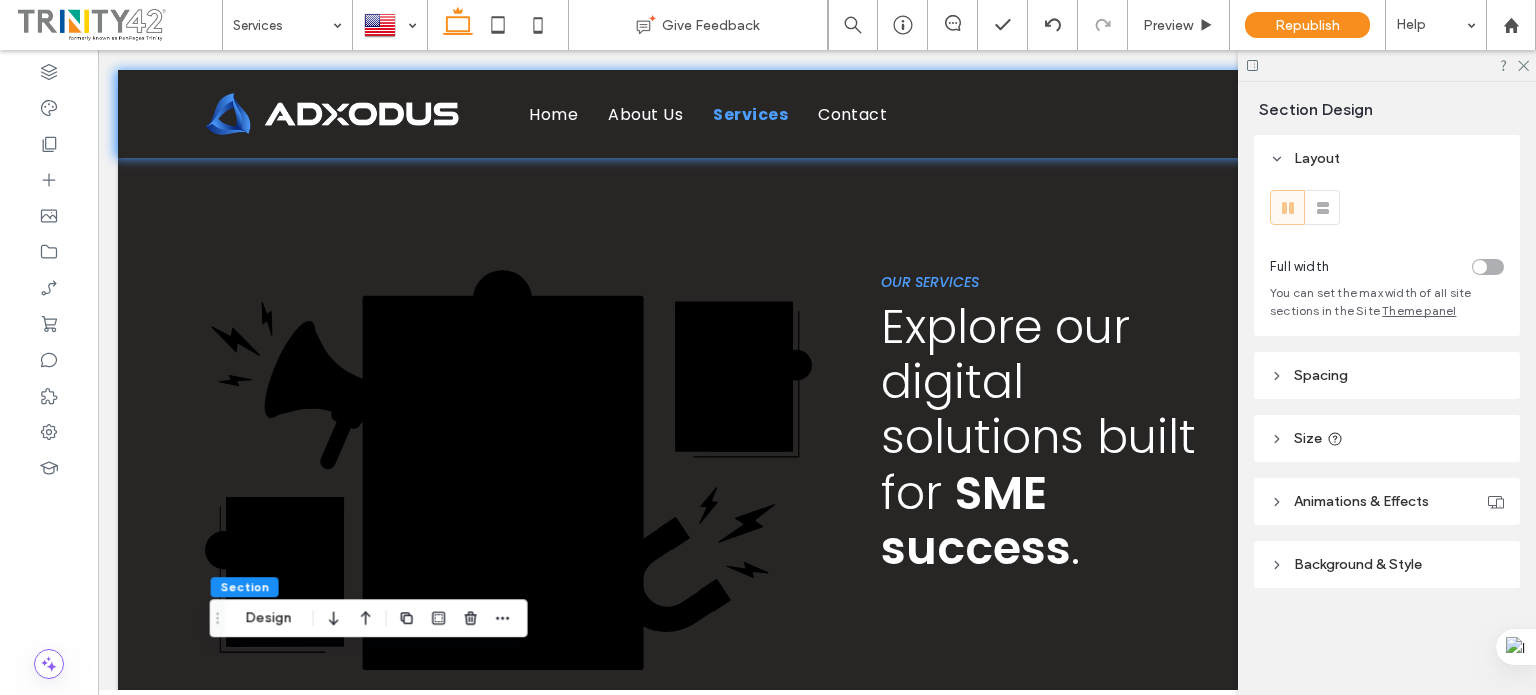 scroll, scrollTop: 0, scrollLeft: 0, axis: both 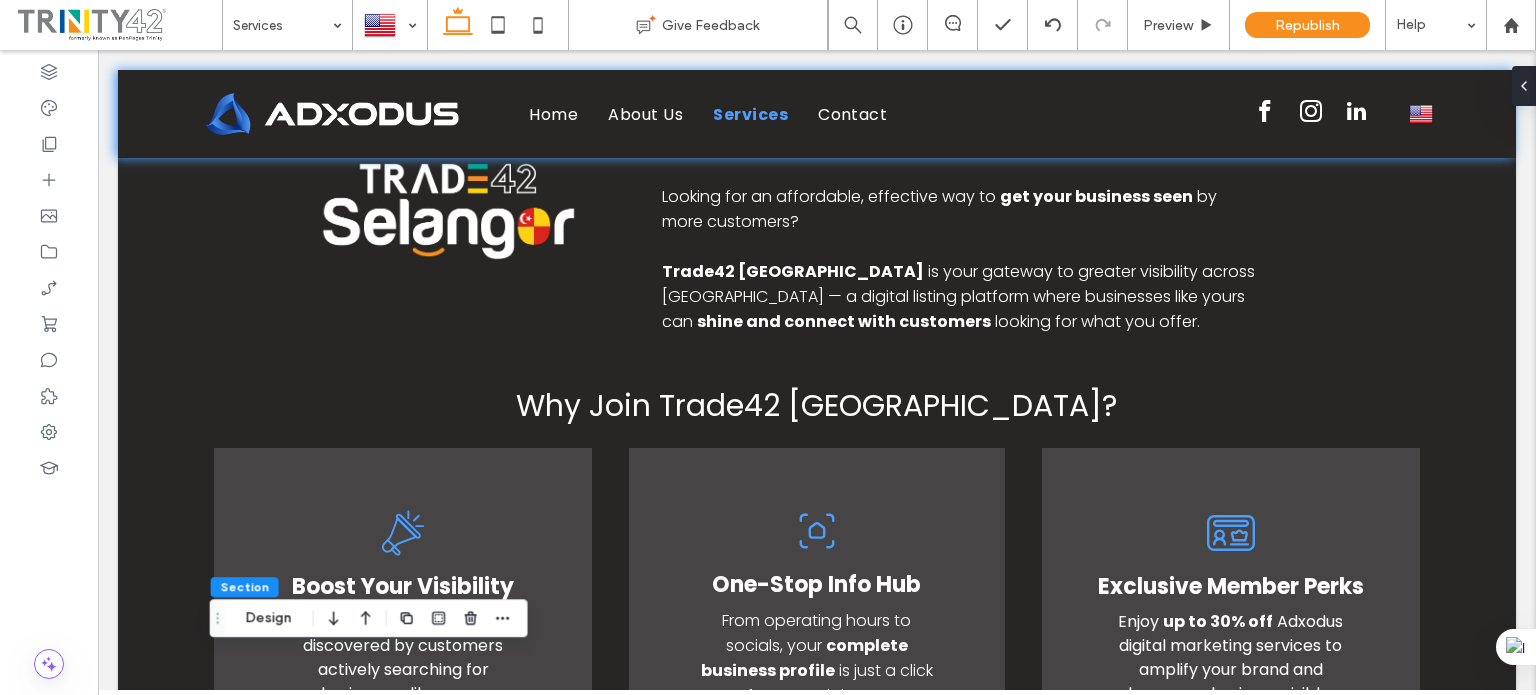 click at bounding box center [1528, 86] 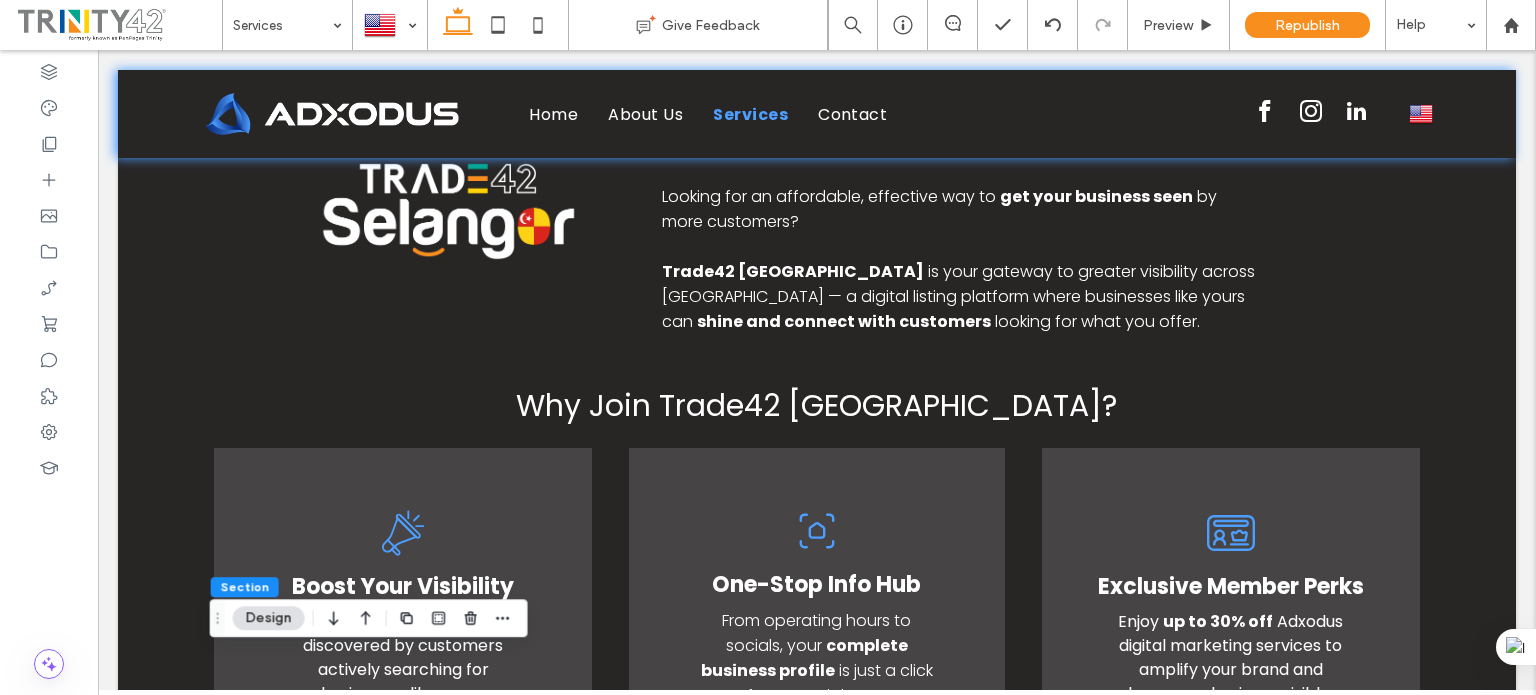 scroll, scrollTop: 668, scrollLeft: 0, axis: vertical 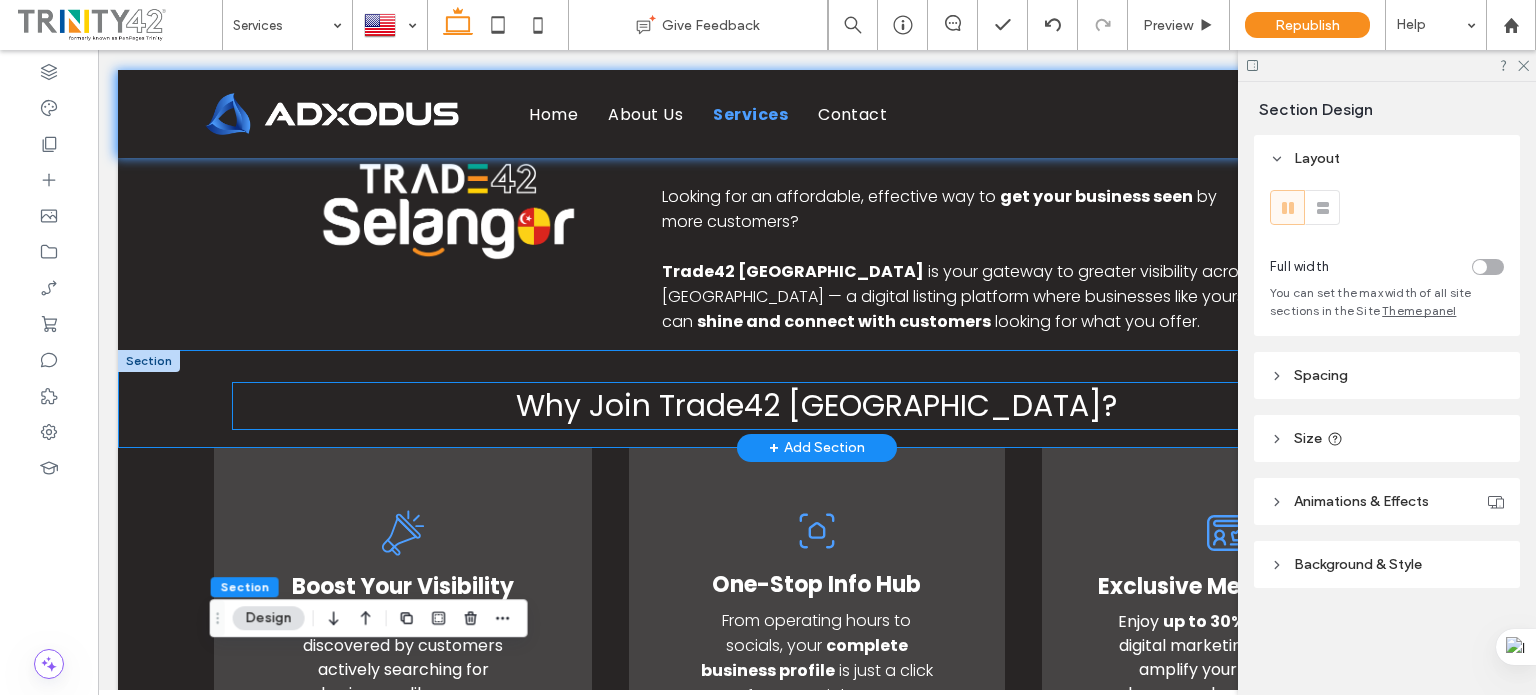 click on "Why Join Trade42 [GEOGRAPHIC_DATA]?" at bounding box center [816, 405] 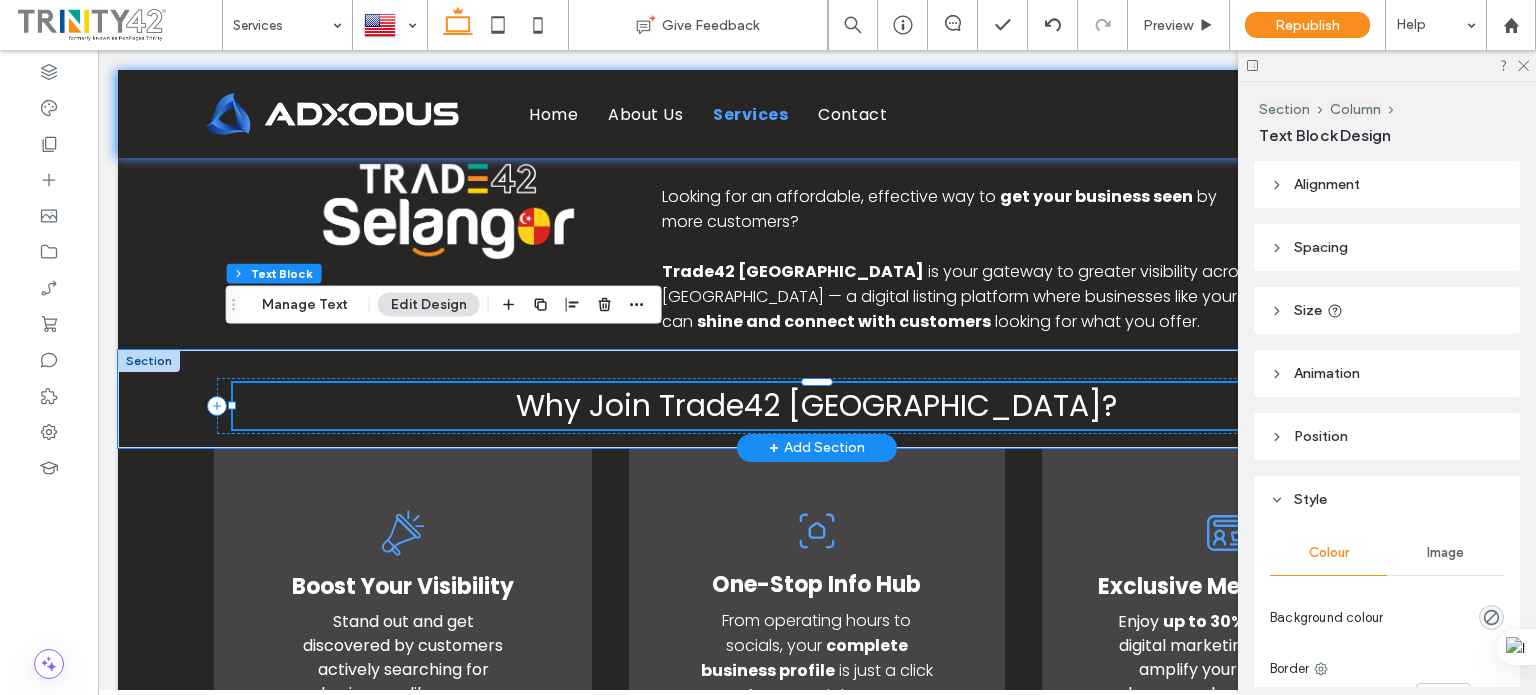 click on "Why Join Trade42 [GEOGRAPHIC_DATA]?" at bounding box center (816, 405) 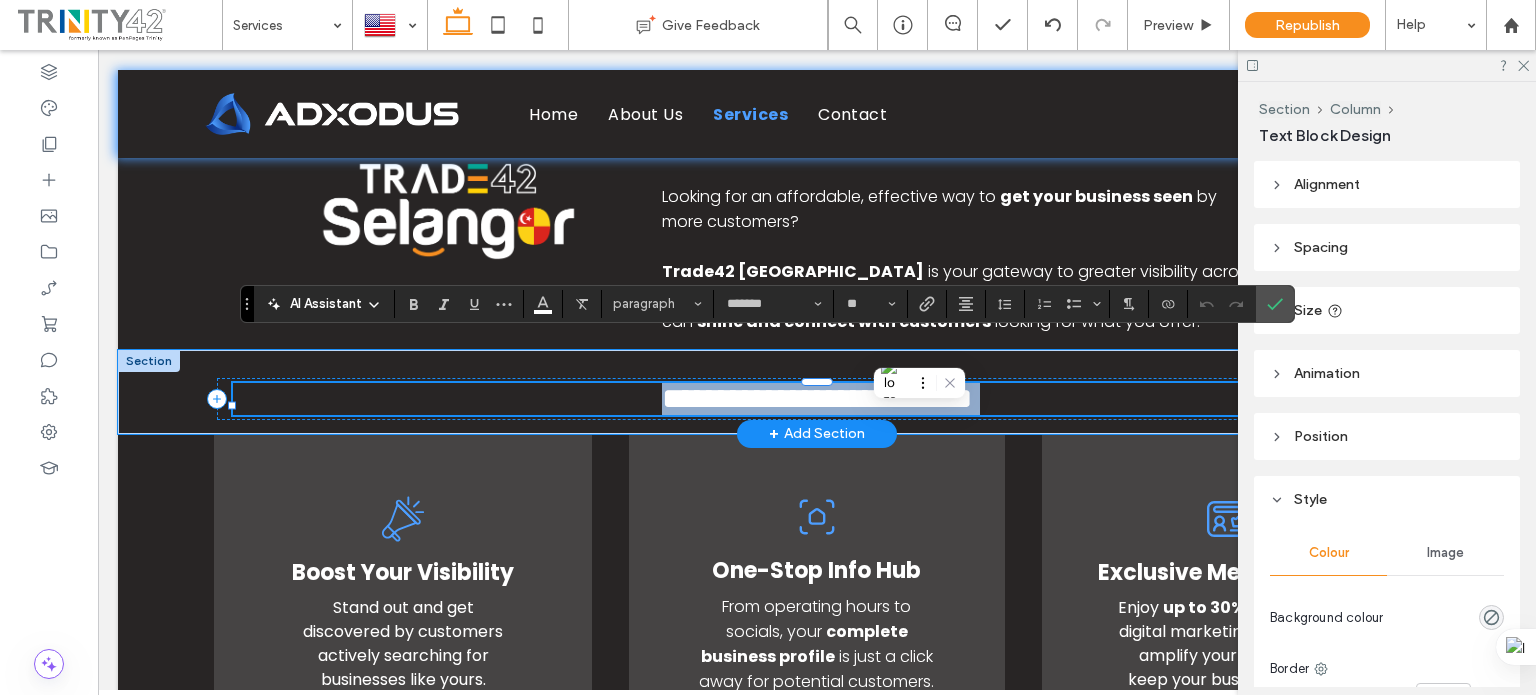 type on "*******" 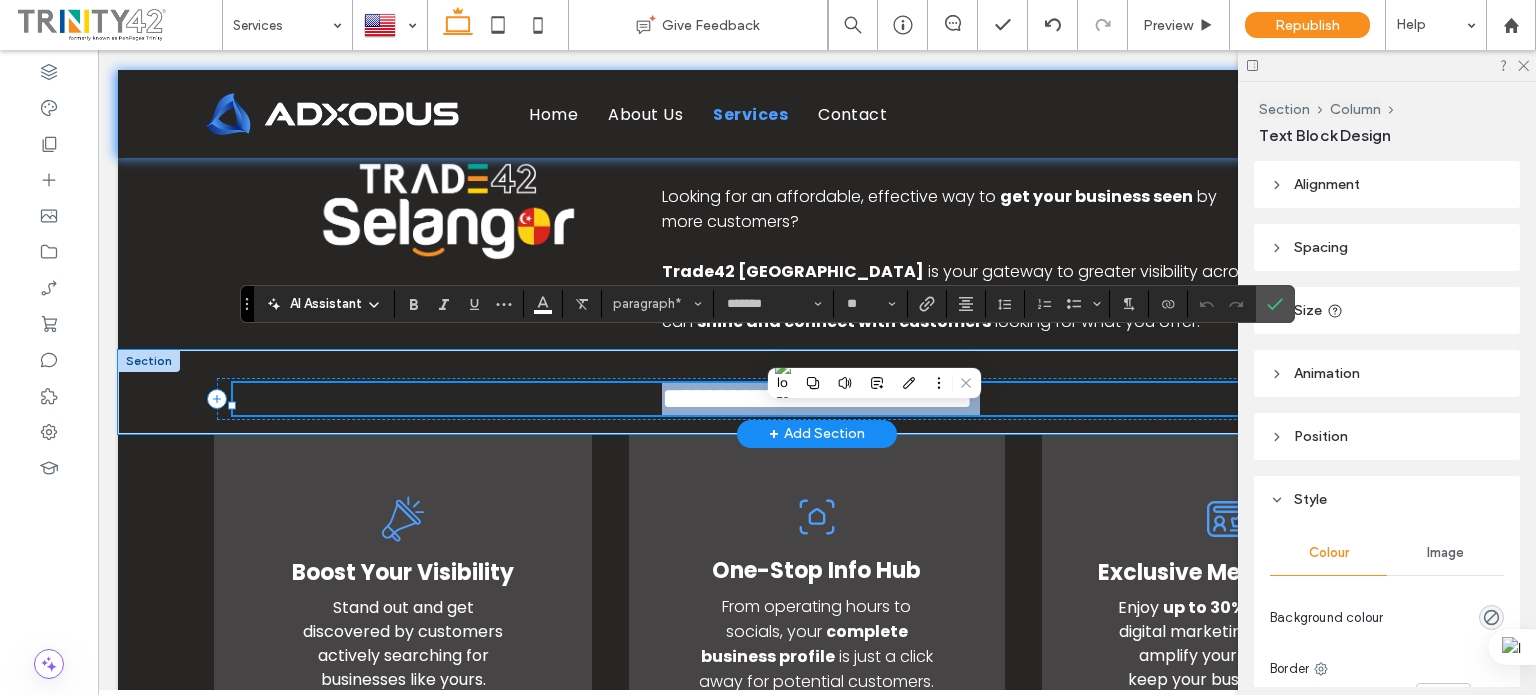click on "**********" at bounding box center [817, 398] 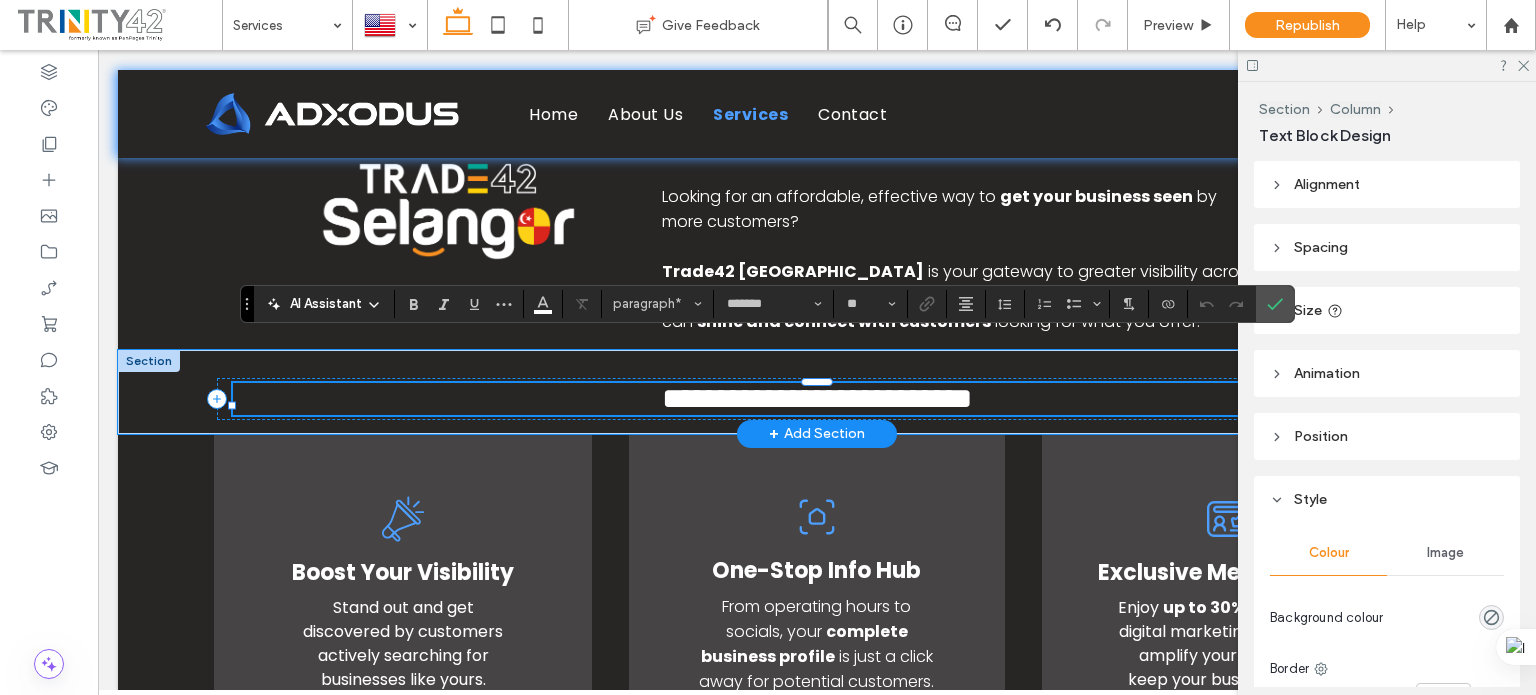 click on "**********" at bounding box center (817, 398) 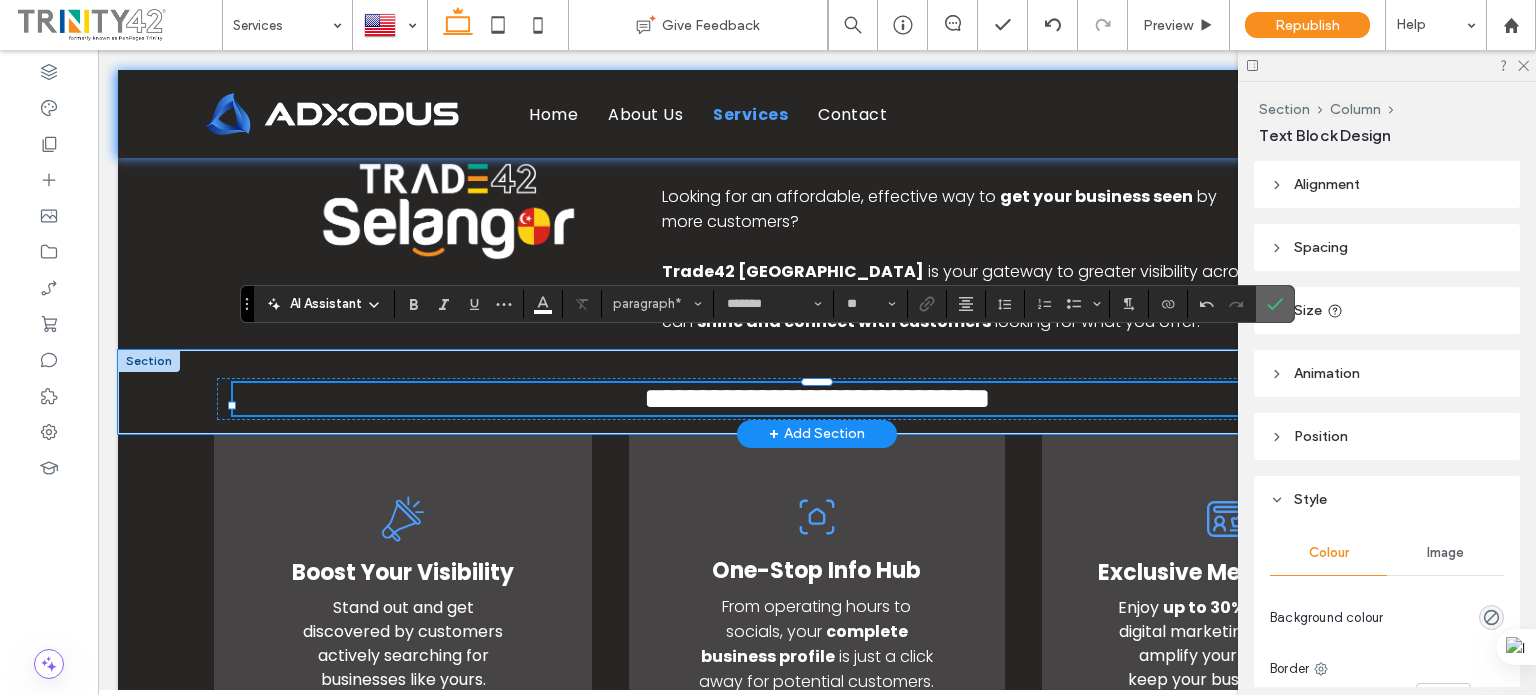 click 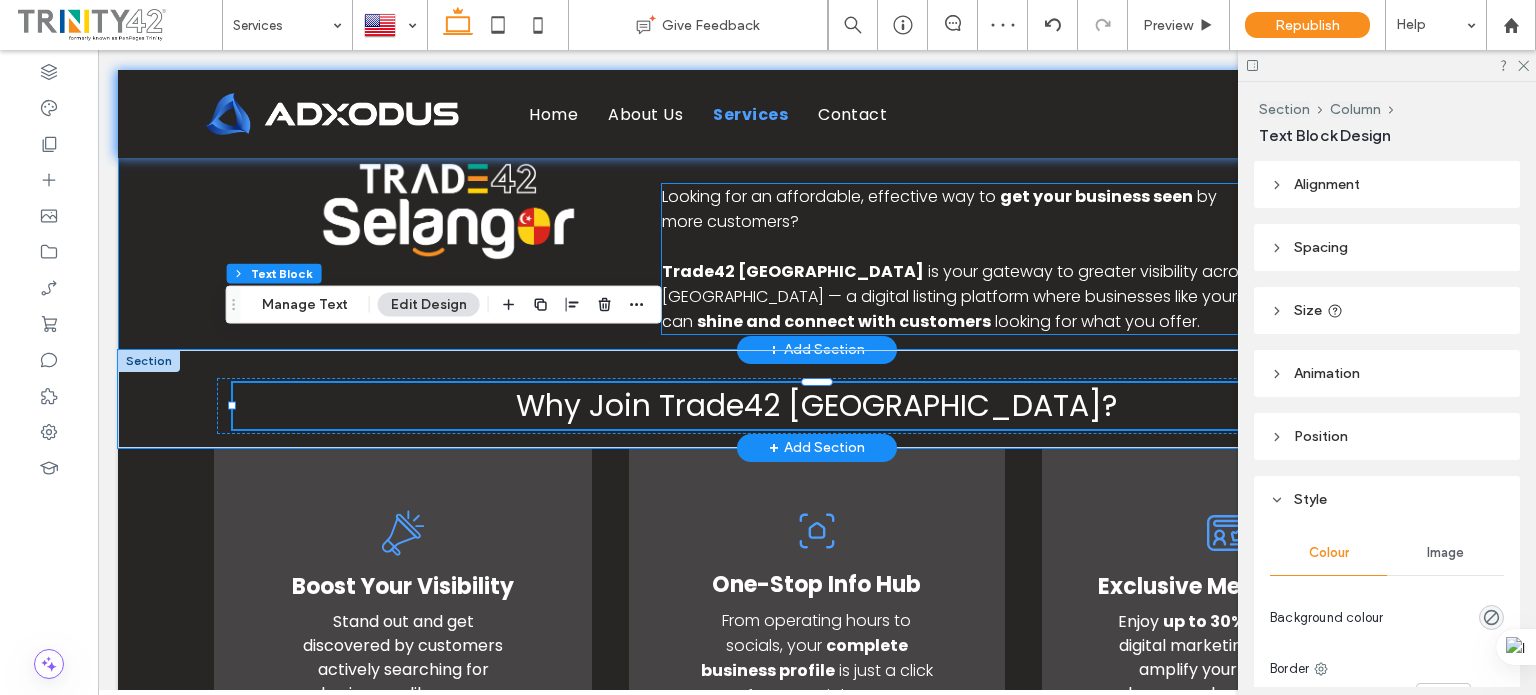 click on "﻿ Trade42 Selangor" at bounding box center [793, 271] 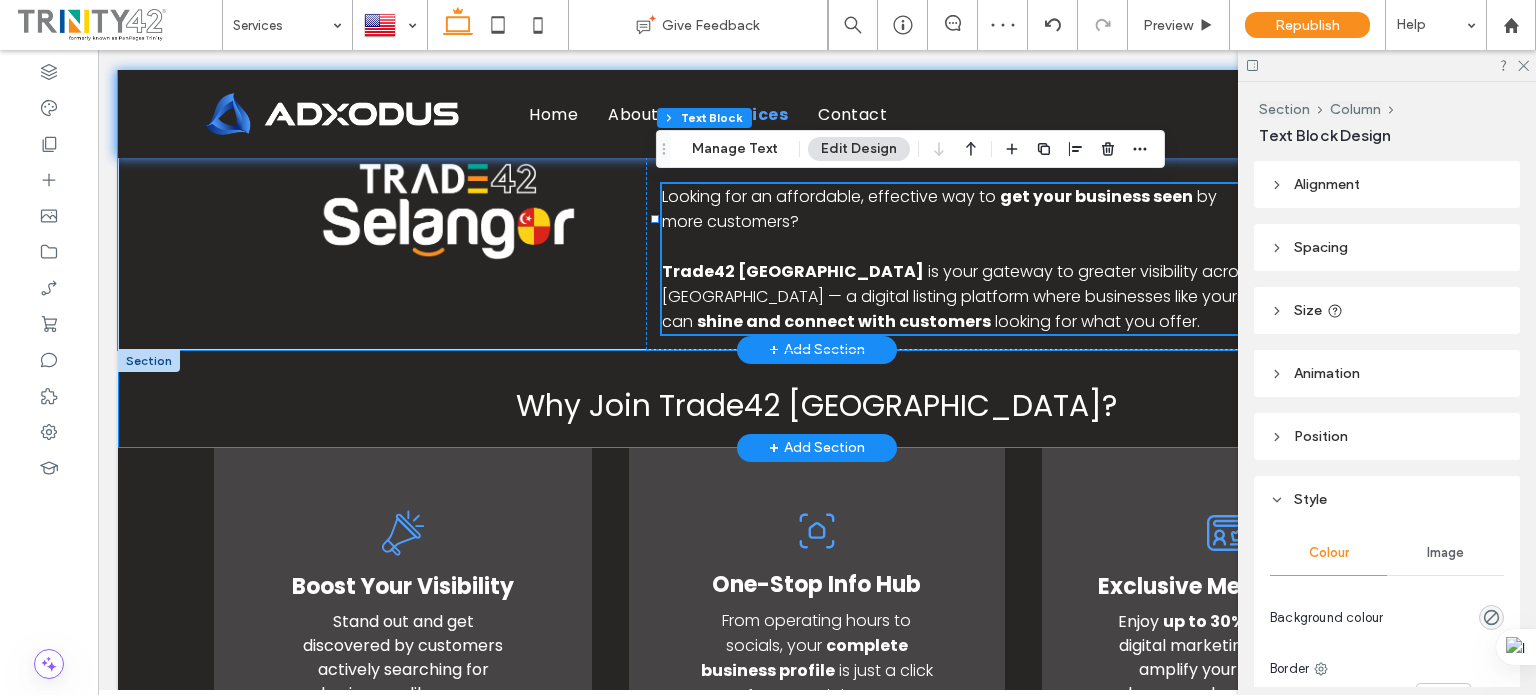 click on "﻿ Trade42 Selangor" at bounding box center (793, 271) 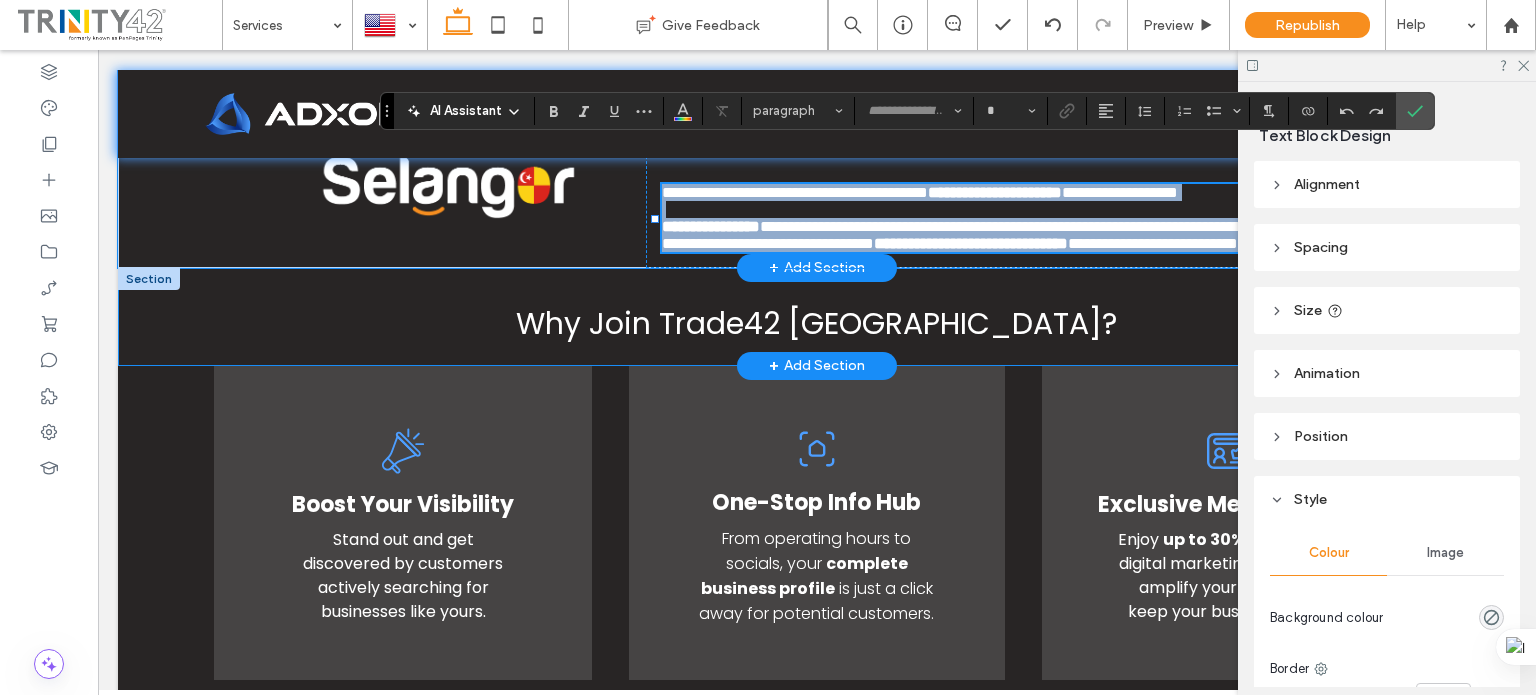 type on "*******" 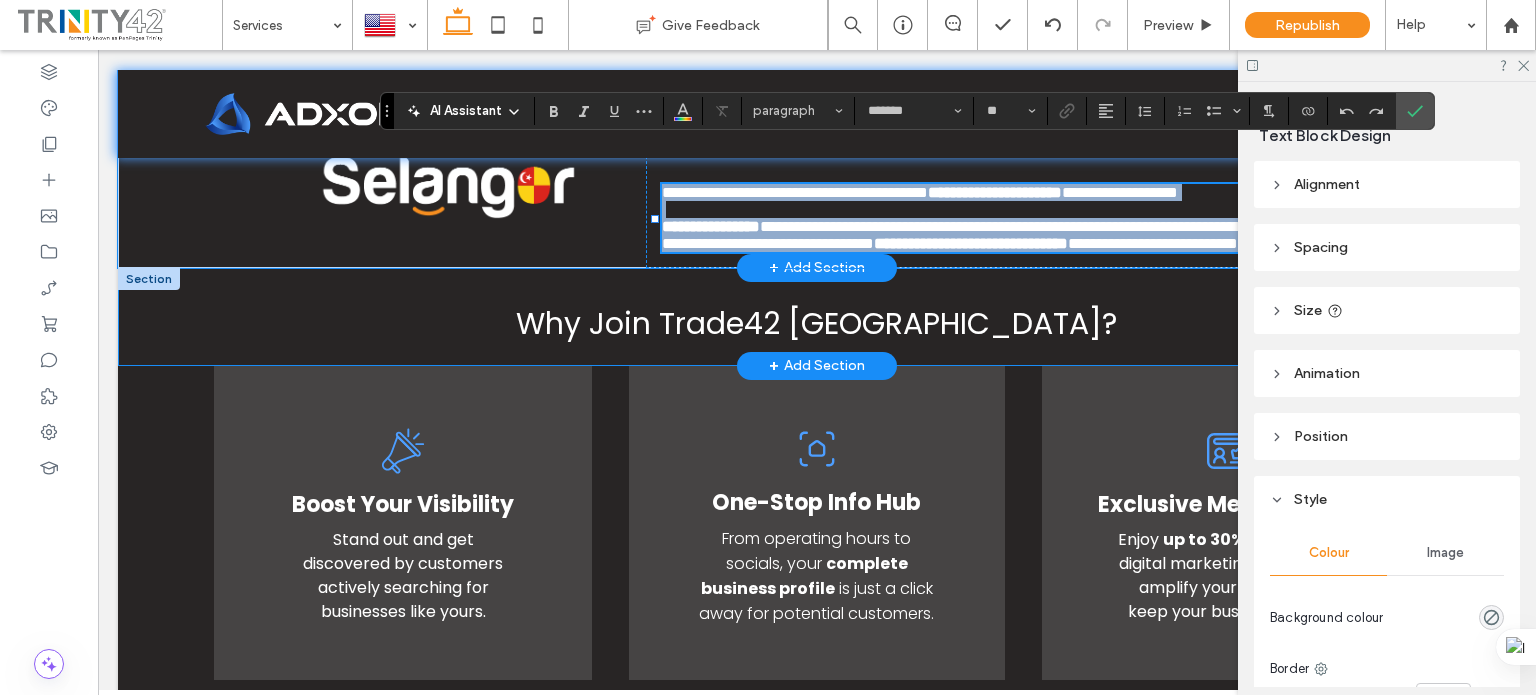 click on "**********" at bounding box center (711, 226) 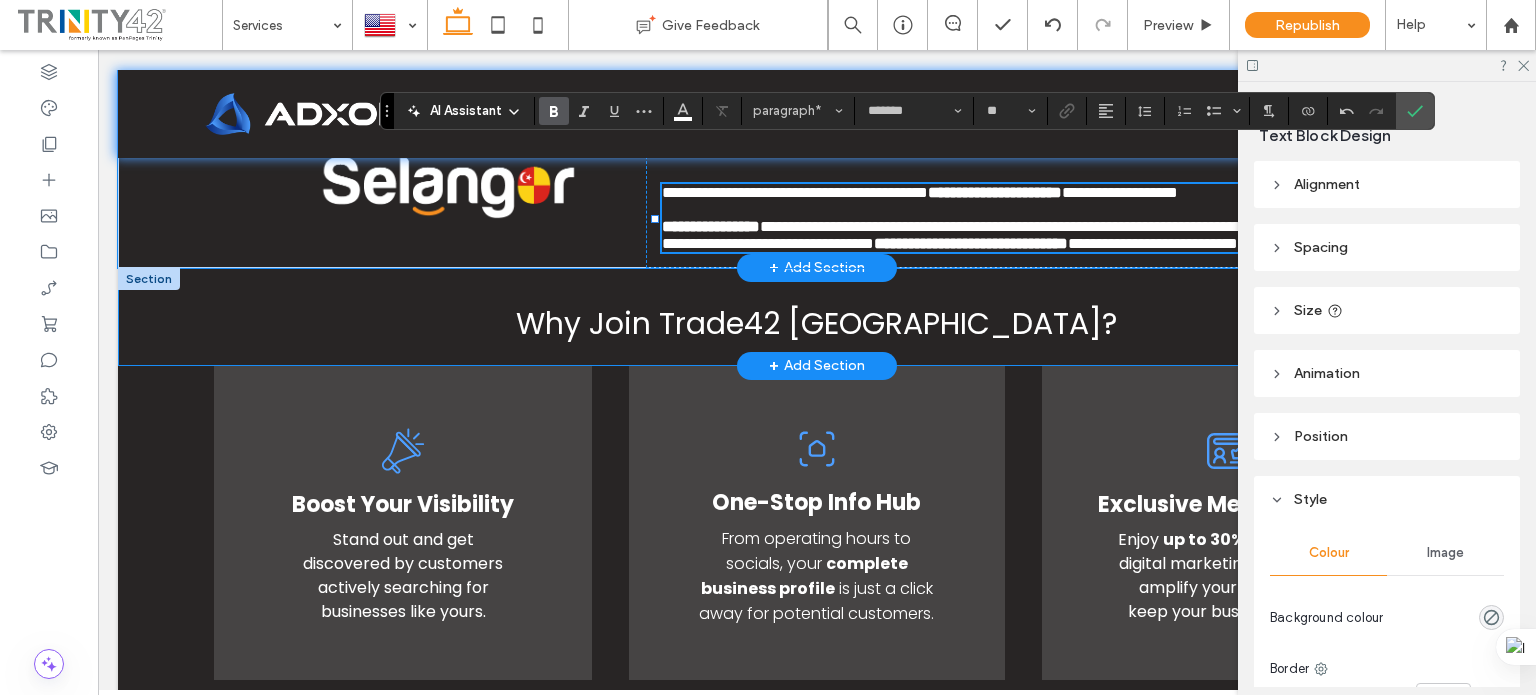 type 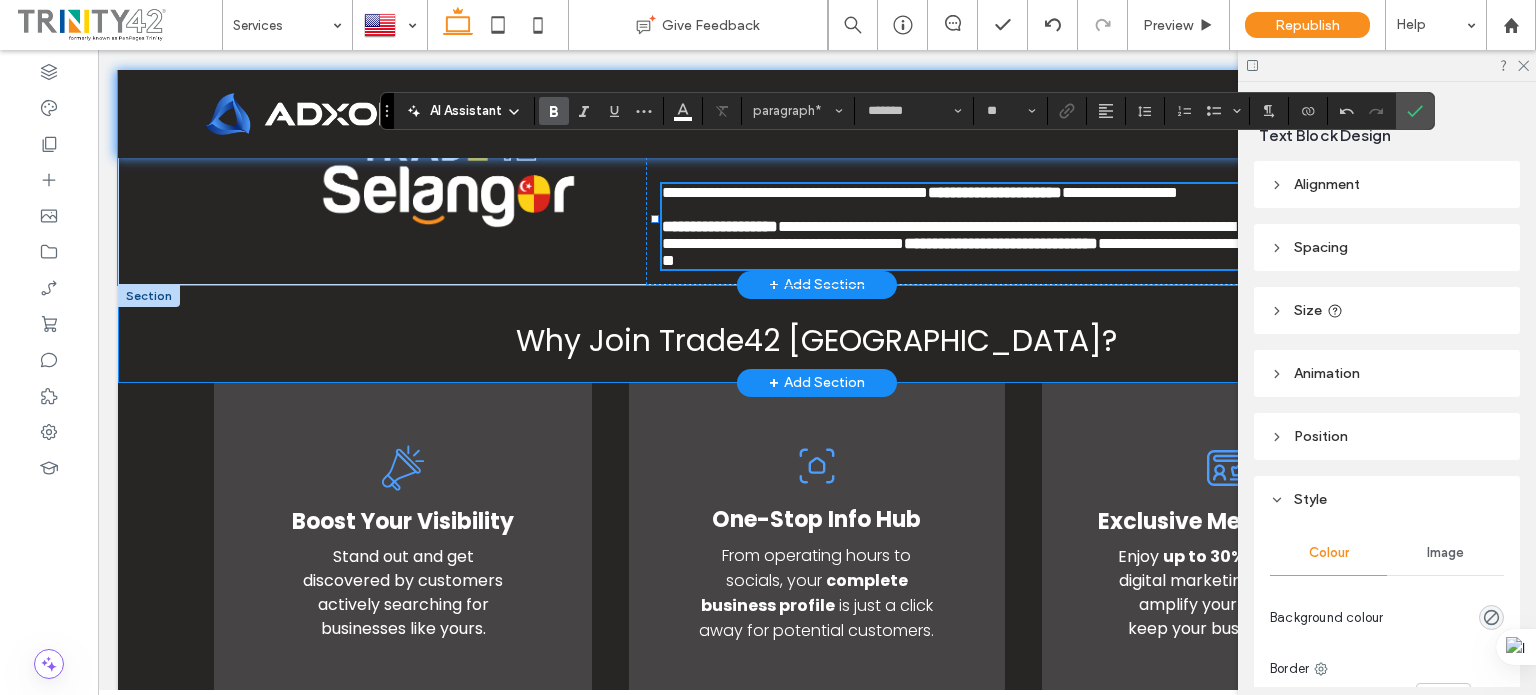 click on "**********" at bounding box center [948, 235] 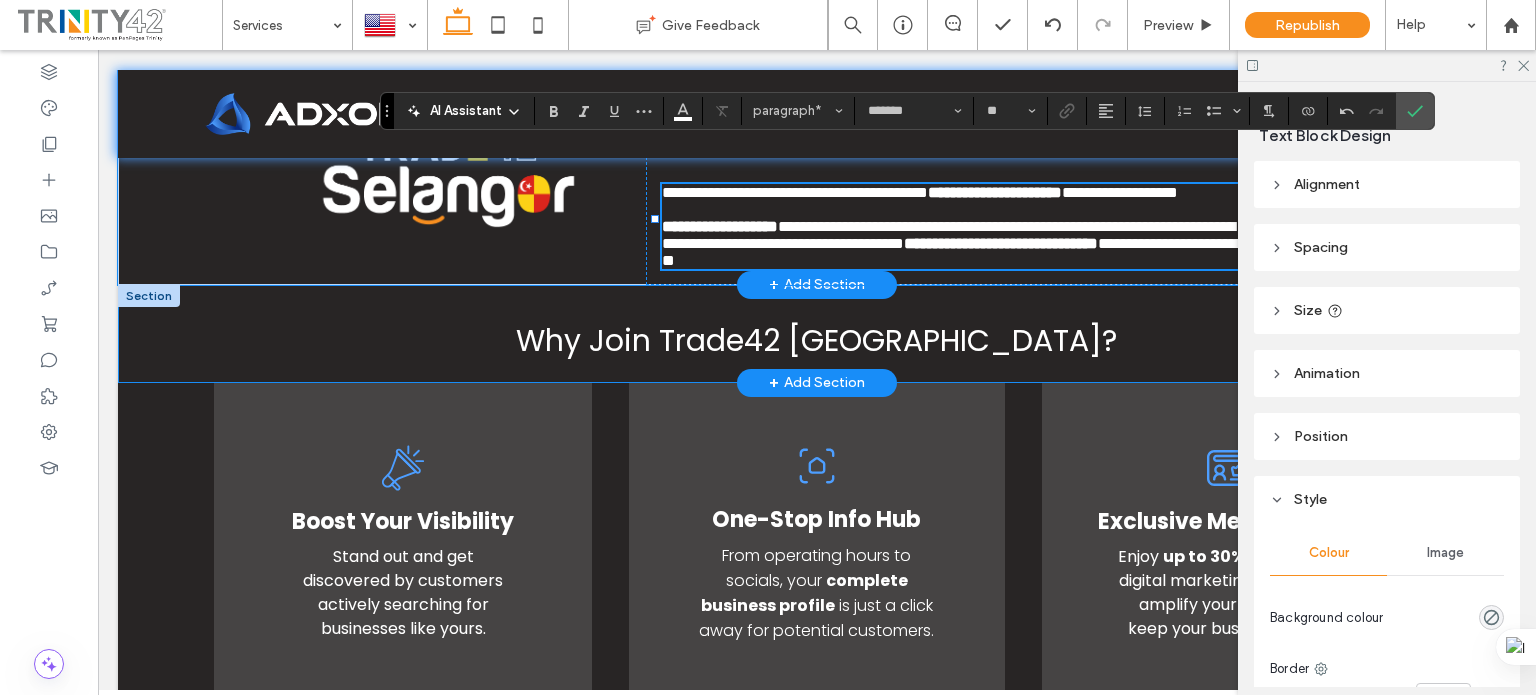 click on "**********" at bounding box center [948, 235] 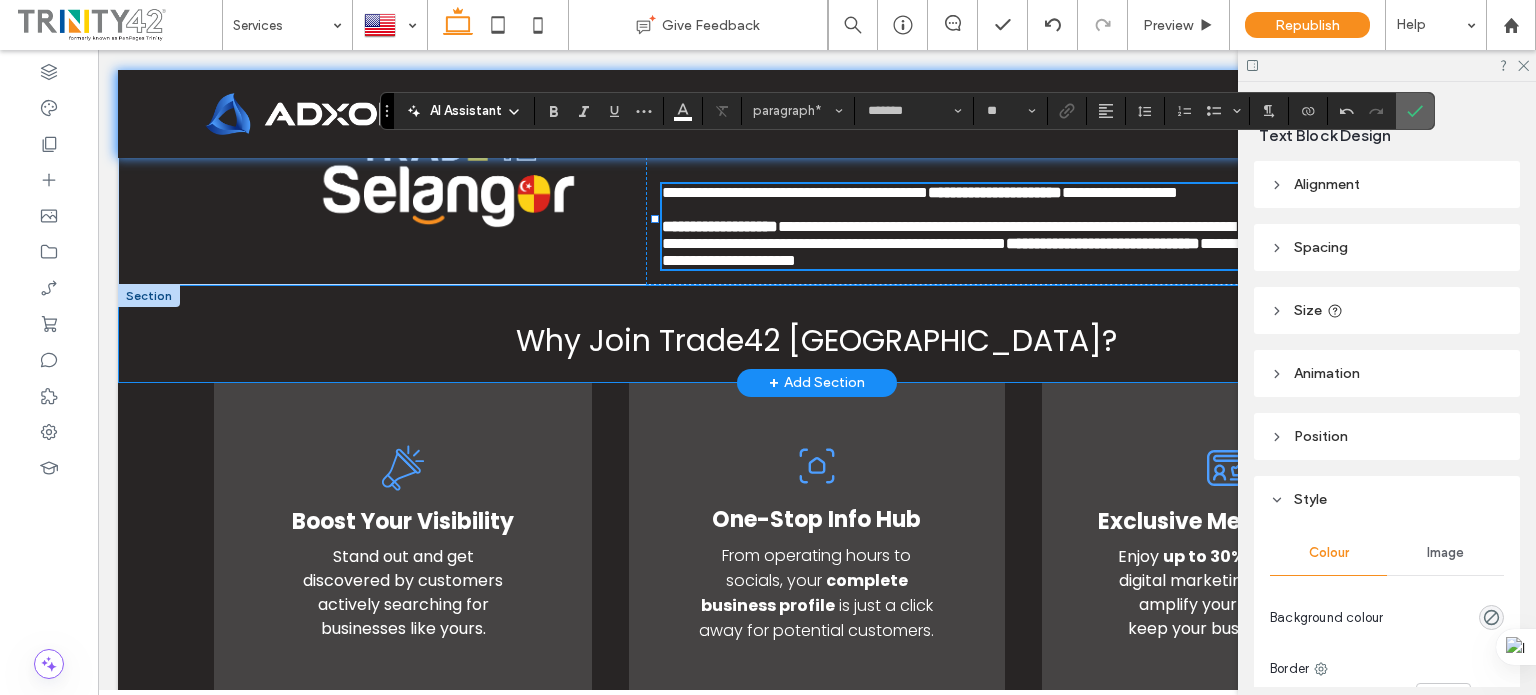 click 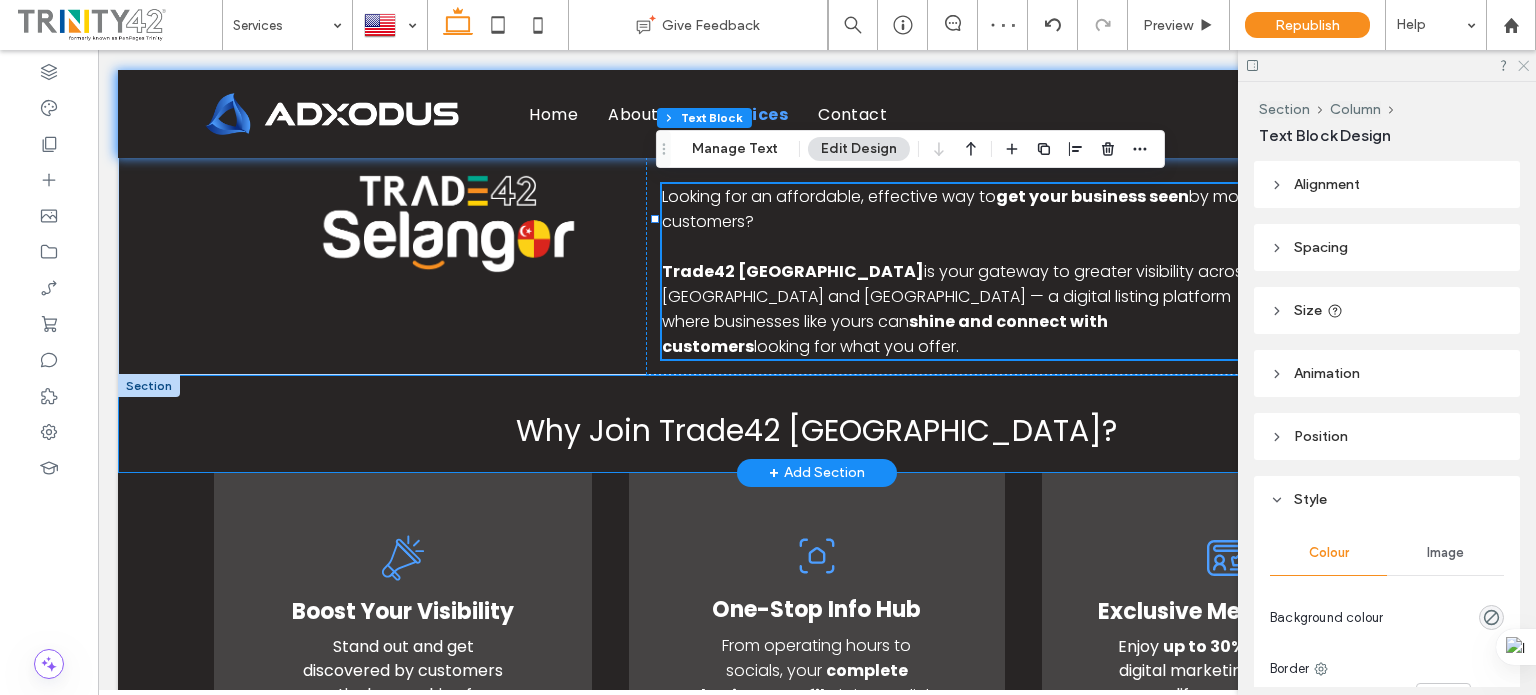 click 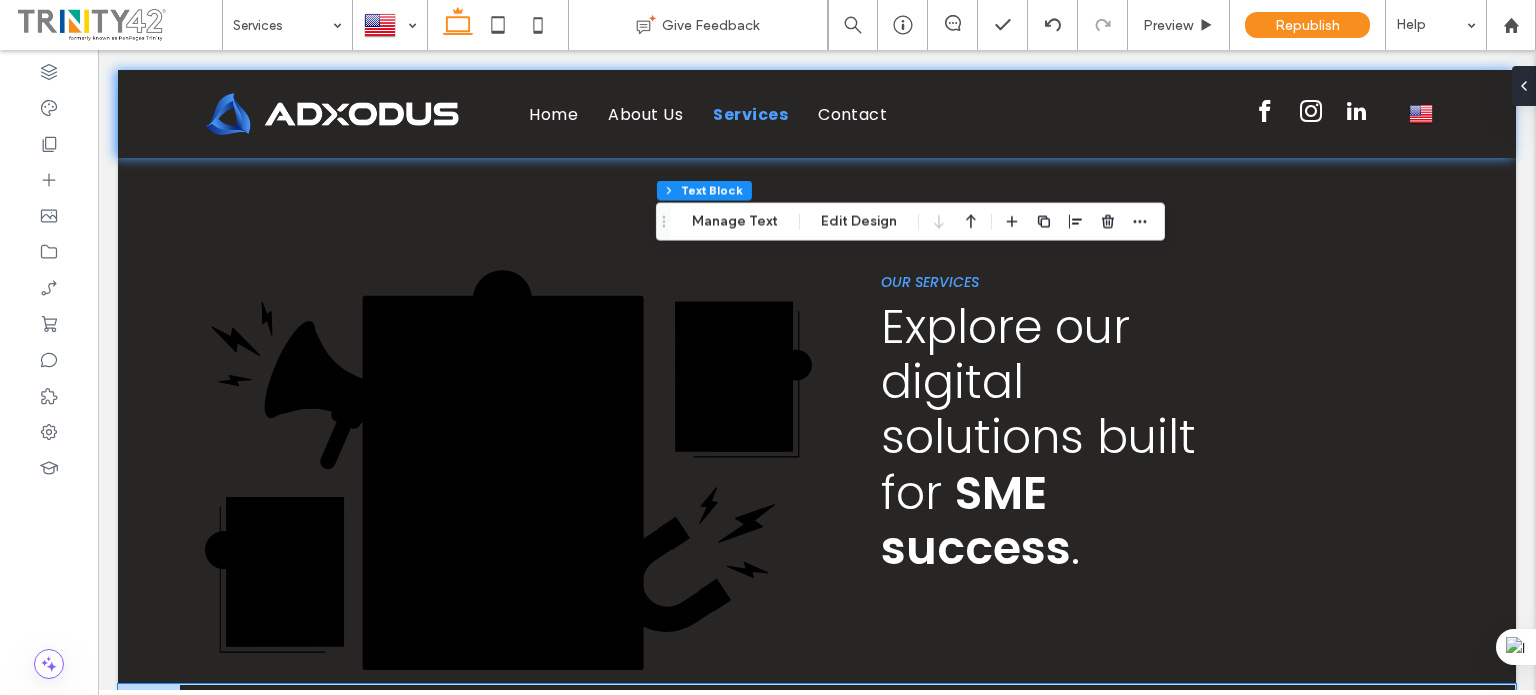scroll, scrollTop: 558, scrollLeft: 0, axis: vertical 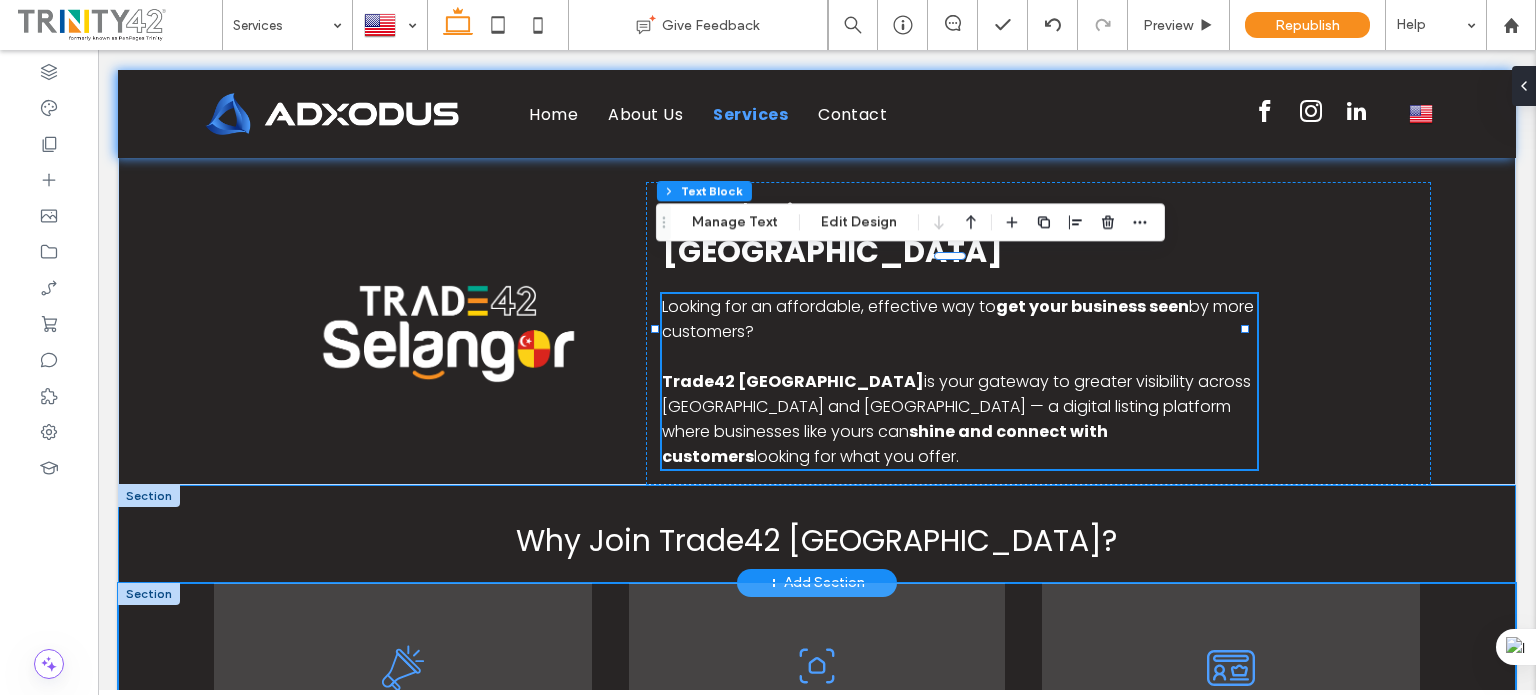 click on "A black and white icon of a megaphone on a white background.
Boost Your Visibility
Stand out and get discovered by customers actively searching for businesses like yours.
A black and white drawing of a house on a white background.
One-Stop Info Hub
From operating hours to socials, your   complete business profile   is just a click away for potential customers.
A black and white icon of a passport with a crown on it.
Exclusive Member Perks
Enjoy
up to 30% off
Adxodus digital marketing services to amplify your brand and keep your business visible." at bounding box center [817, 740] 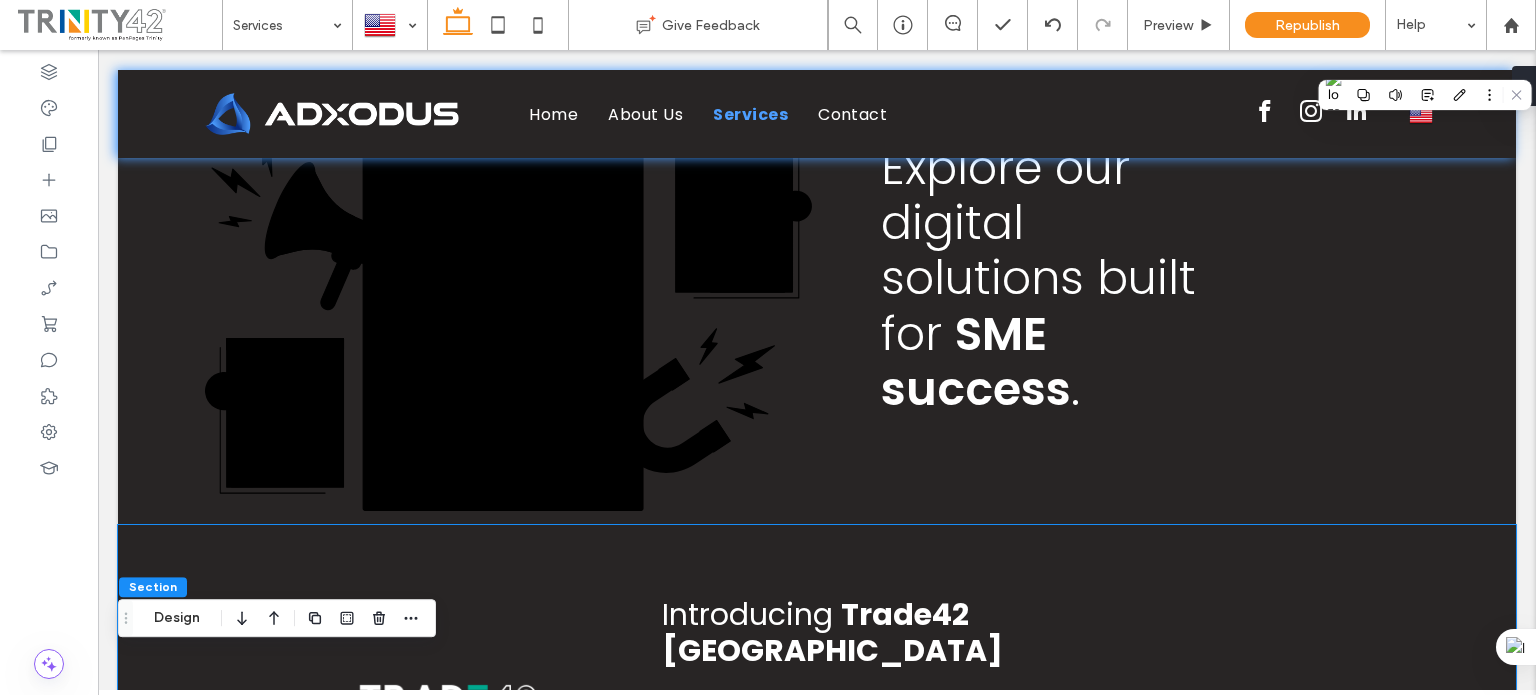 scroll, scrollTop: 0, scrollLeft: 0, axis: both 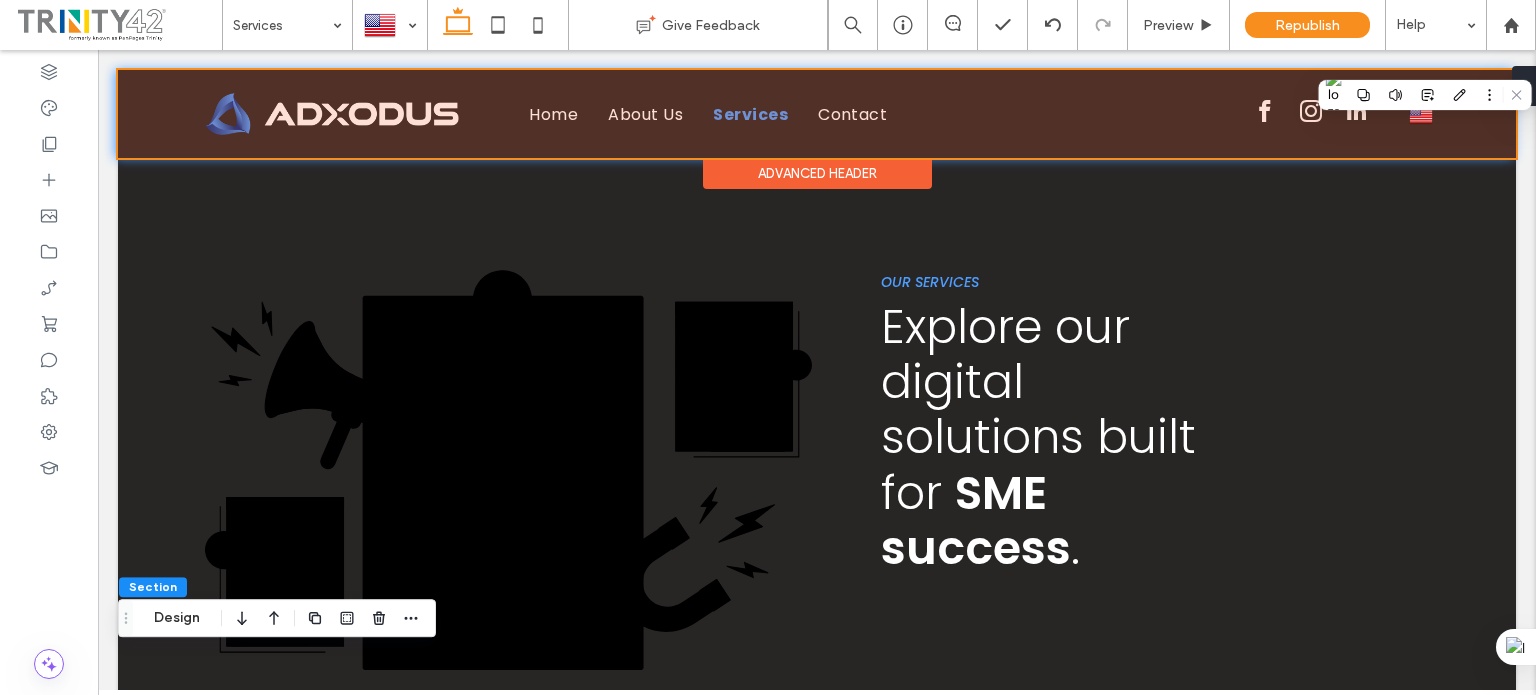 click at bounding box center [817, 114] 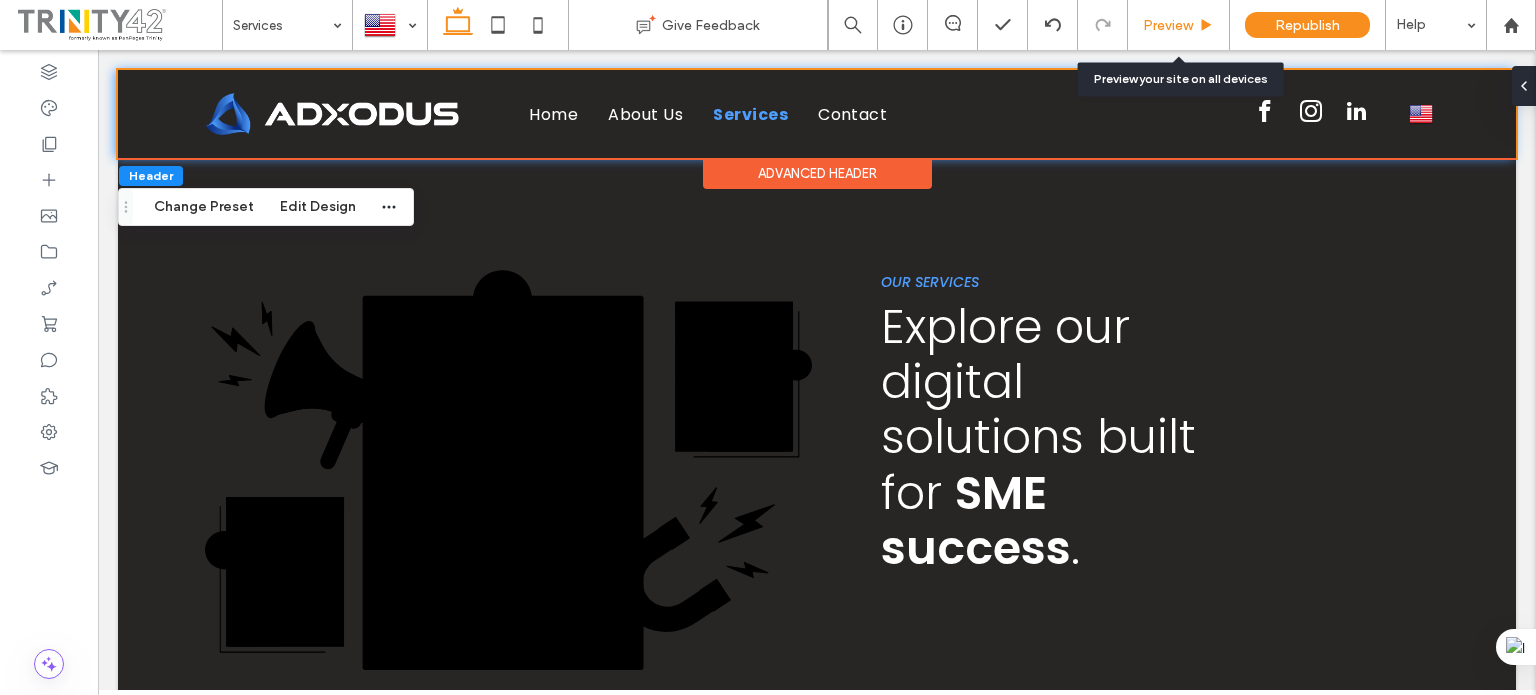 click on "Preview" at bounding box center (1178, 25) 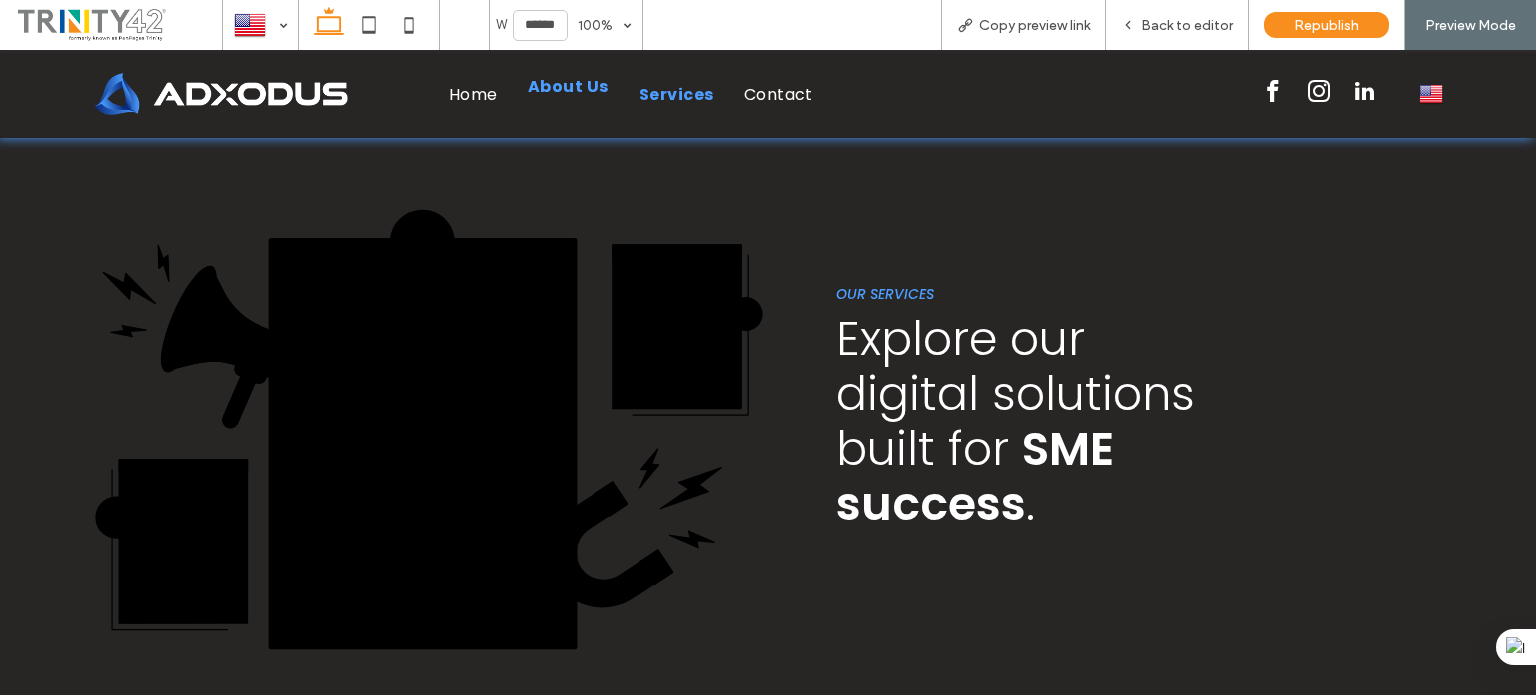 click on "About Us" at bounding box center [568, 86] 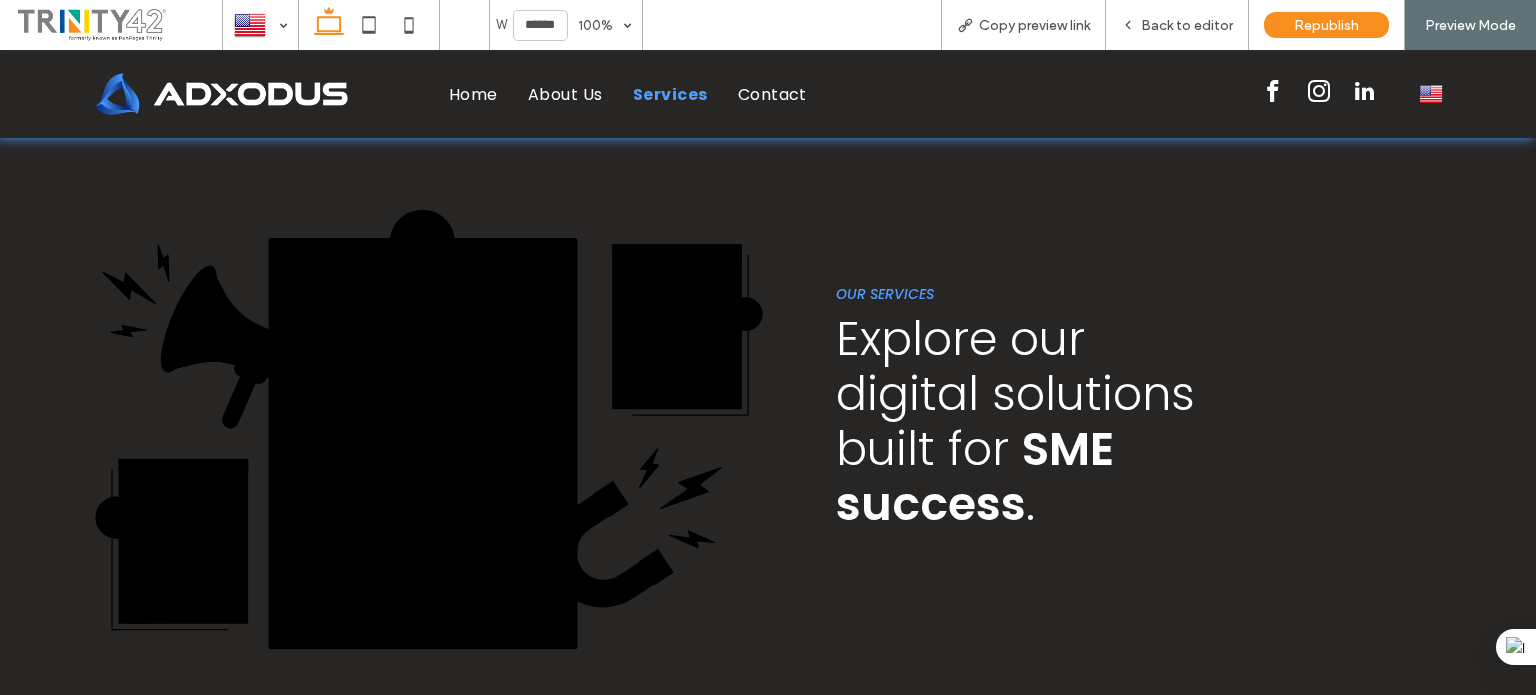 click at bounding box center [118, 25] 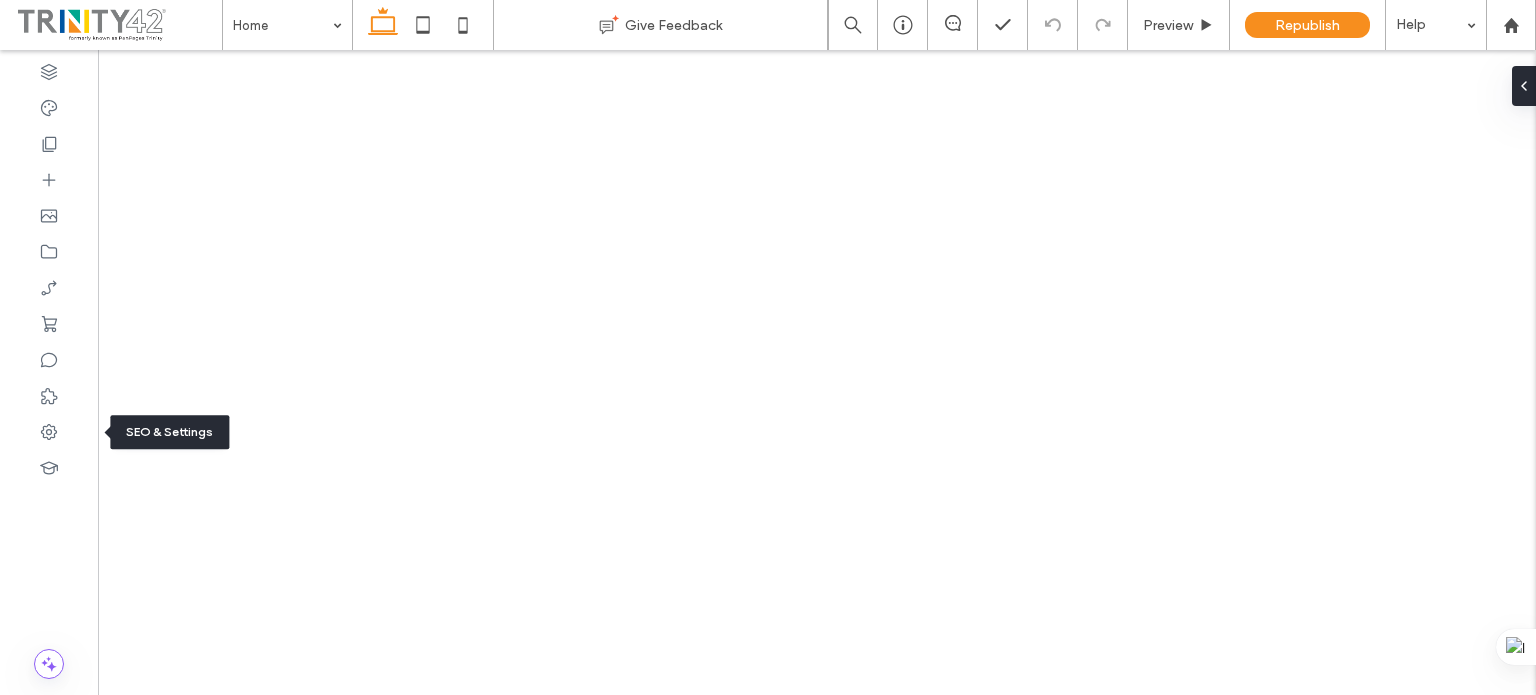 click 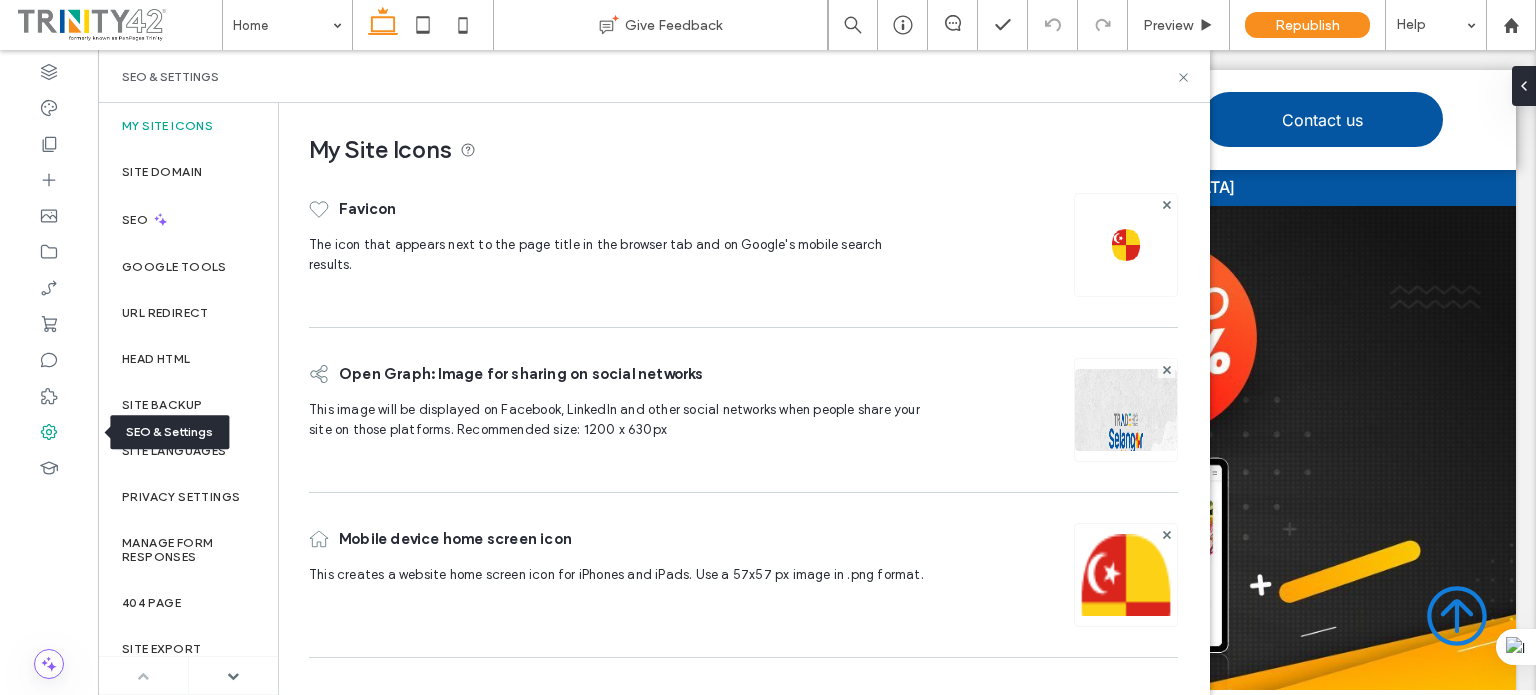 scroll, scrollTop: 0, scrollLeft: 0, axis: both 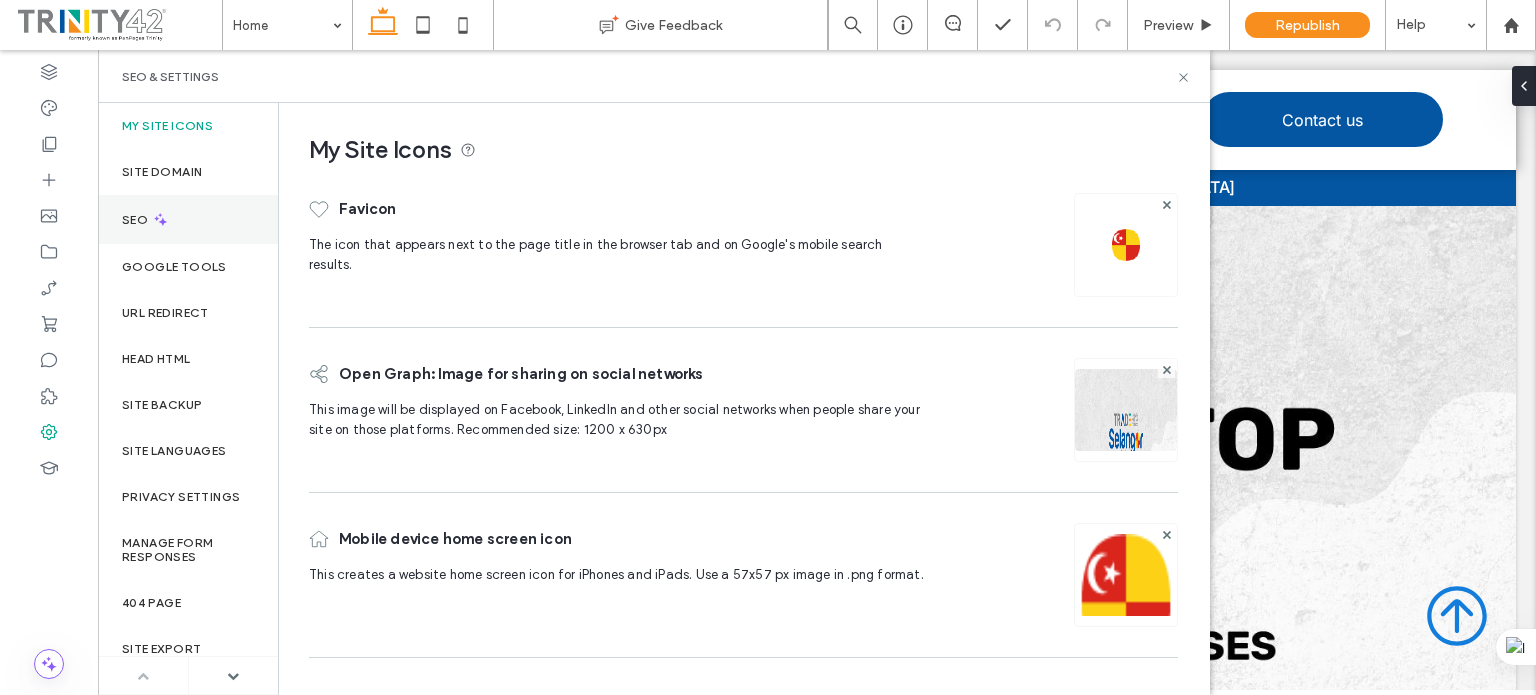 click 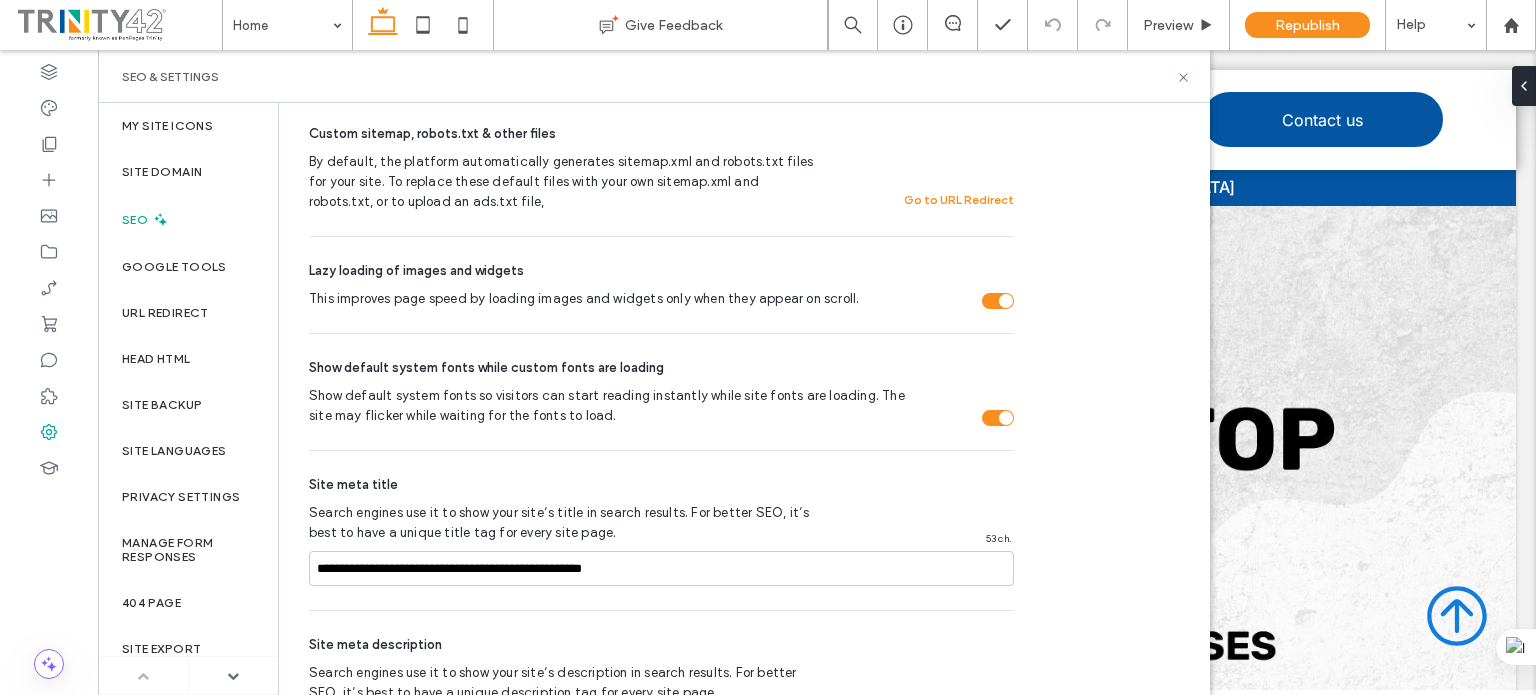scroll, scrollTop: 822, scrollLeft: 0, axis: vertical 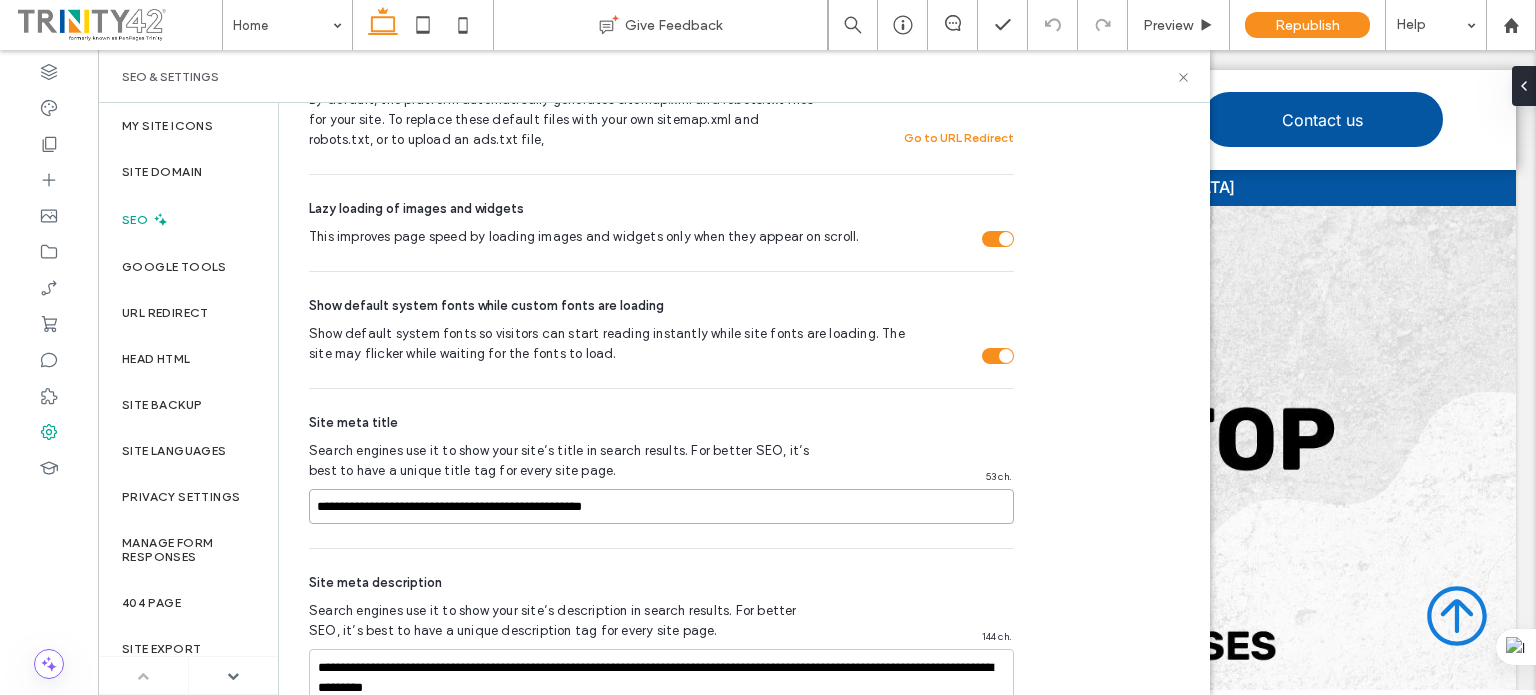 click on "**********" at bounding box center (661, 506) 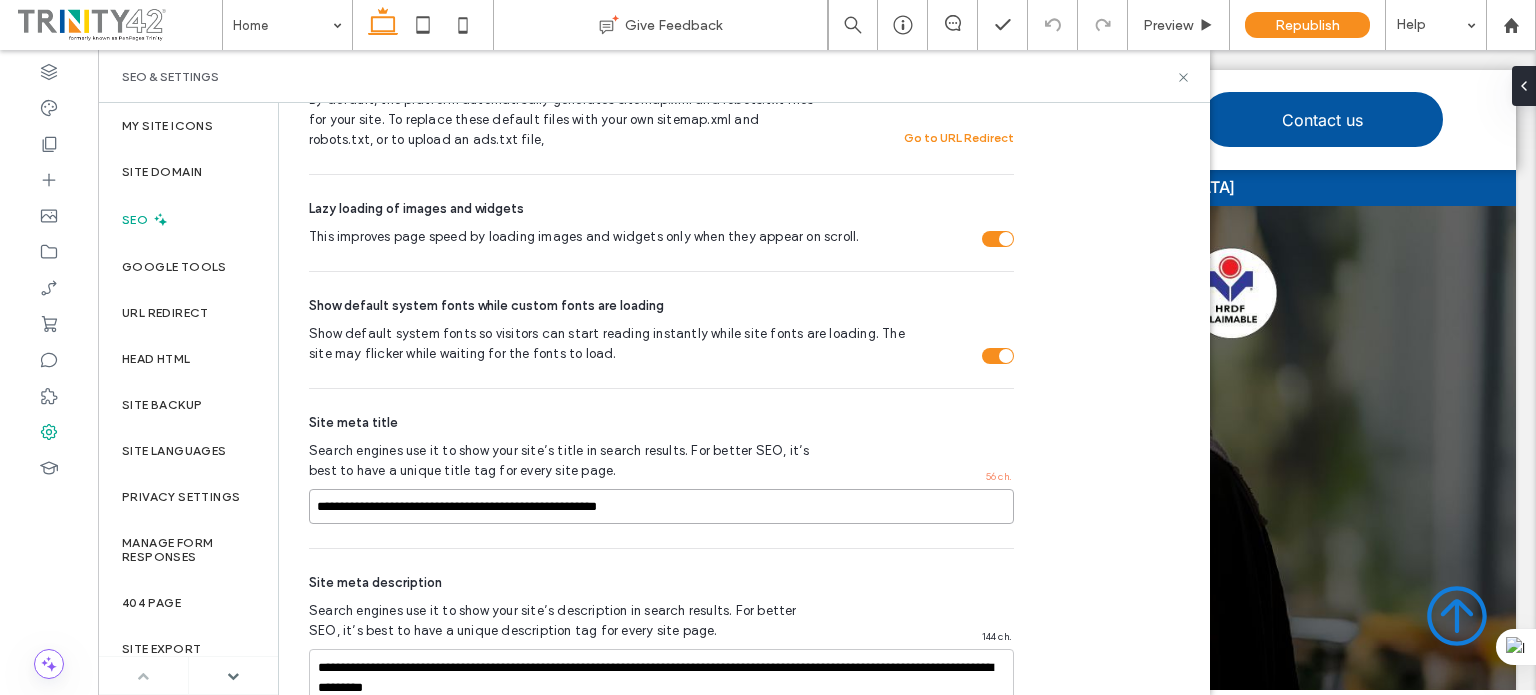 scroll, scrollTop: 940, scrollLeft: 0, axis: vertical 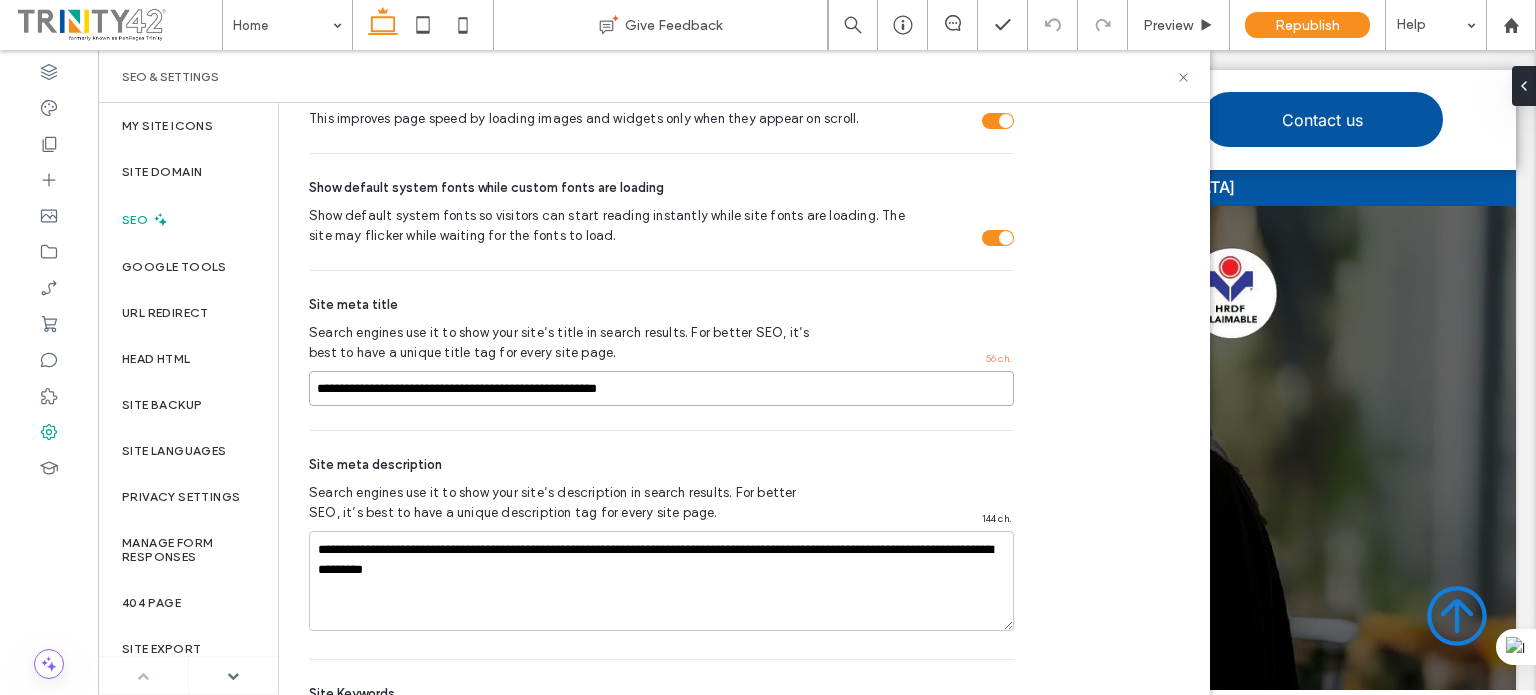 type on "**********" 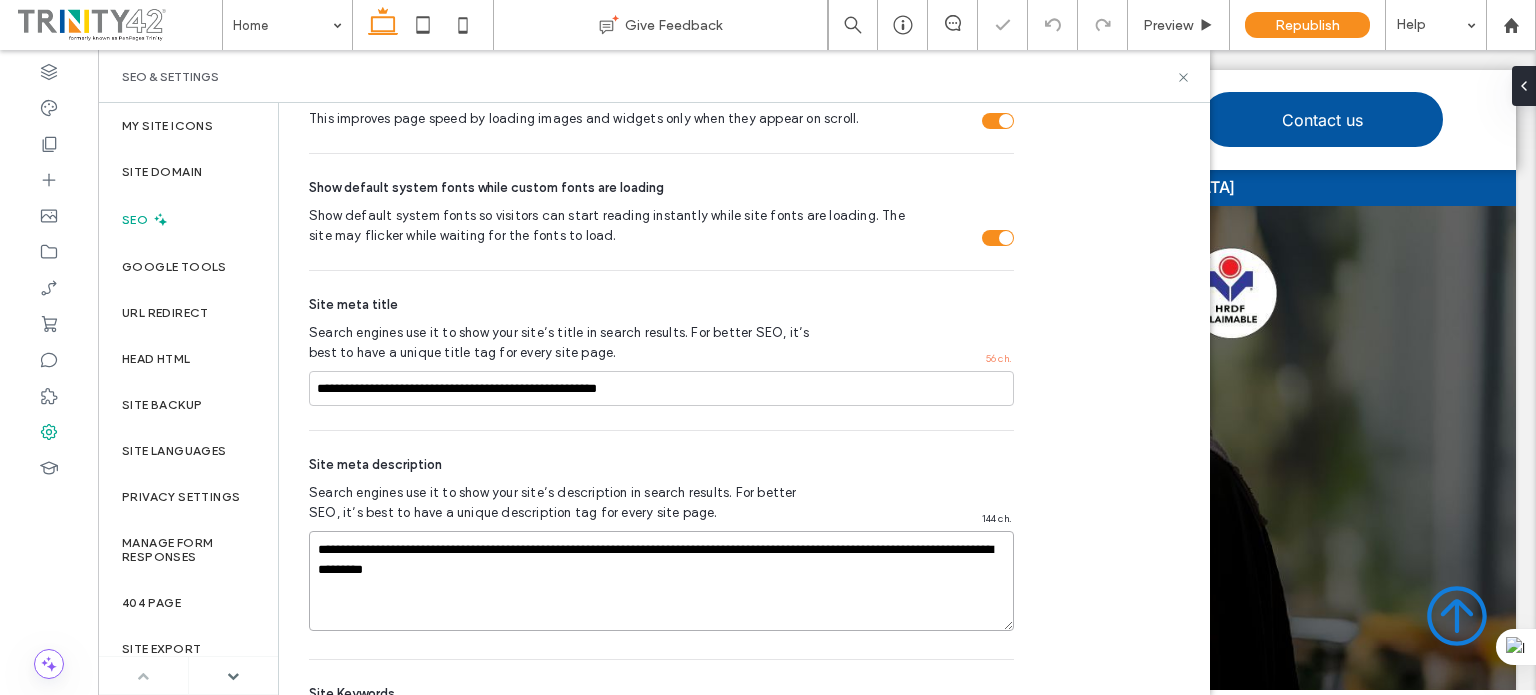 click on "**********" at bounding box center [661, 581] 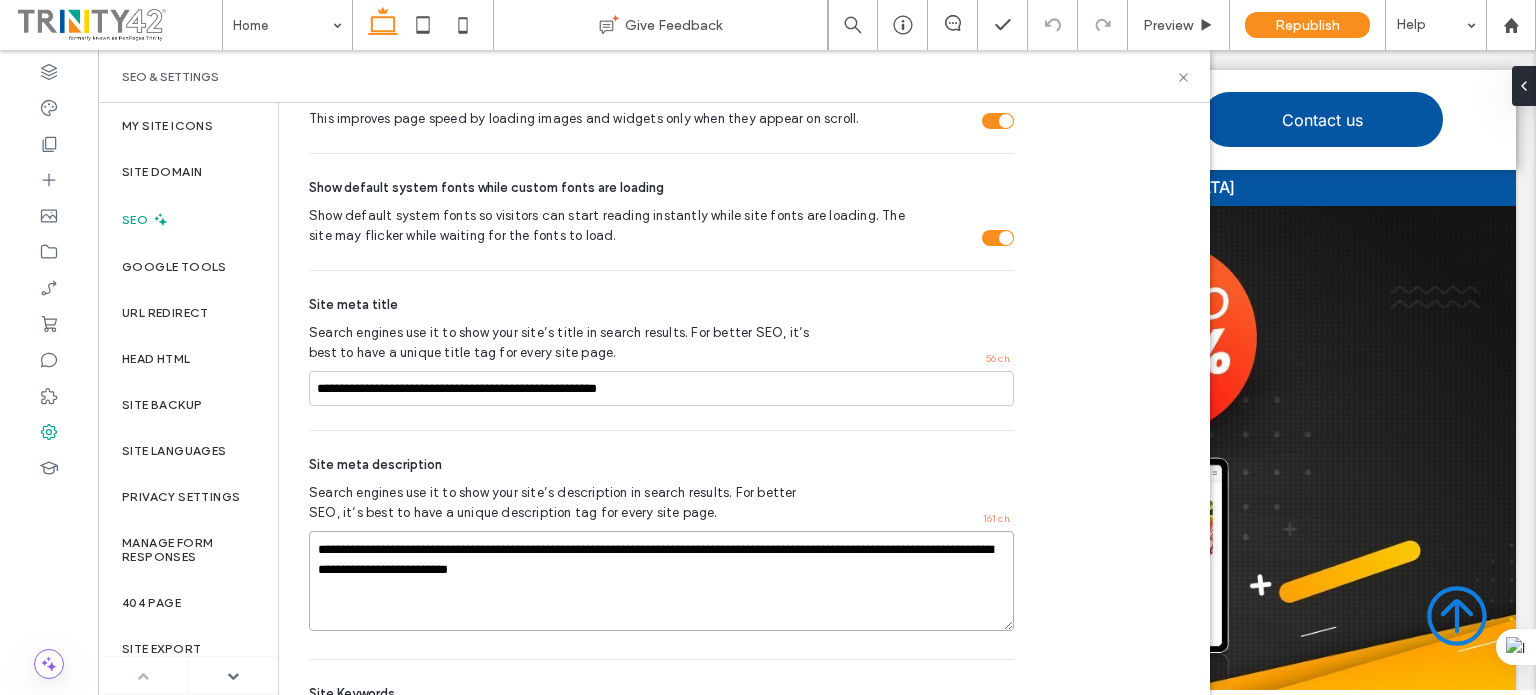 click on "**********" at bounding box center [661, 581] 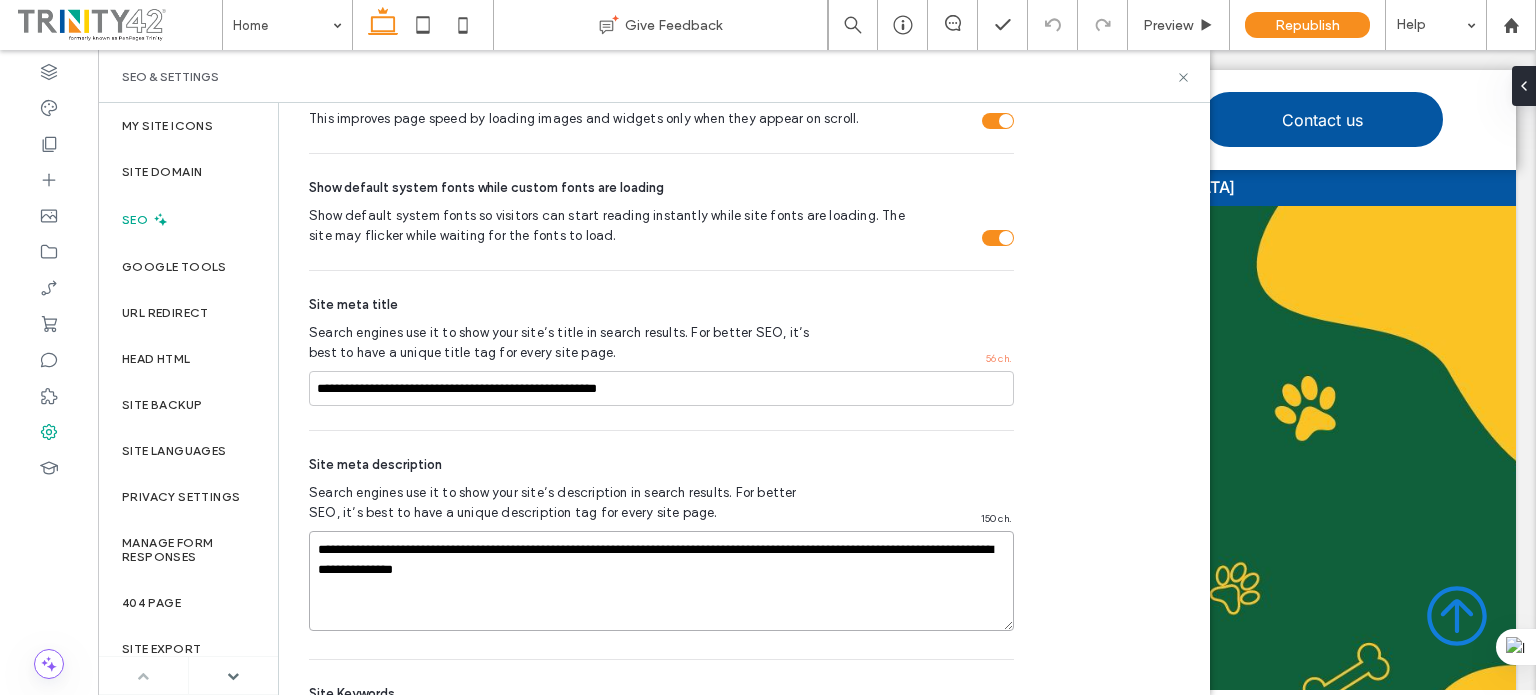 type on "**********" 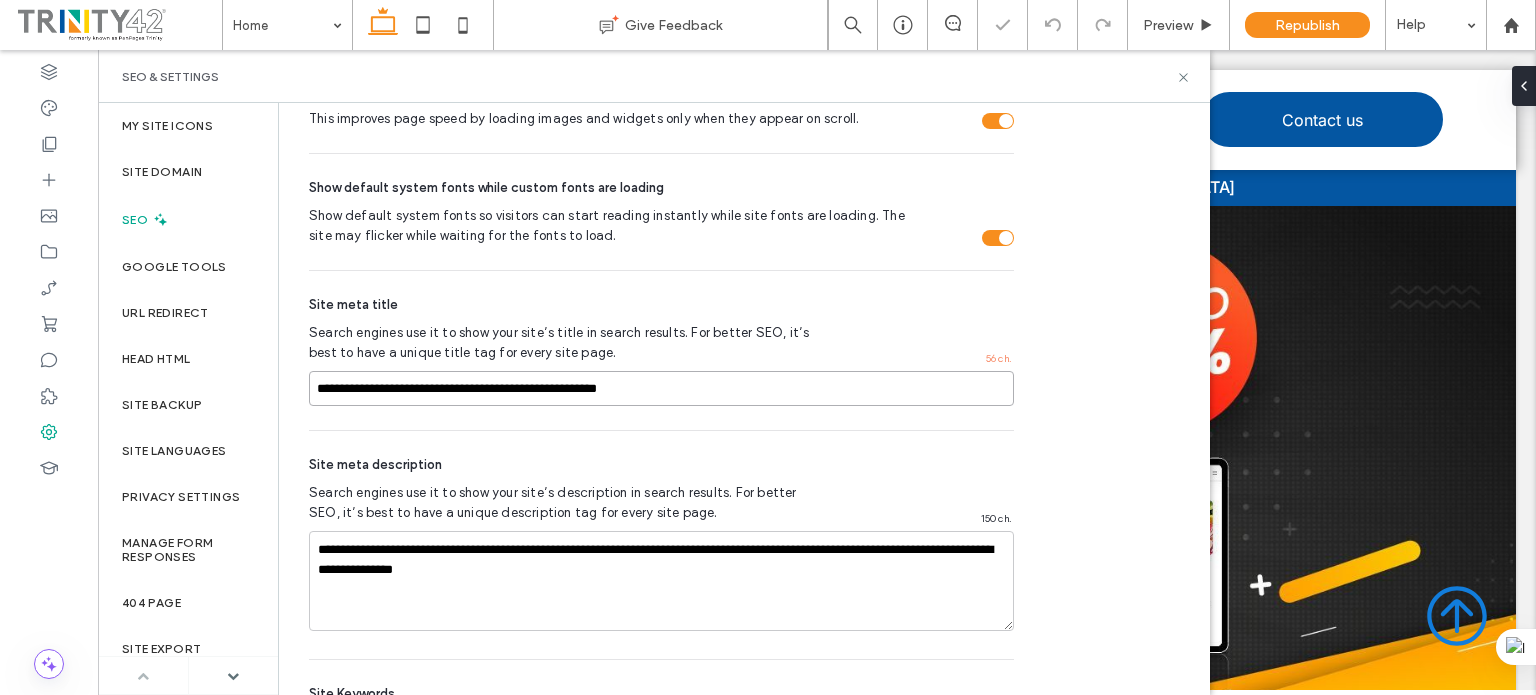 click on "**********" at bounding box center [661, 388] 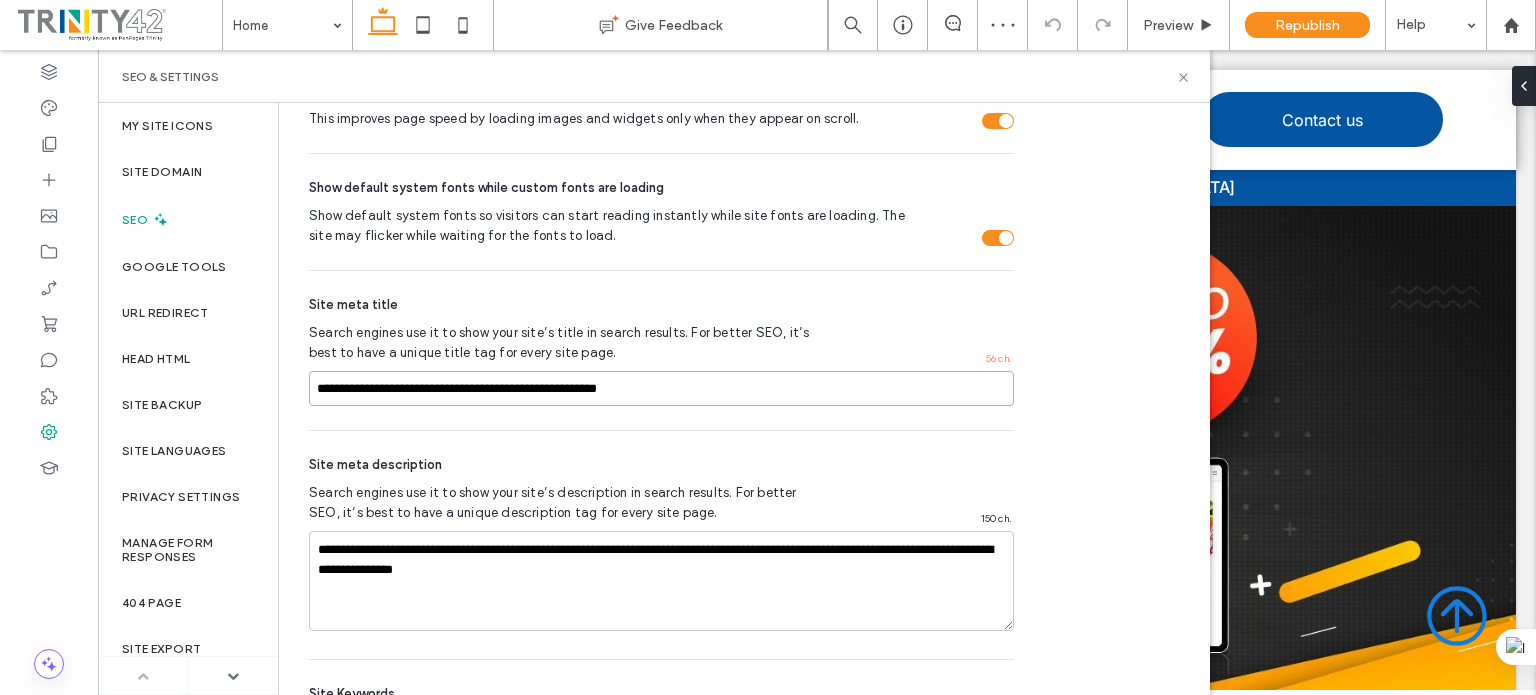 click on "**********" at bounding box center [661, 388] 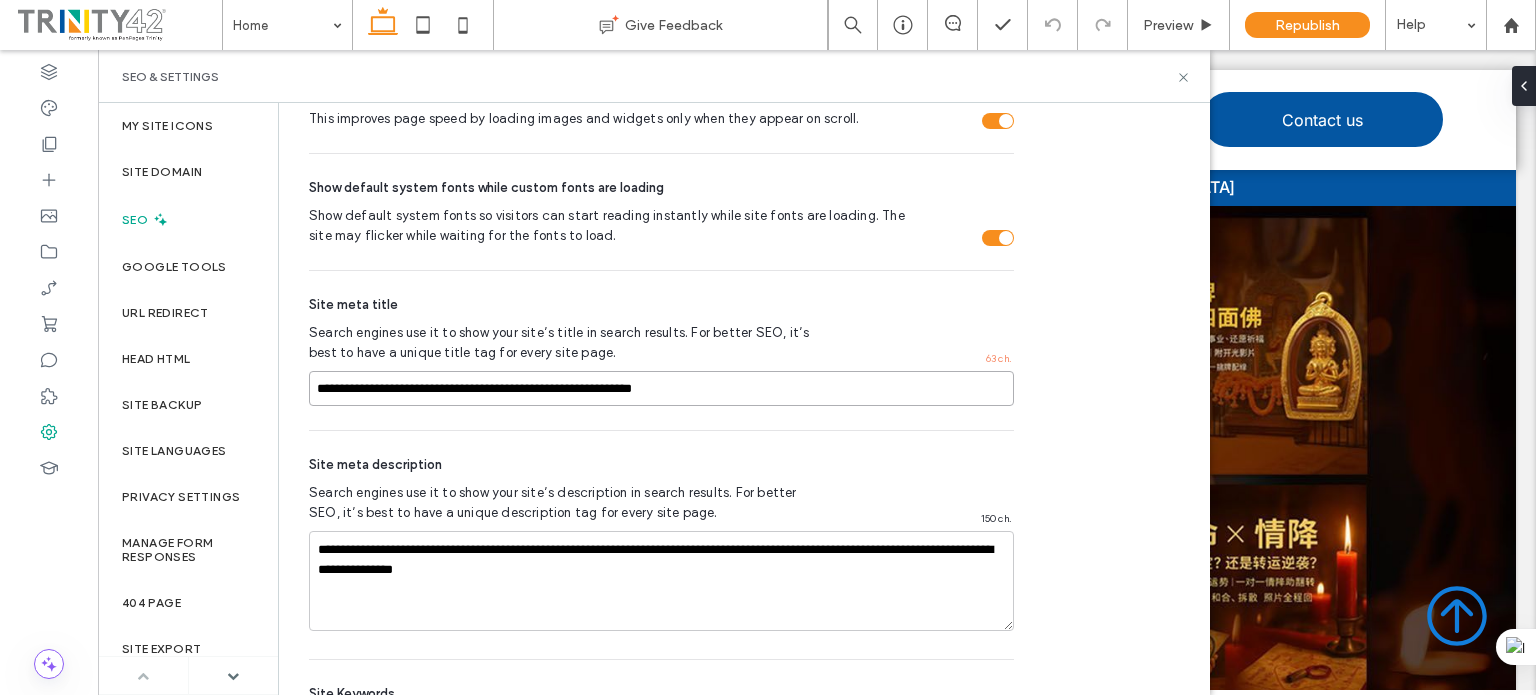 click on "**********" at bounding box center (661, 388) 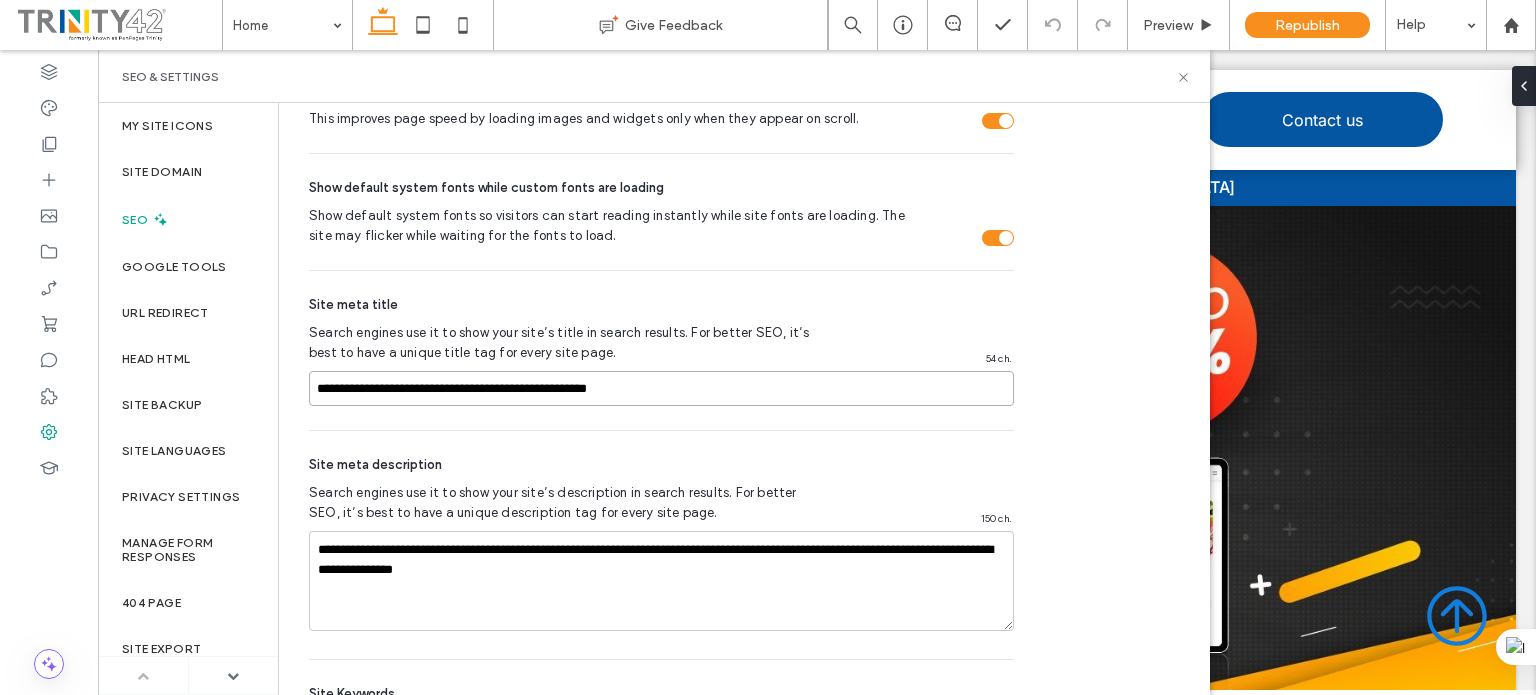 type on "**********" 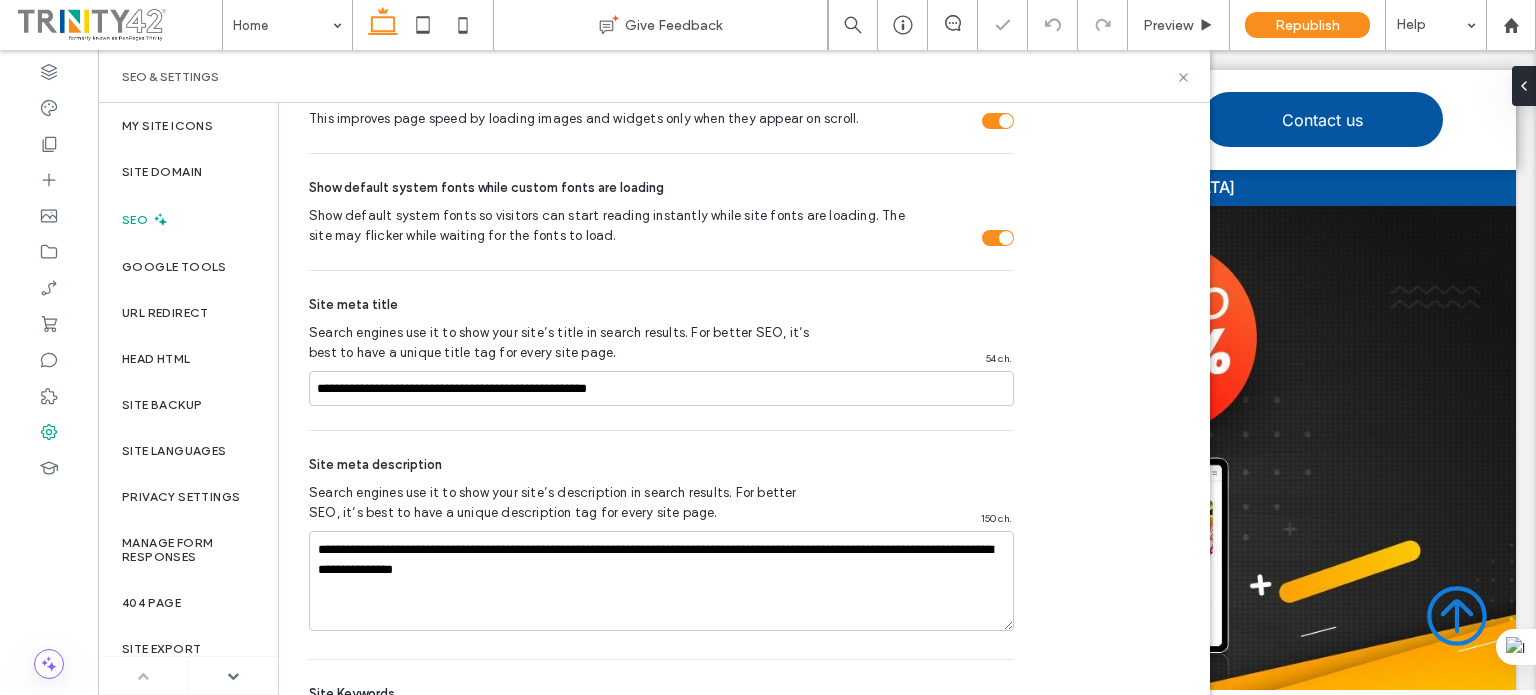 click on "**********" at bounding box center (661, 545) 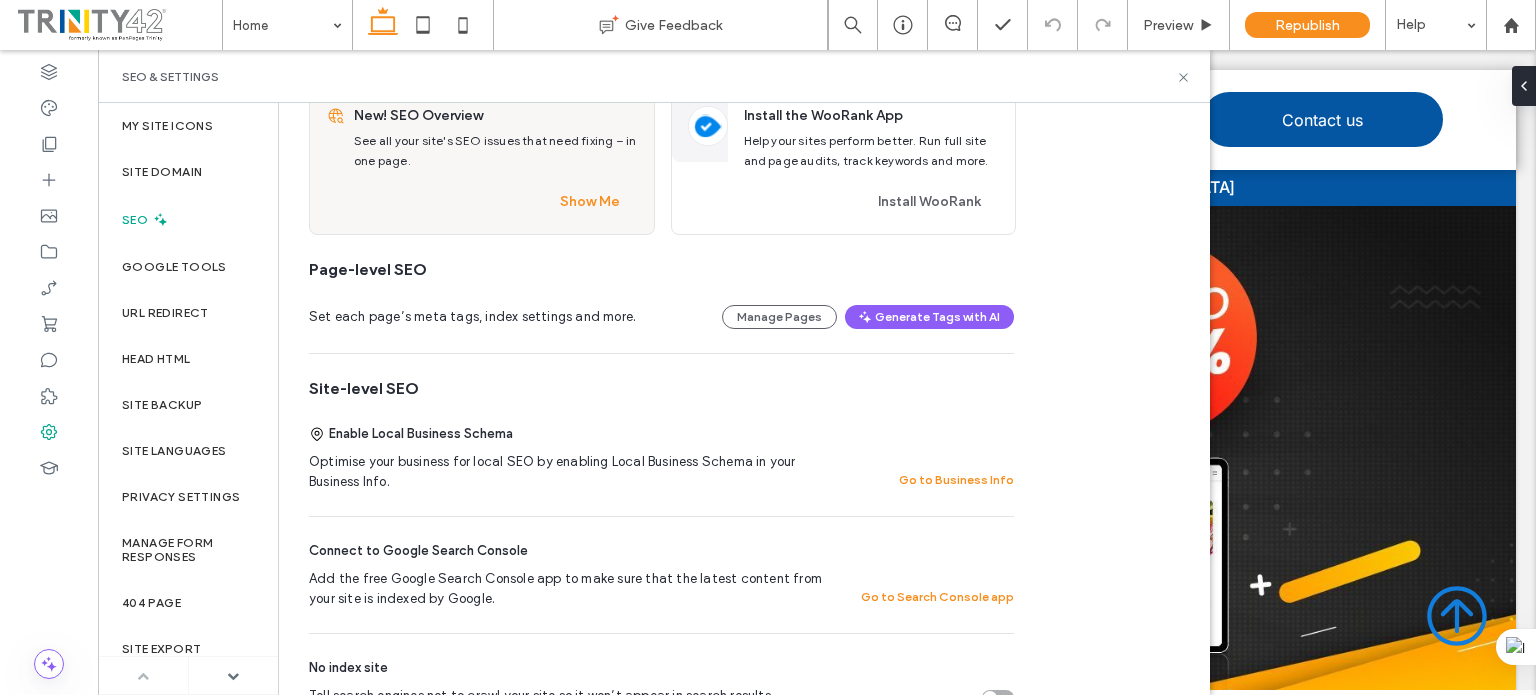scroll, scrollTop: 128, scrollLeft: 0, axis: vertical 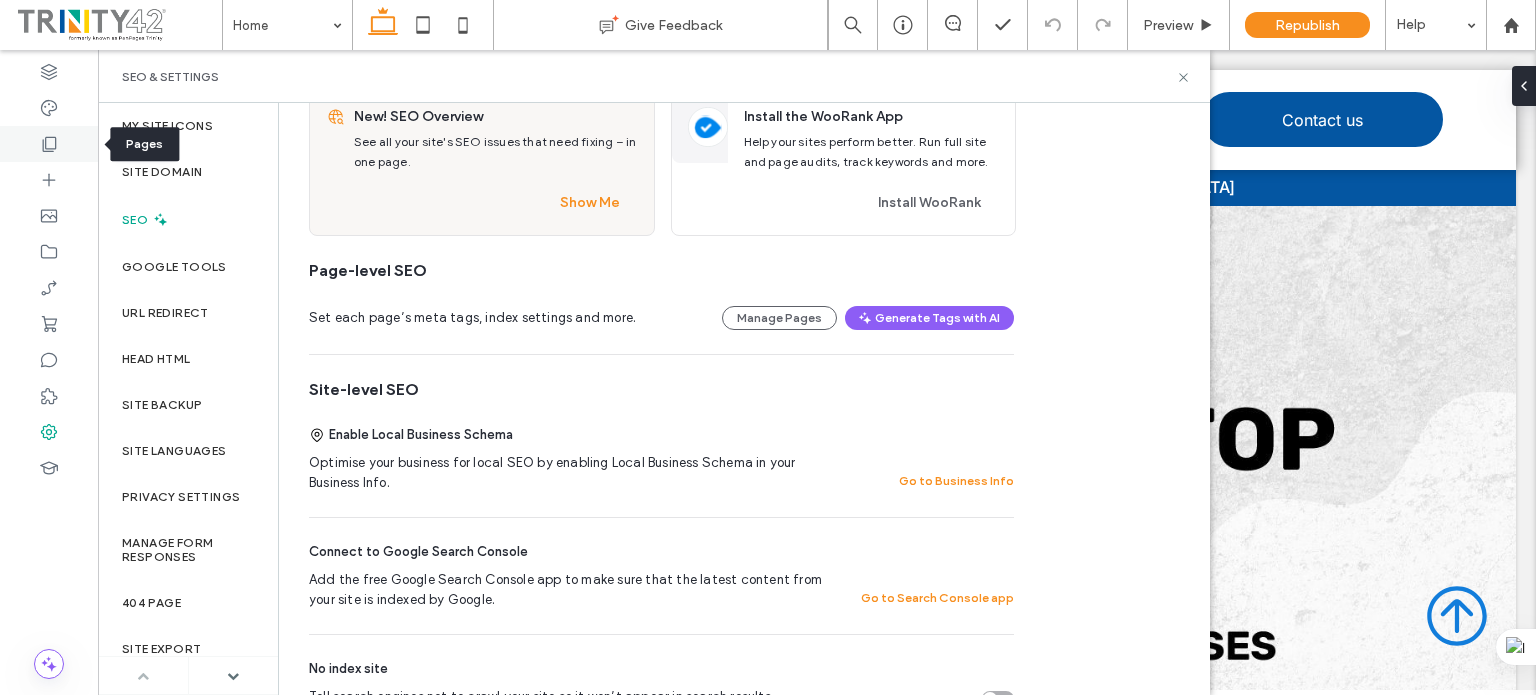 click 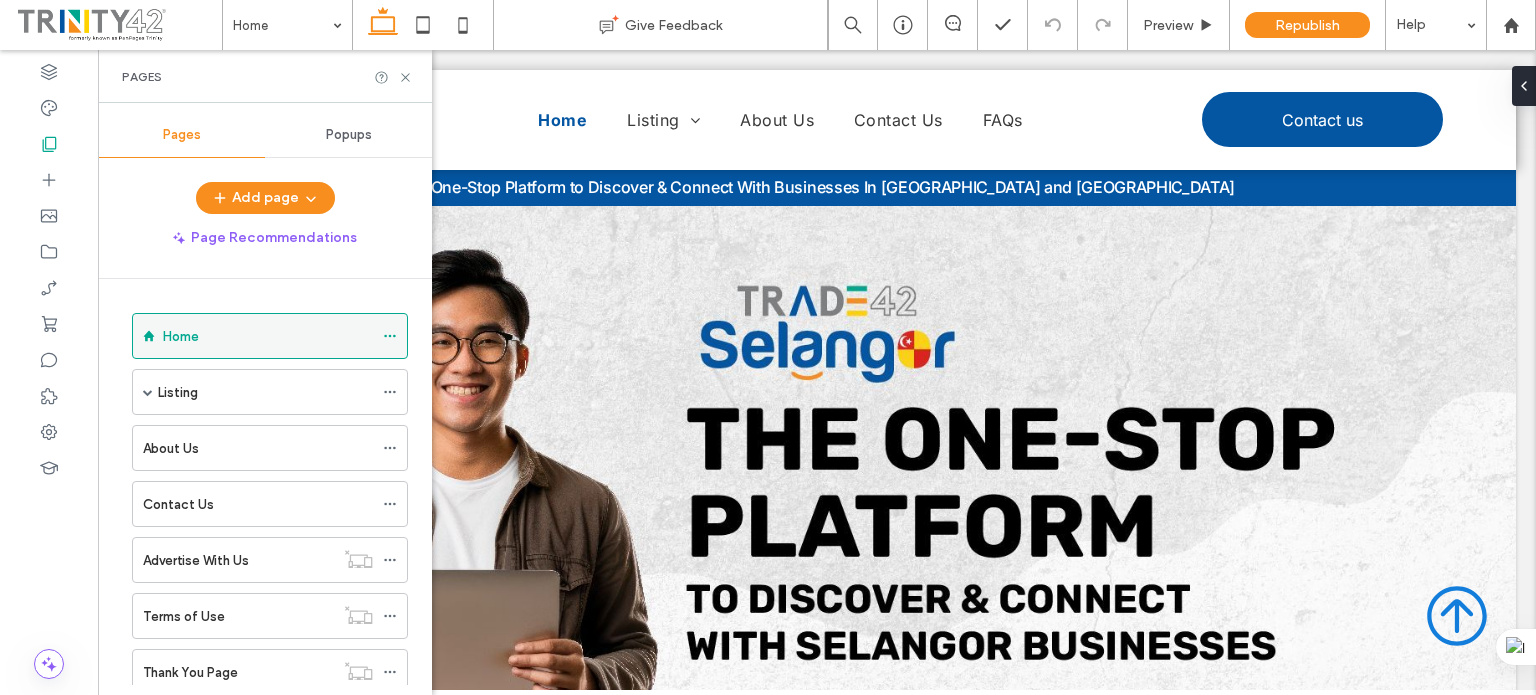 click 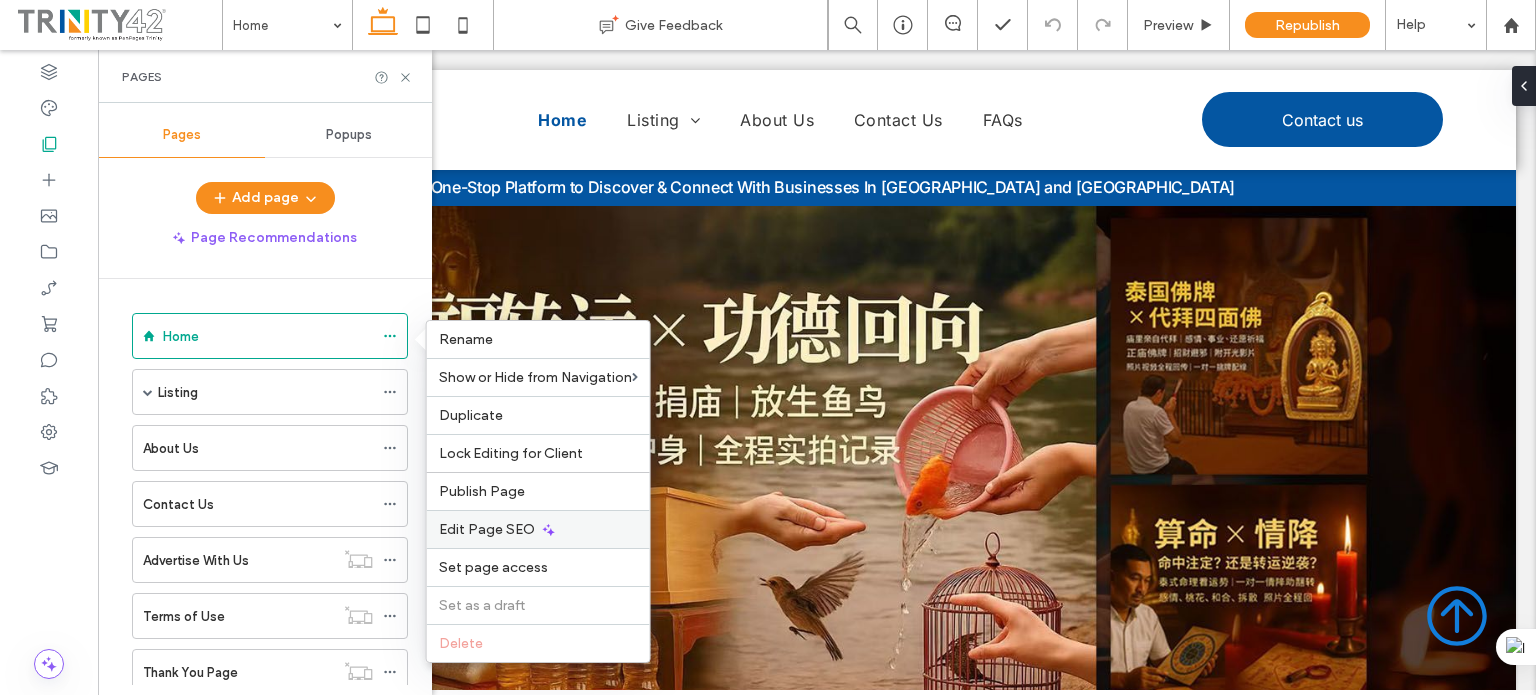 click on "Edit Page SEO" at bounding box center (487, 529) 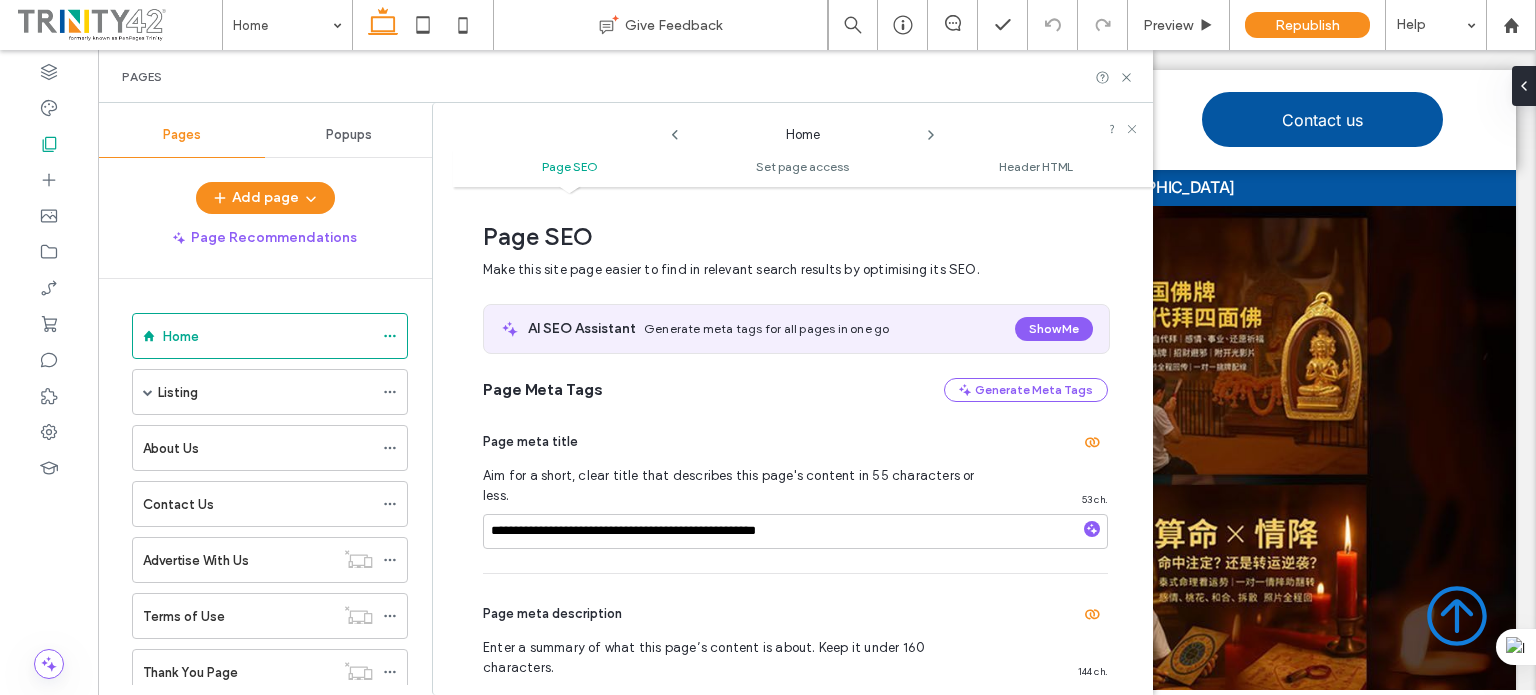 scroll, scrollTop: 10, scrollLeft: 0, axis: vertical 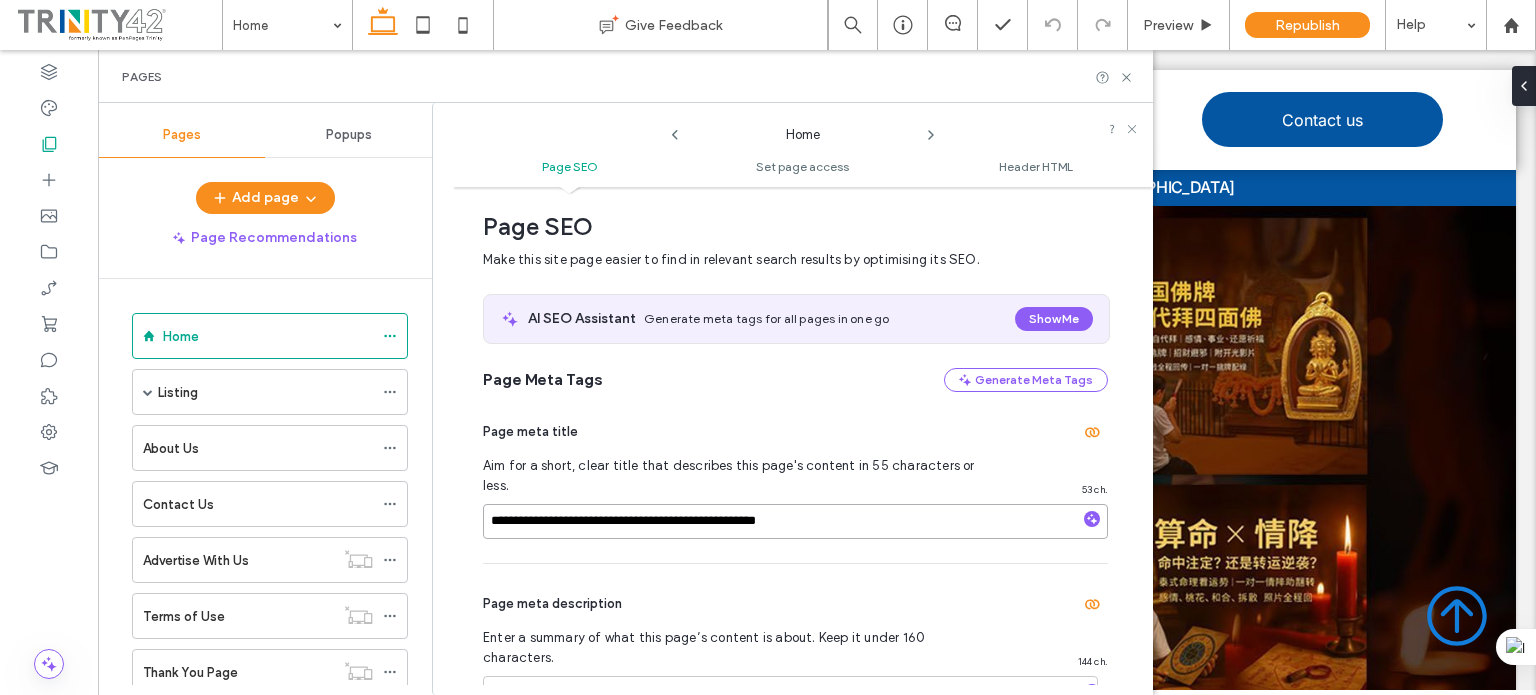 click on "**********" at bounding box center [795, 521] 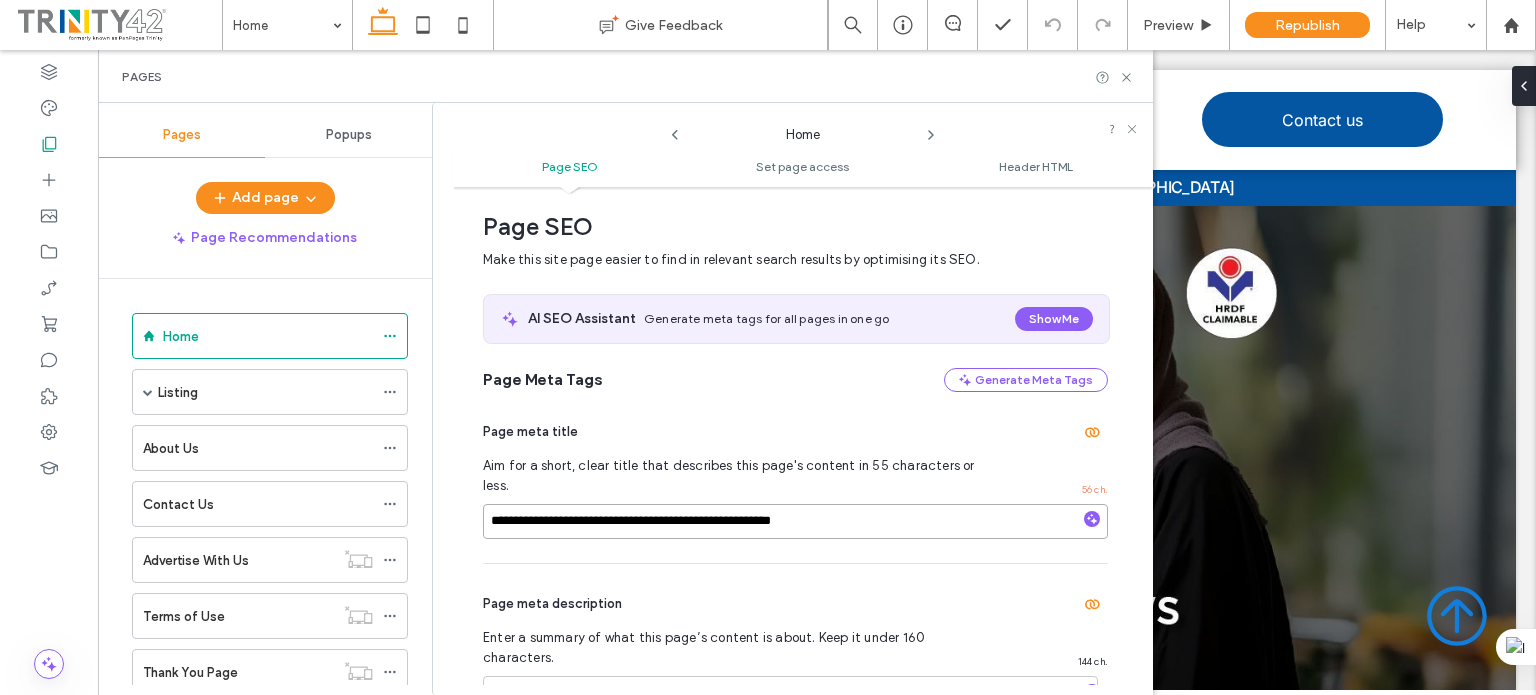 click on "**********" at bounding box center (795, 521) 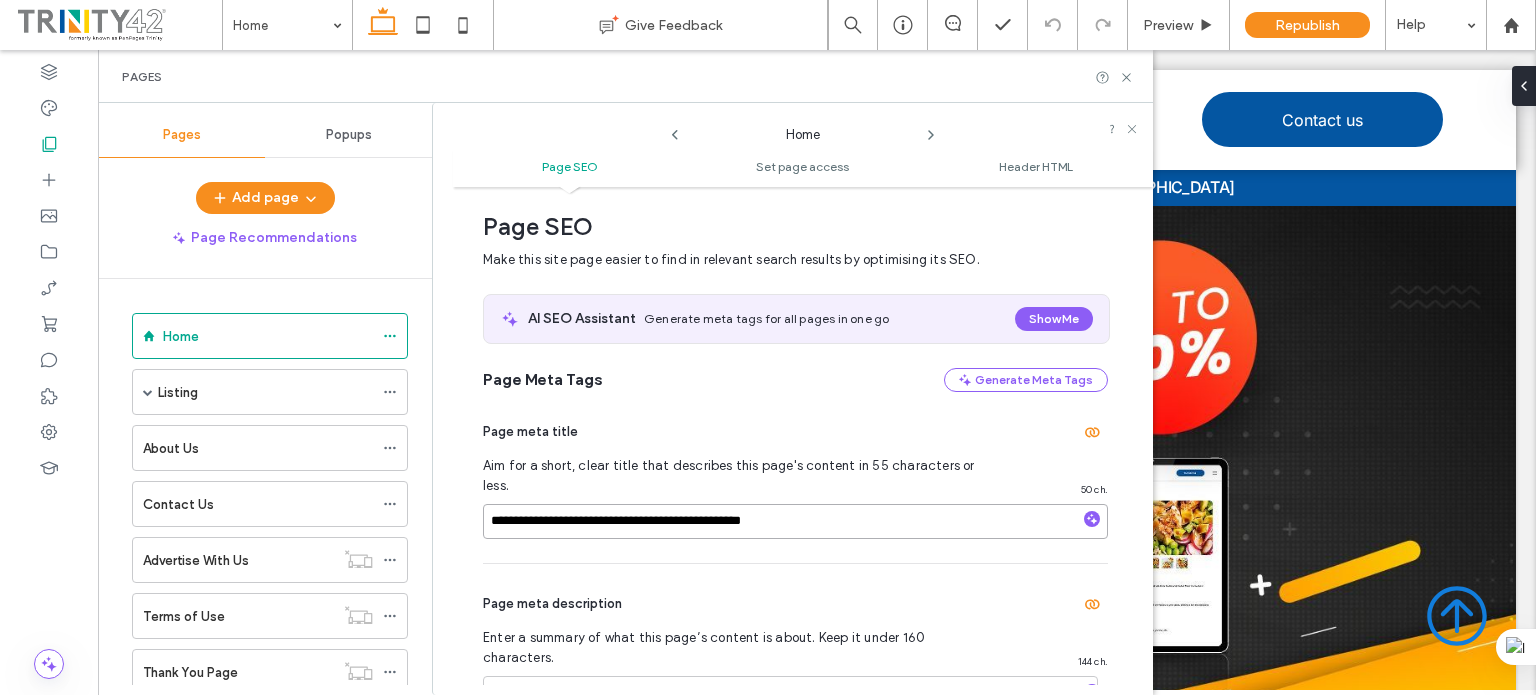 type on "**********" 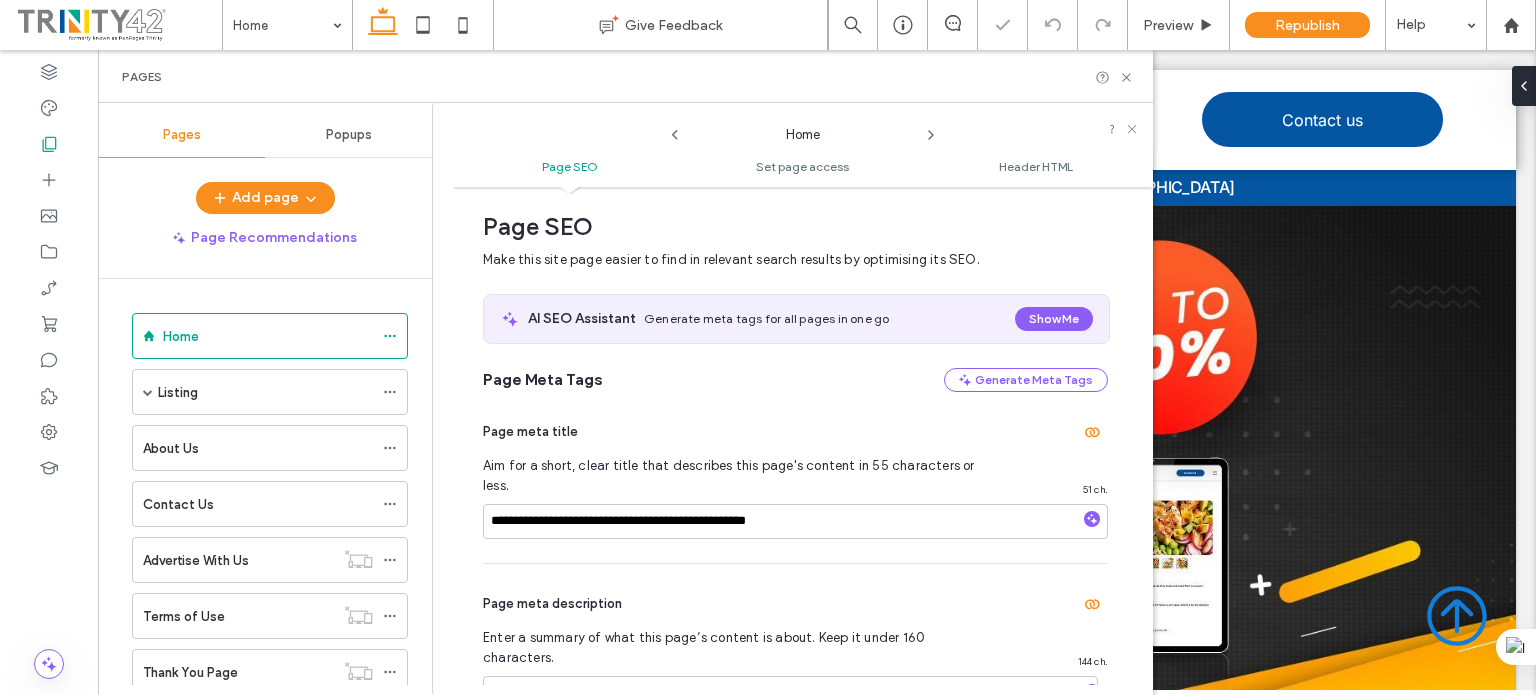 click on "**********" at bounding box center [795, 682] 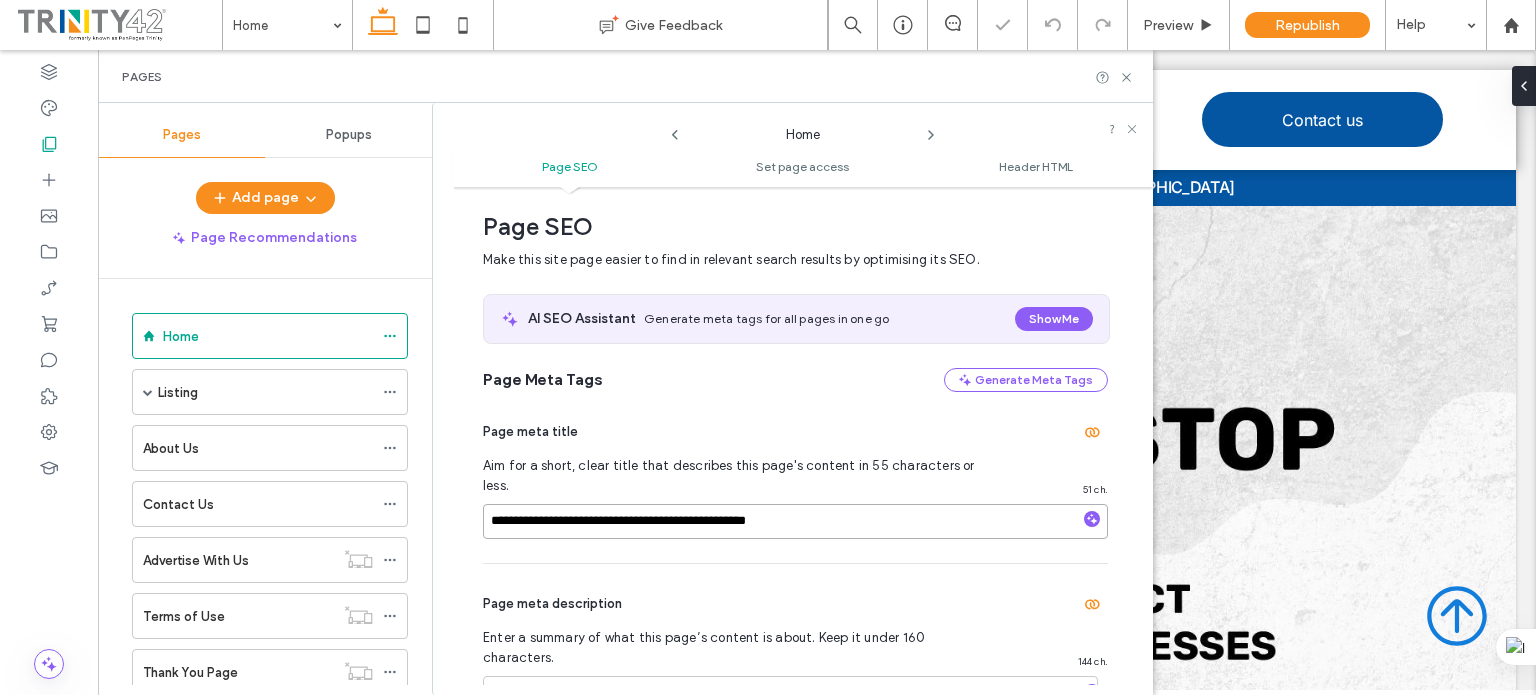 click on "**********" at bounding box center [795, 521] 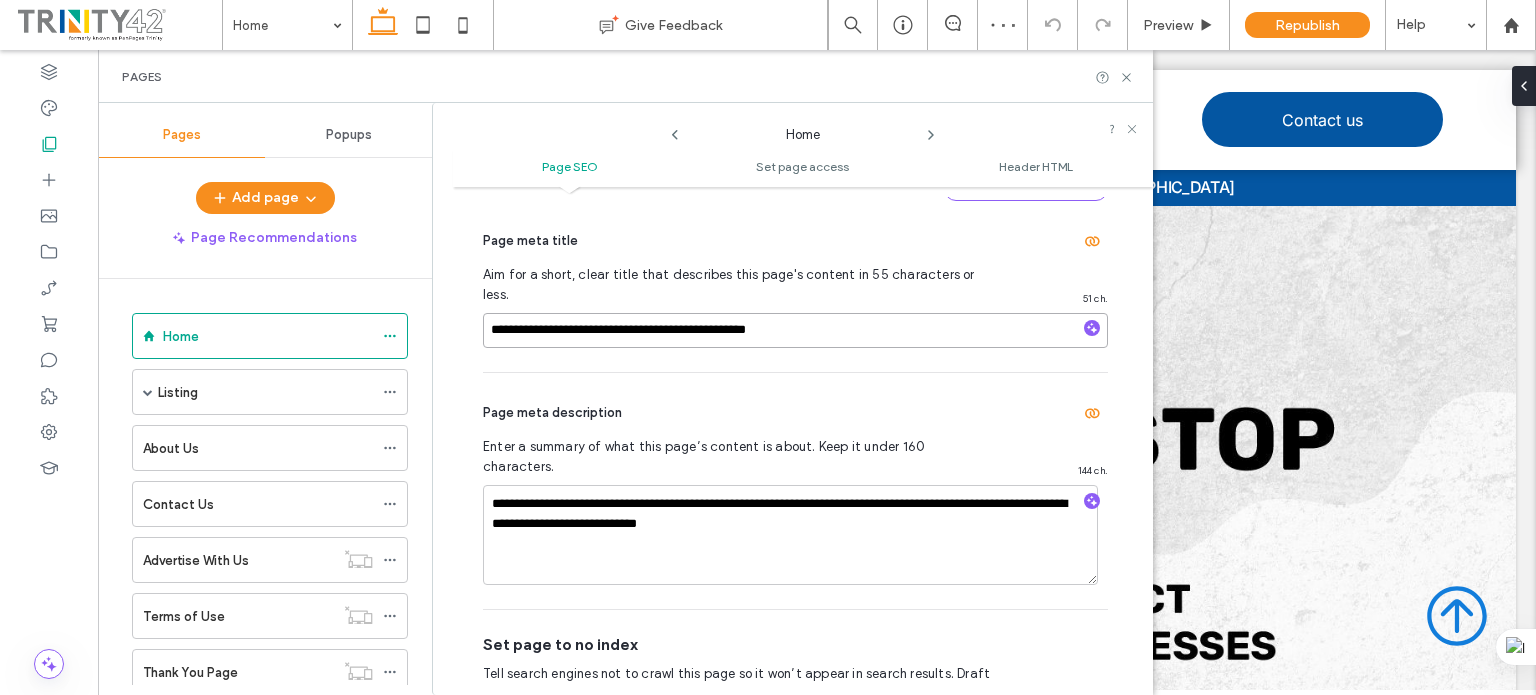 scroll, scrollTop: 202, scrollLeft: 0, axis: vertical 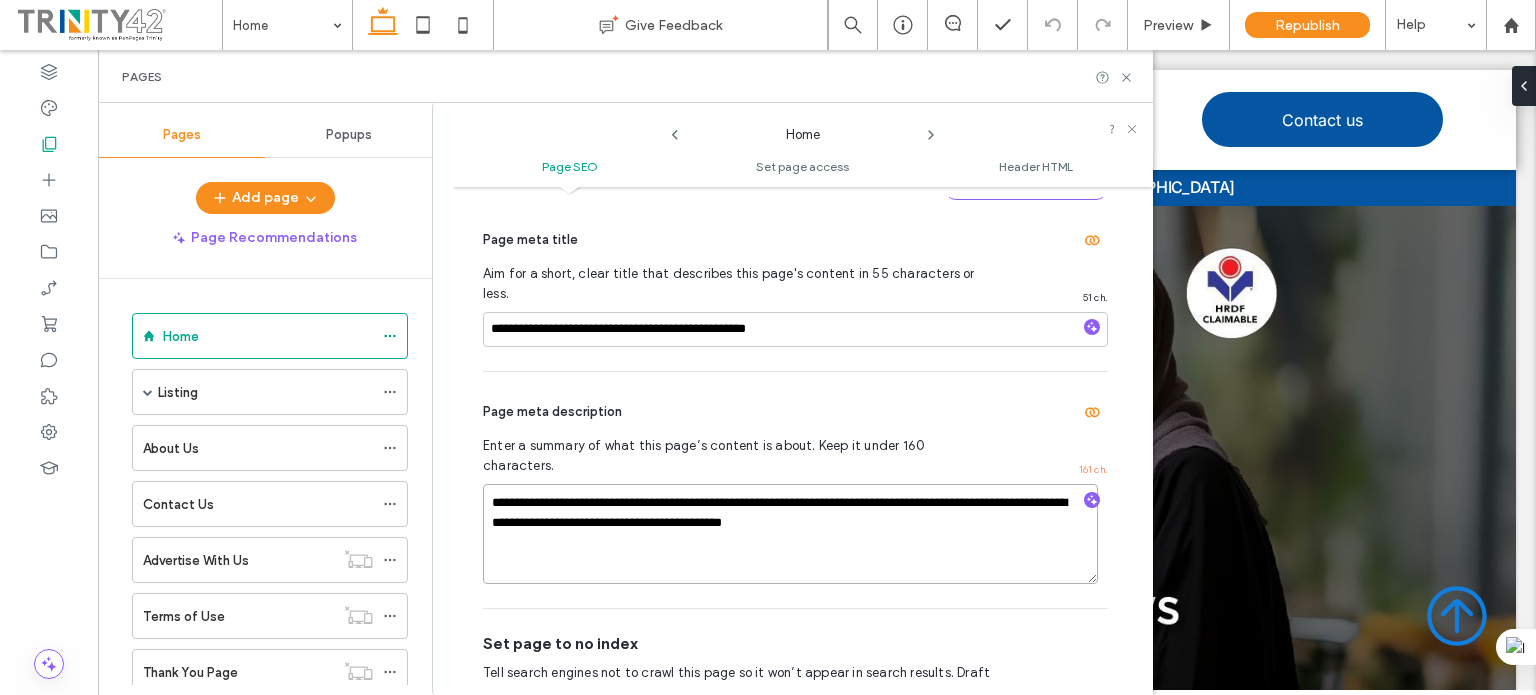 click on "**********" at bounding box center (790, 534) 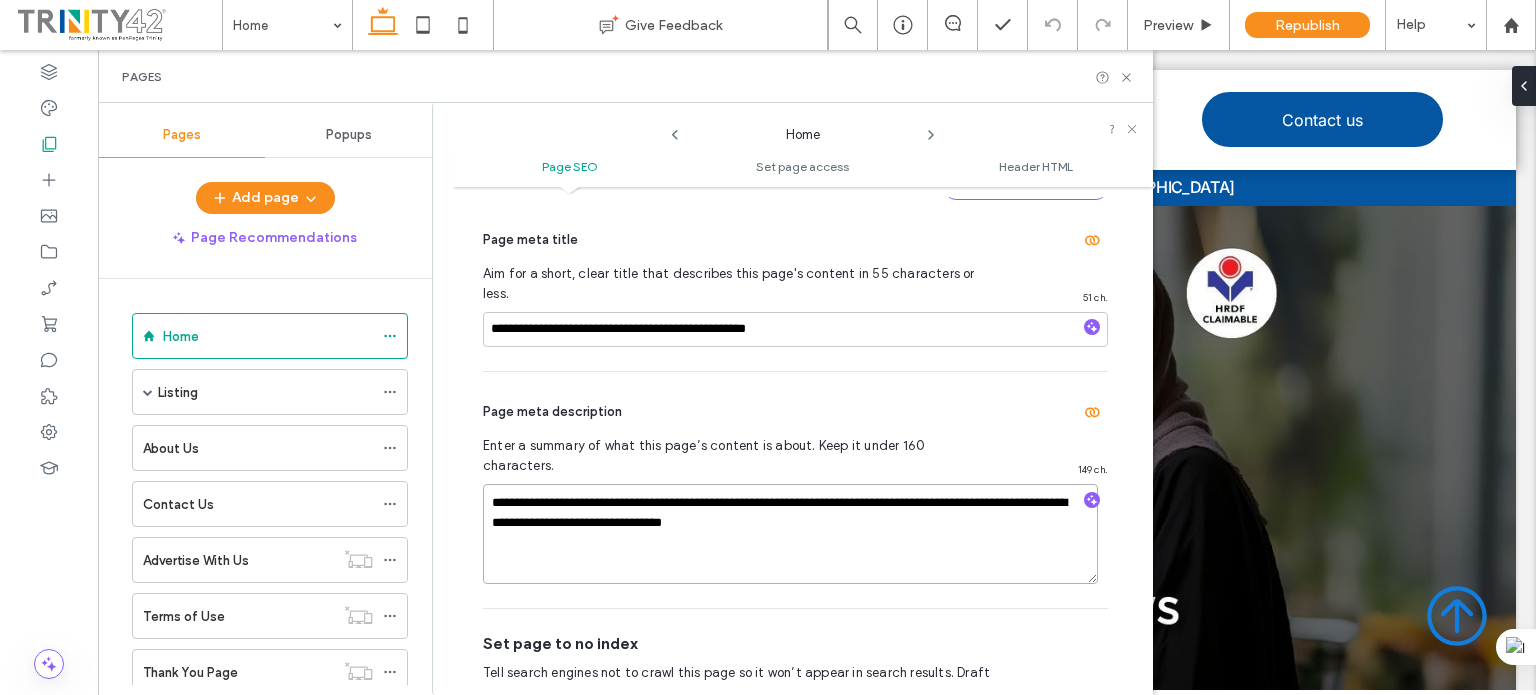 type on "**********" 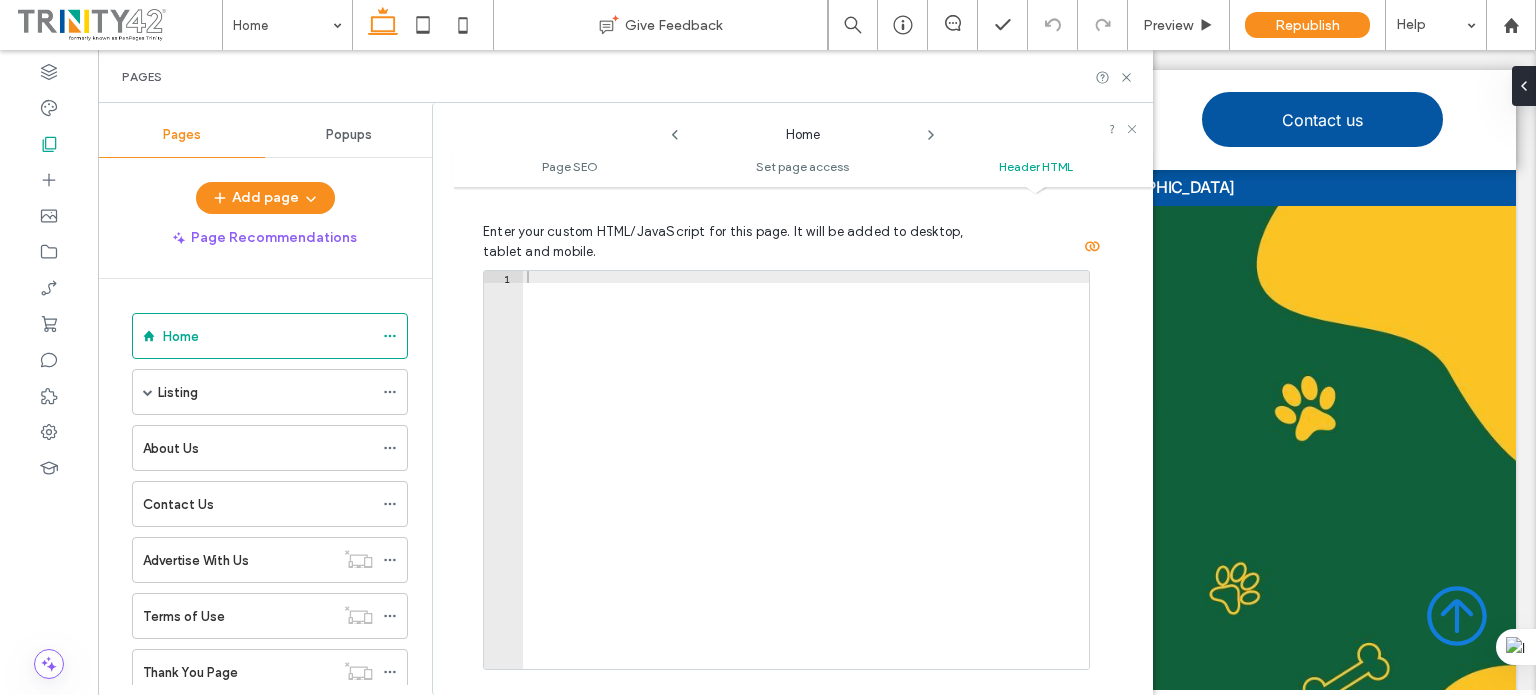 scroll, scrollTop: 2083, scrollLeft: 0, axis: vertical 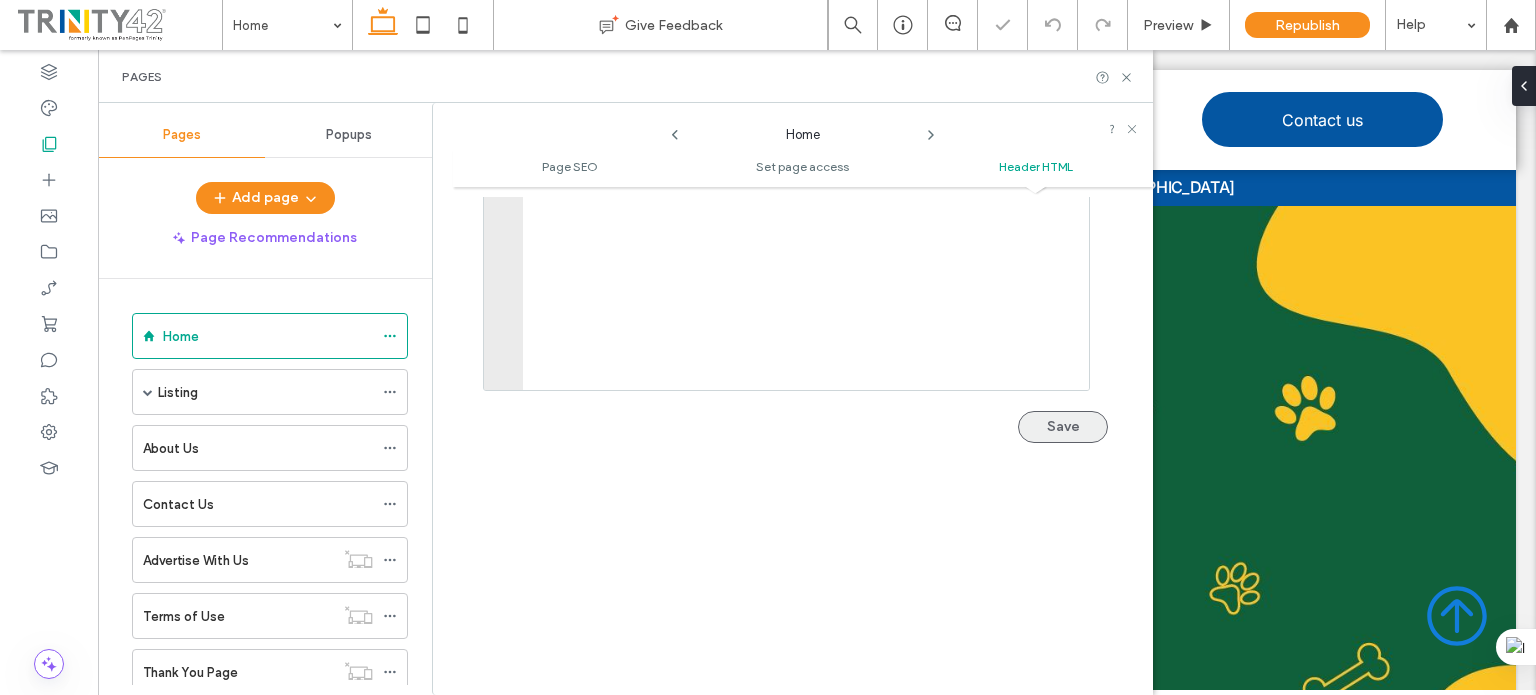 click on "Save" at bounding box center [1063, 427] 